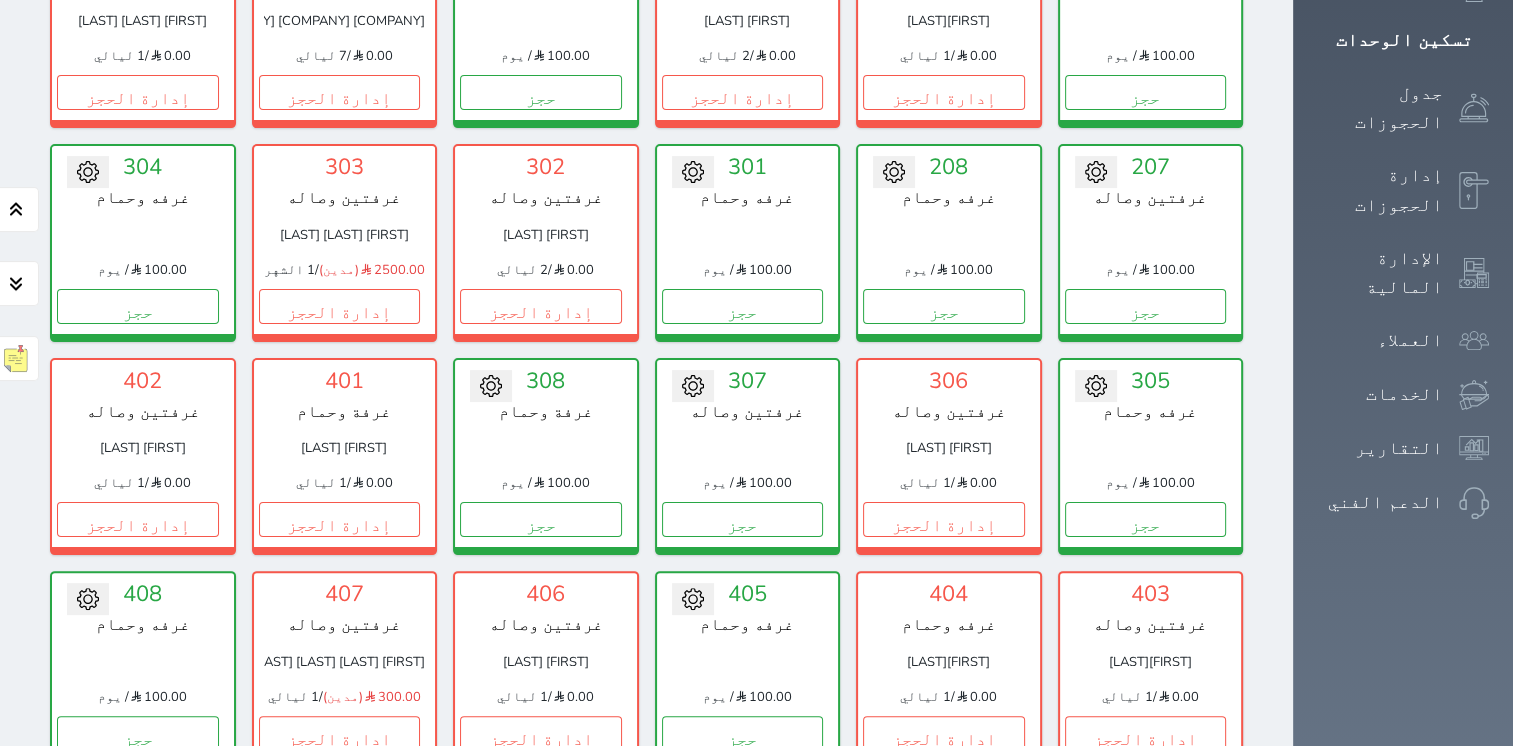 scroll, scrollTop: 500, scrollLeft: 0, axis: vertical 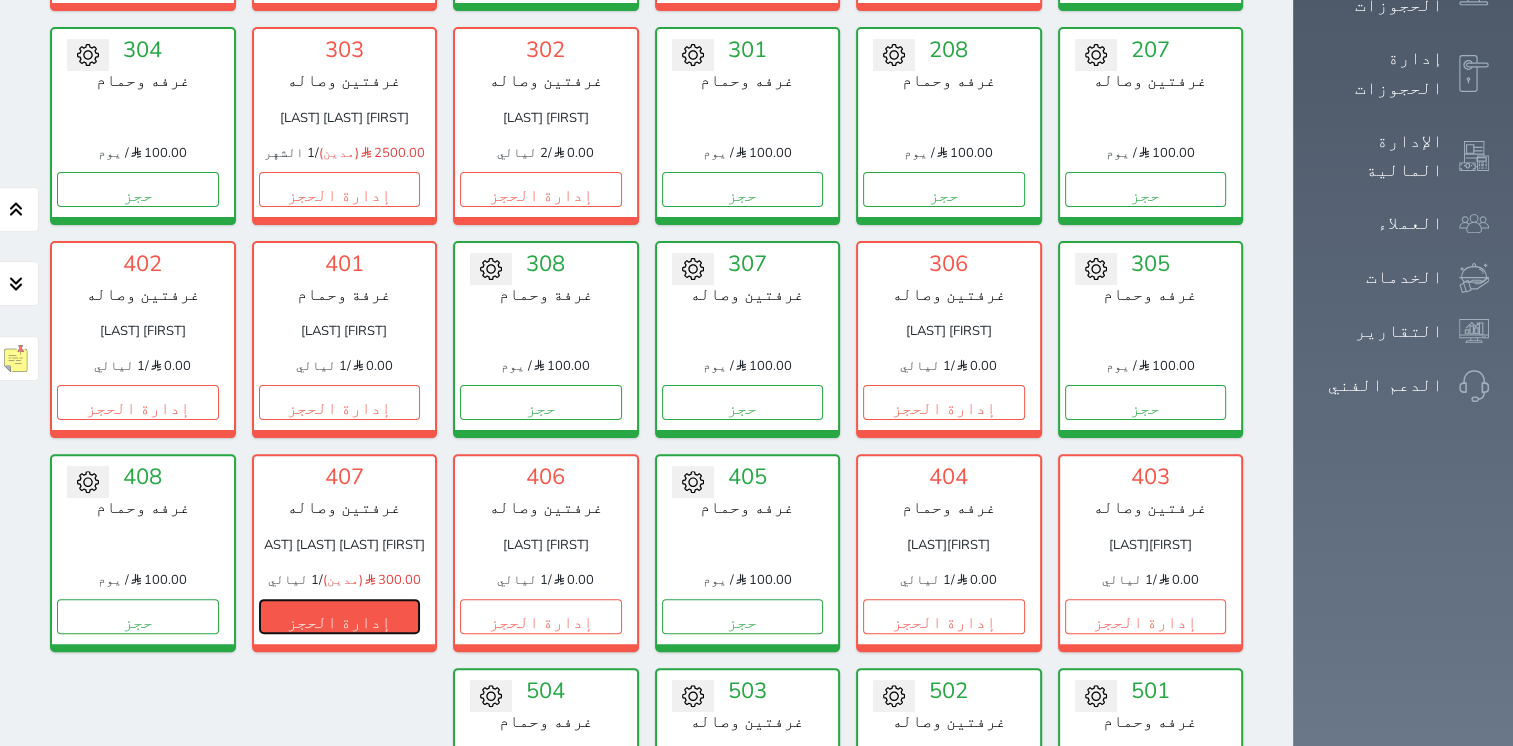 click on "إدارة الحجز" at bounding box center [340, 616] 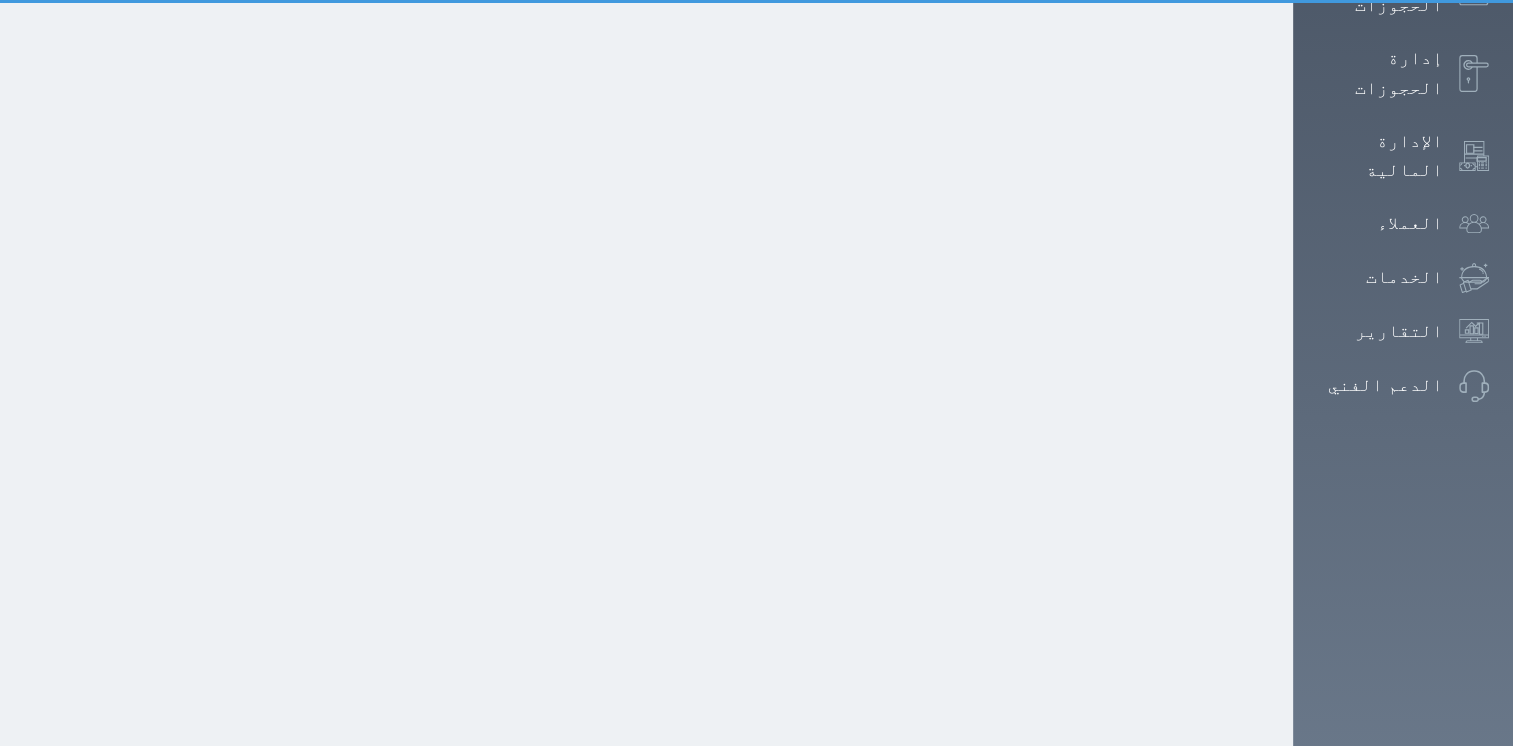 scroll, scrollTop: 0, scrollLeft: 0, axis: both 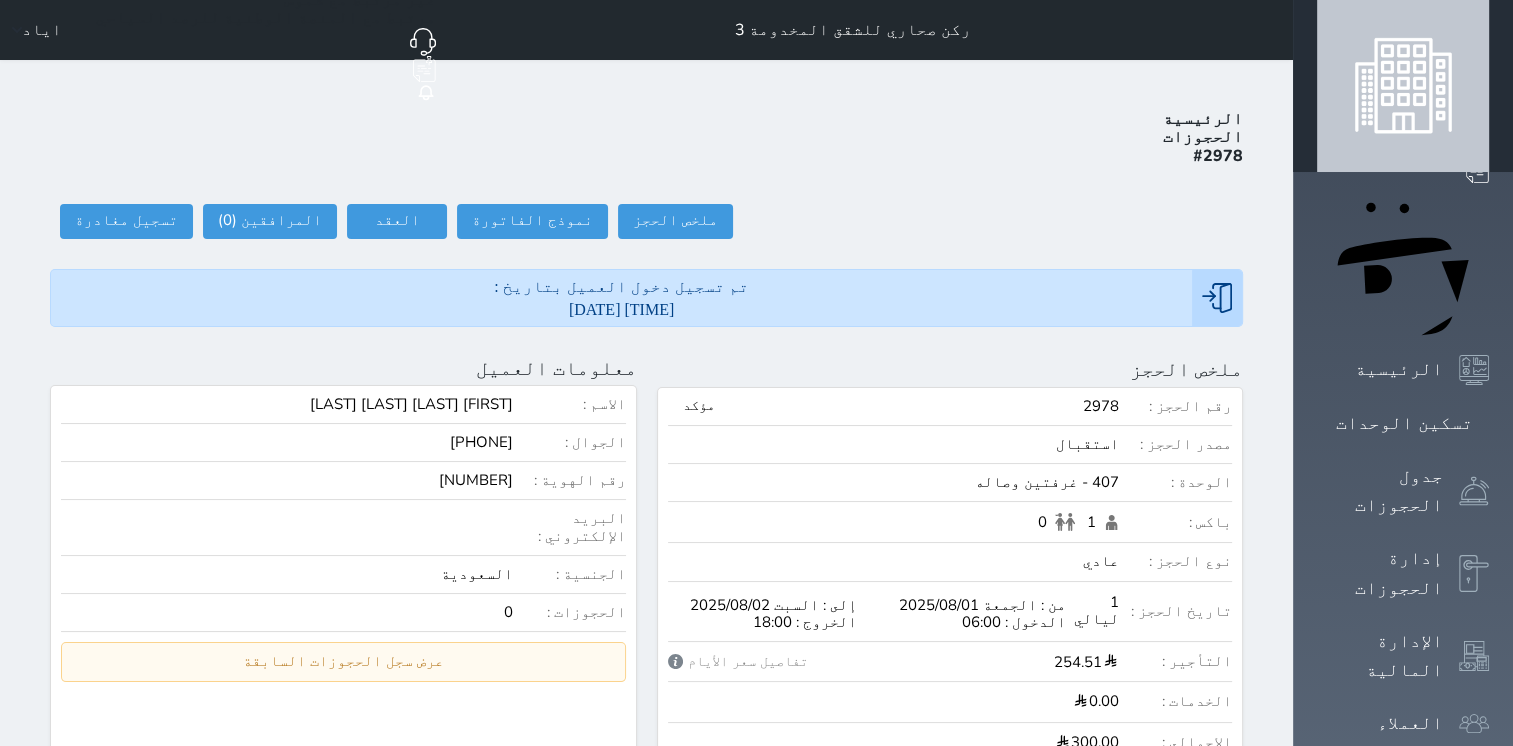 select 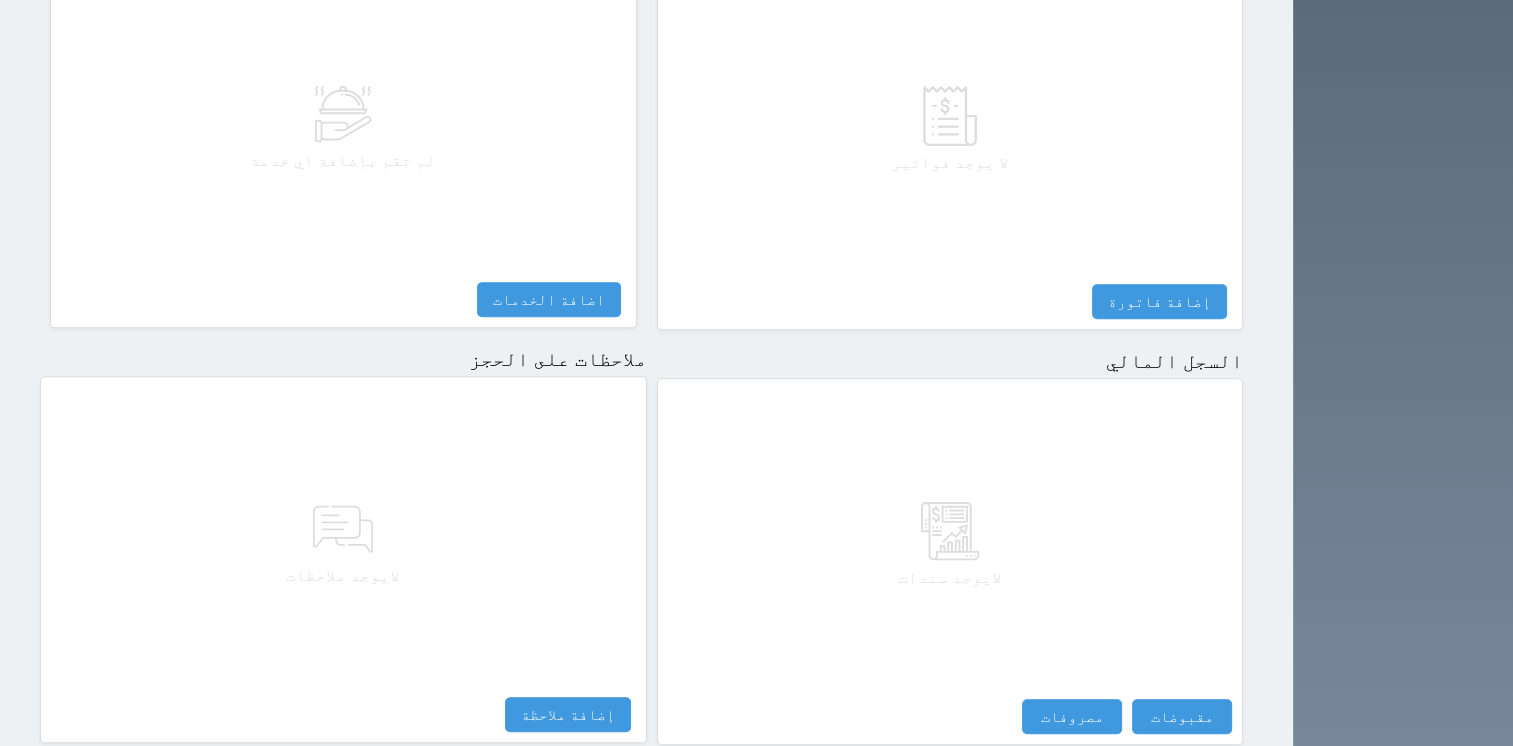 scroll, scrollTop: 976, scrollLeft: 0, axis: vertical 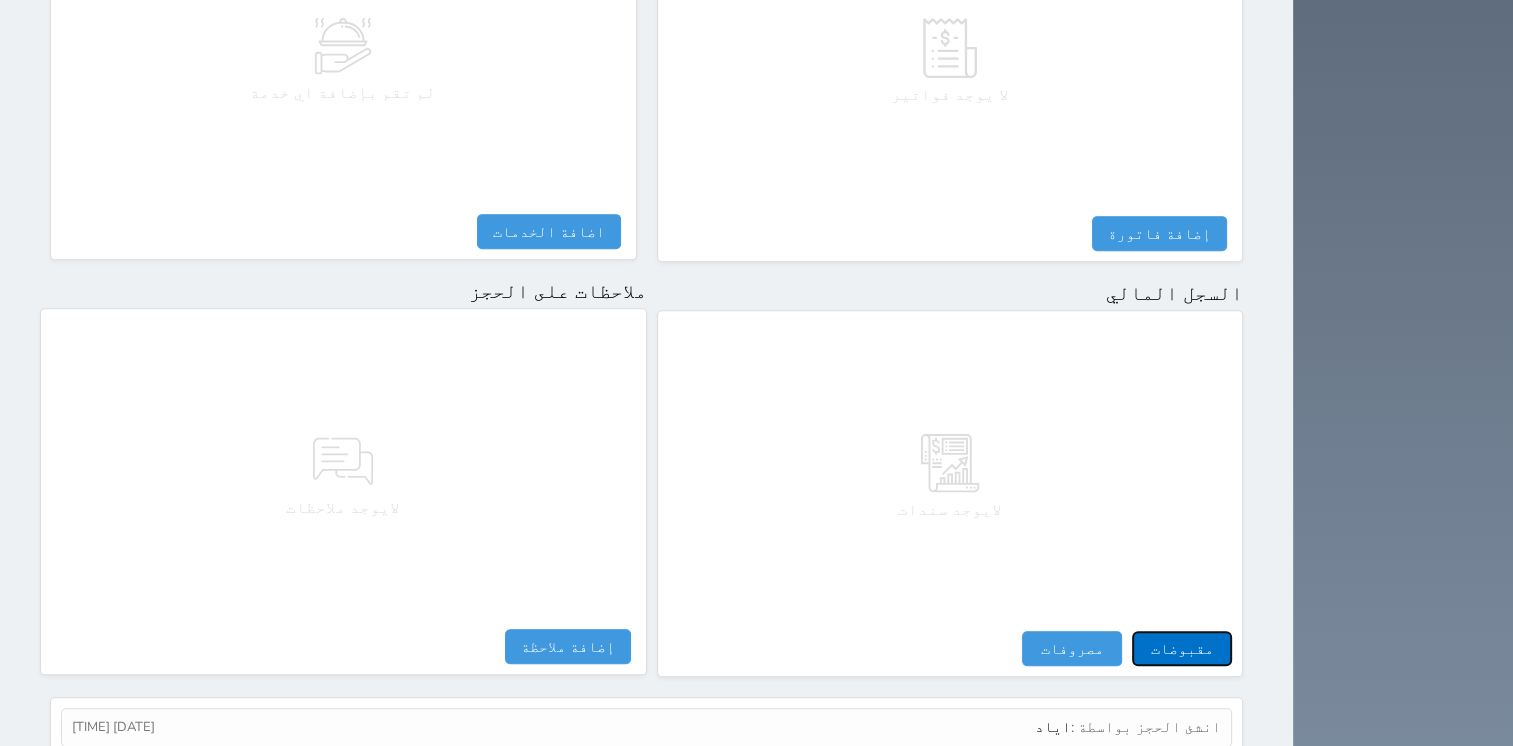 click on "مقبوضات" at bounding box center [1182, 648] 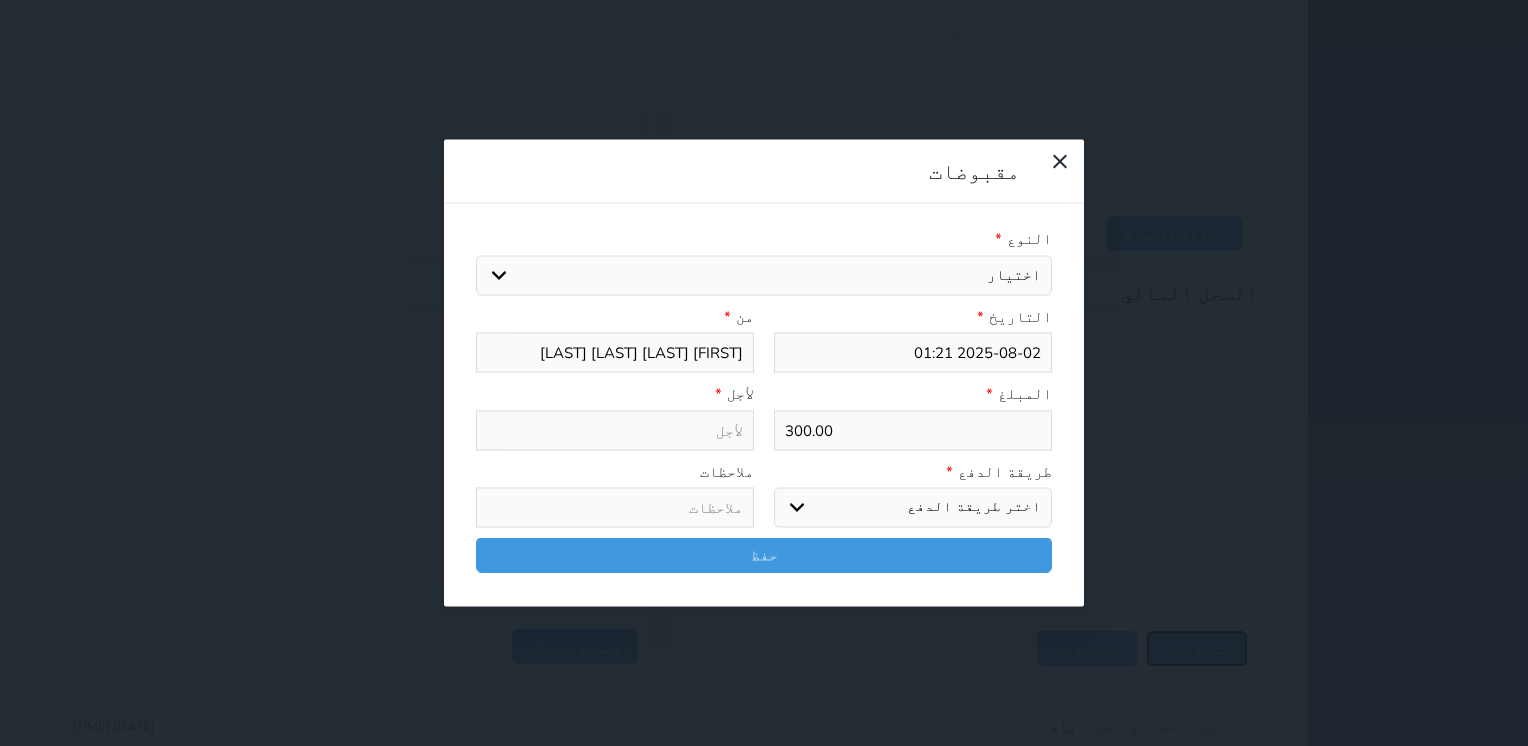 select 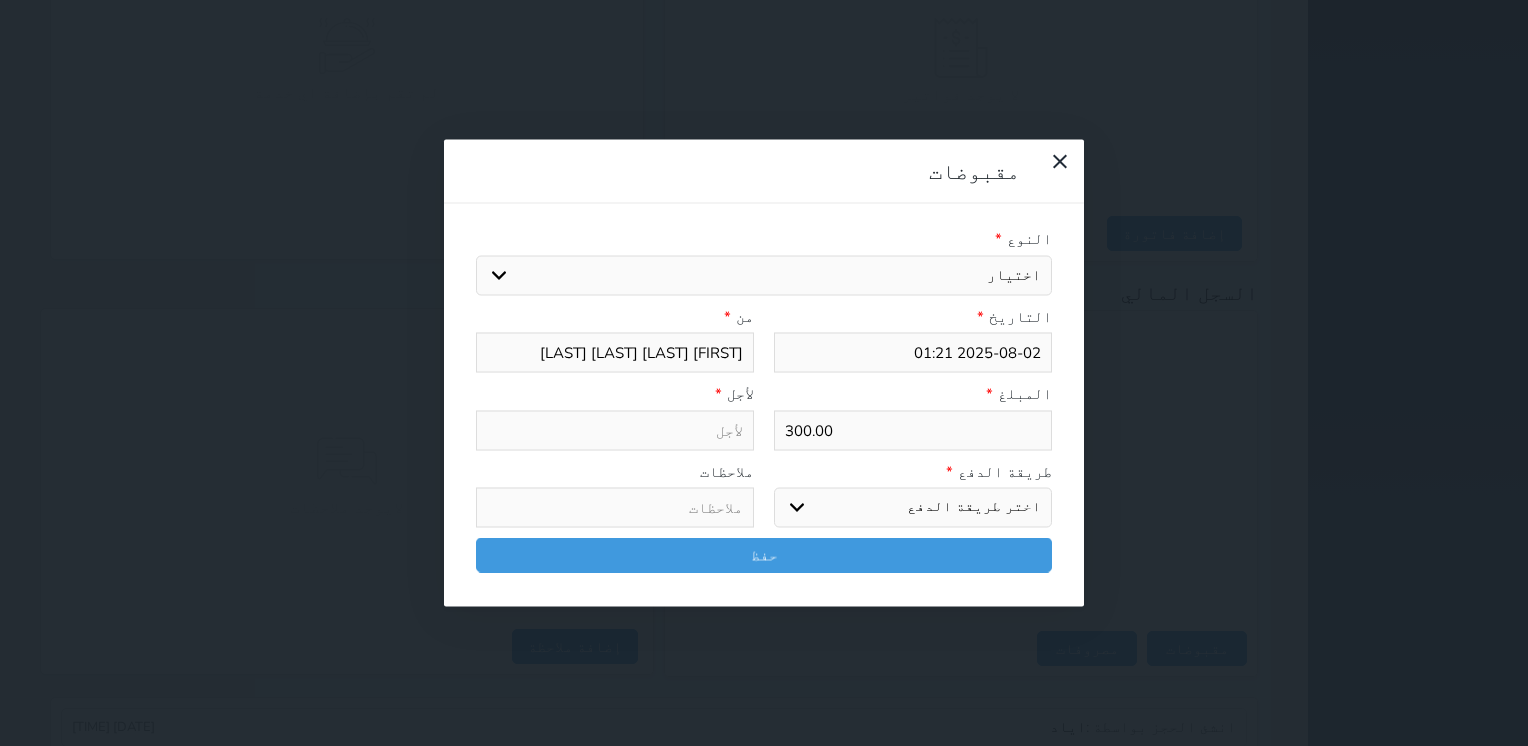 click on "اختيار   مقبوضات عامة قيمة إيجار فواتير تامين عربون لا ينطبق آخر مغسلة واي فاي - الإنترنت مواقف السيارات طعام الأغذية والمشروبات مشروبات المشروبات الباردة المشروبات الساخنة الإفطار غداء عشاء مخبز و كعك حمام سباحة الصالة الرياضية سبا و خدمات الجمال اختيار وإسقاط (خدمات النقل) ميني بار كابل - تلفزيون سرير إضافي تصفيف الشعر التسوق خدمات الجولات السياحية المنظمة خدمات الدليل السياحي" at bounding box center [764, 275] 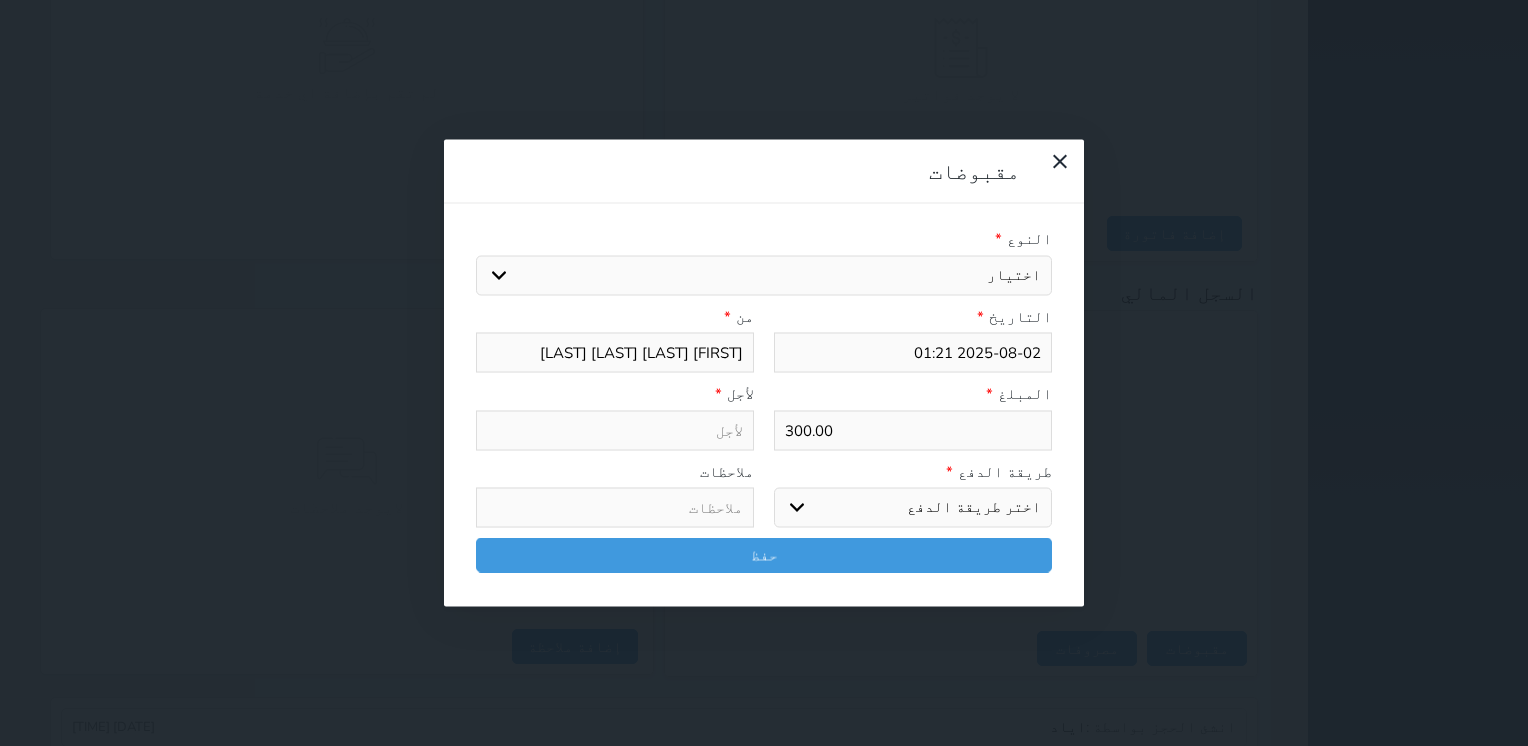 click on "اختيار   مقبوضات عامة قيمة إيجار فواتير تامين عربون لا ينطبق آخر مغسلة واي فاي - الإنترنت مواقف السيارات طعام الأغذية والمشروبات مشروبات المشروبات الباردة المشروبات الساخنة الإفطار غداء عشاء مخبز و كعك حمام سباحة الصالة الرياضية سبا و خدمات الجمال اختيار وإسقاط (خدمات النقل) ميني بار كابل - تلفزيون سرير إضافي تصفيف الشعر التسوق خدمات الجولات السياحية المنظمة خدمات الدليل السياحي" at bounding box center (764, 275) 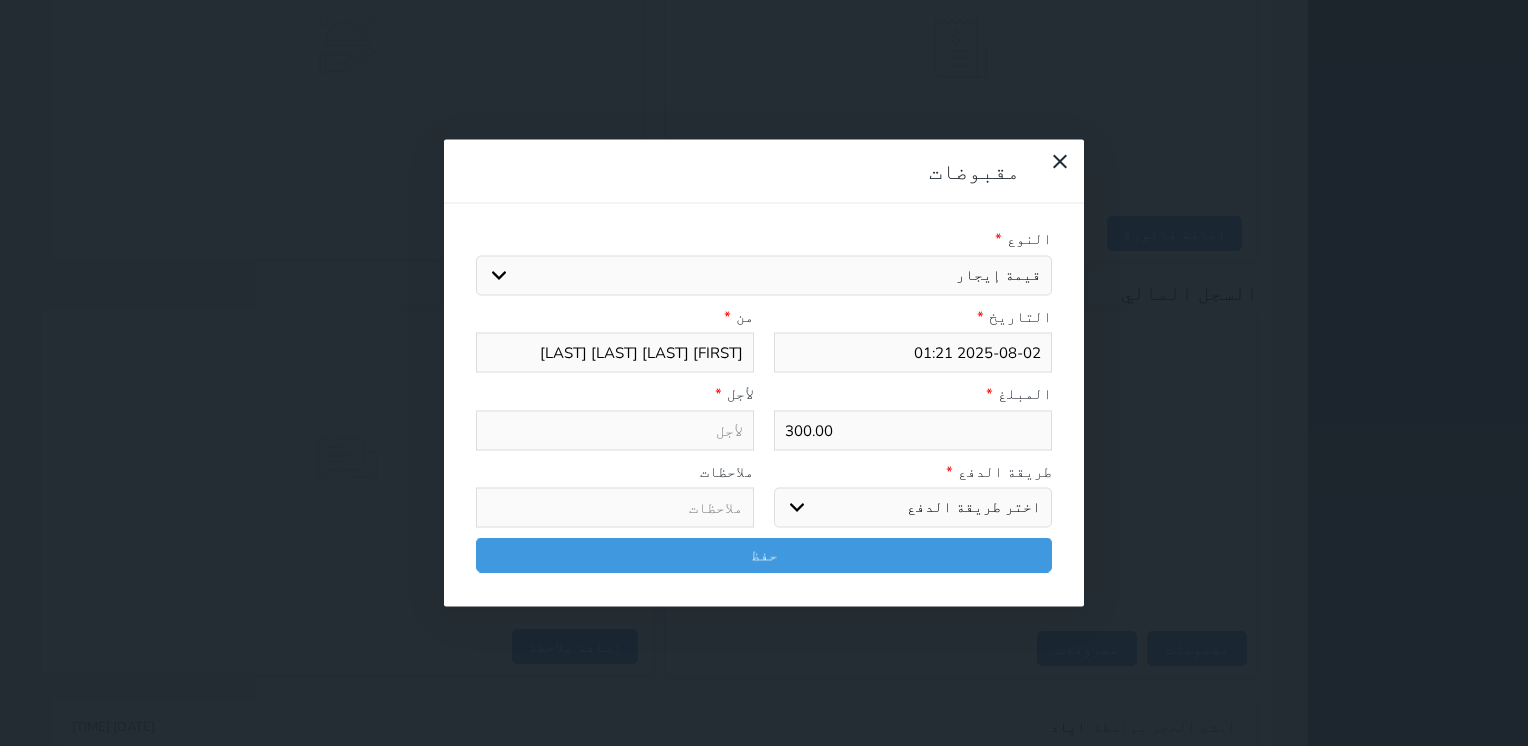 click on "اختيار   مقبوضات عامة قيمة إيجار فواتير تامين عربون لا ينطبق آخر مغسلة واي فاي - الإنترنت مواقف السيارات طعام الأغذية والمشروبات مشروبات المشروبات الباردة المشروبات الساخنة الإفطار غداء عشاء مخبز و كعك حمام سباحة الصالة الرياضية سبا و خدمات الجمال اختيار وإسقاط (خدمات النقل) ميني بار كابل - تلفزيون سرير إضافي تصفيف الشعر التسوق خدمات الجولات السياحية المنظمة خدمات الدليل السياحي" at bounding box center [764, 275] 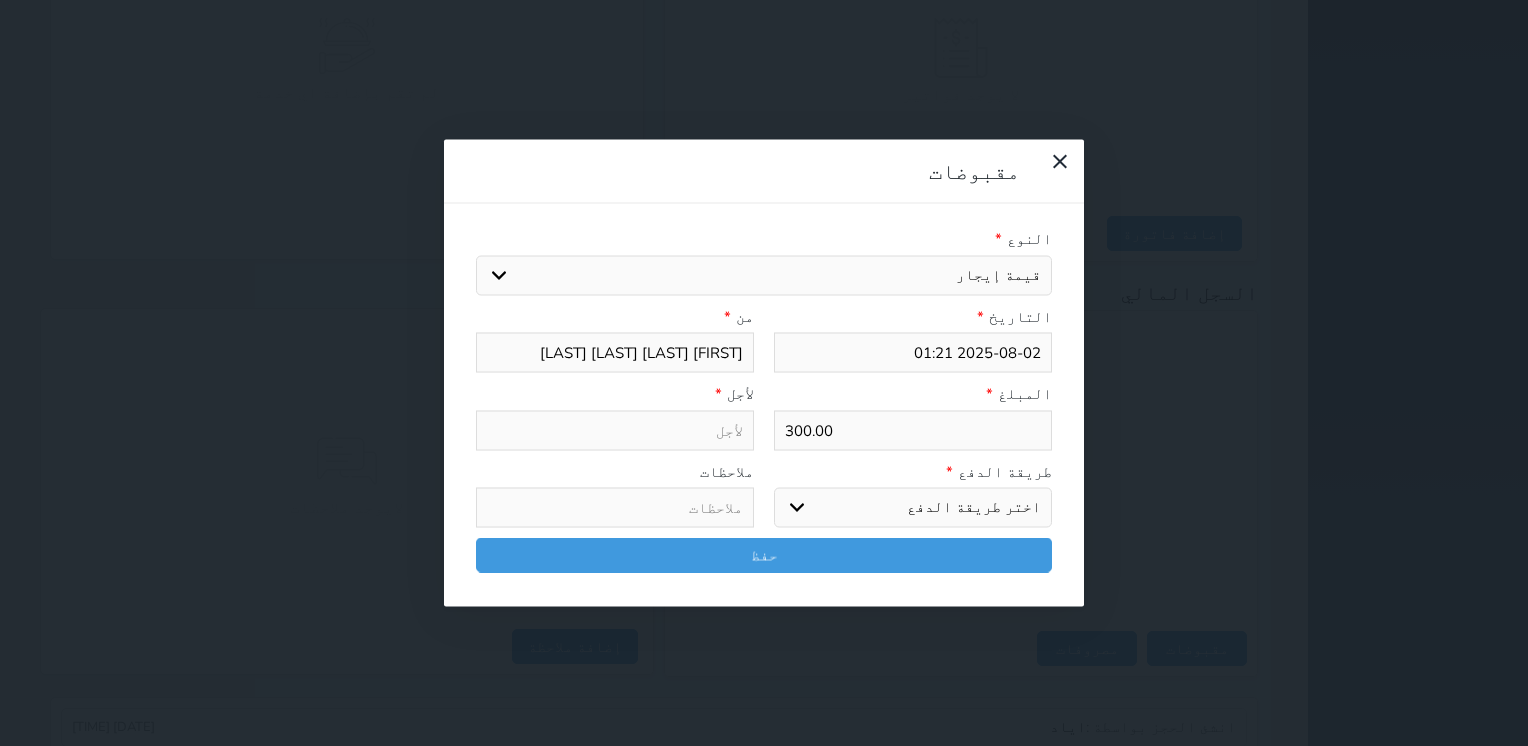 click on "المبلغ *" at bounding box center [913, 394] 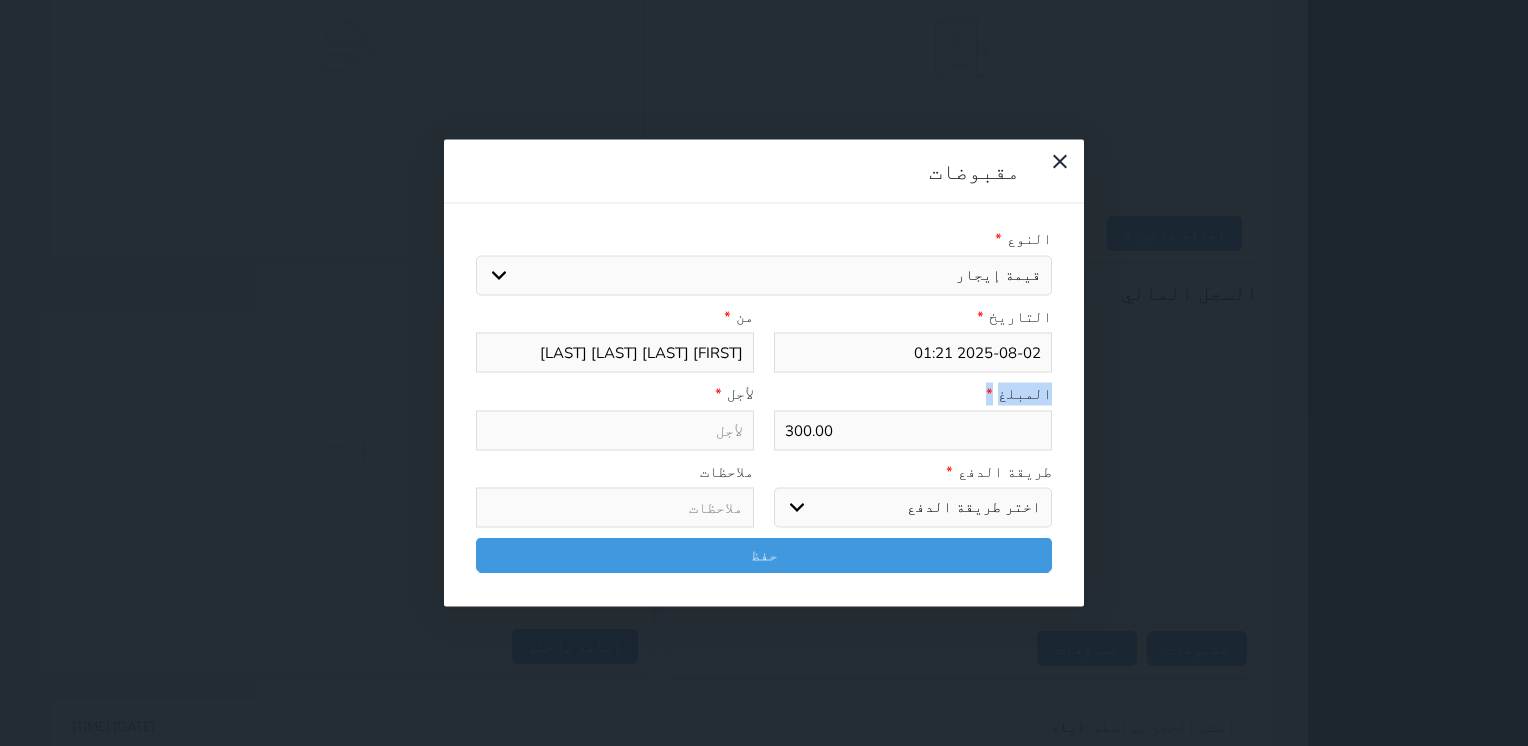 type on "قيمة إيجار - الوحدة - 407" 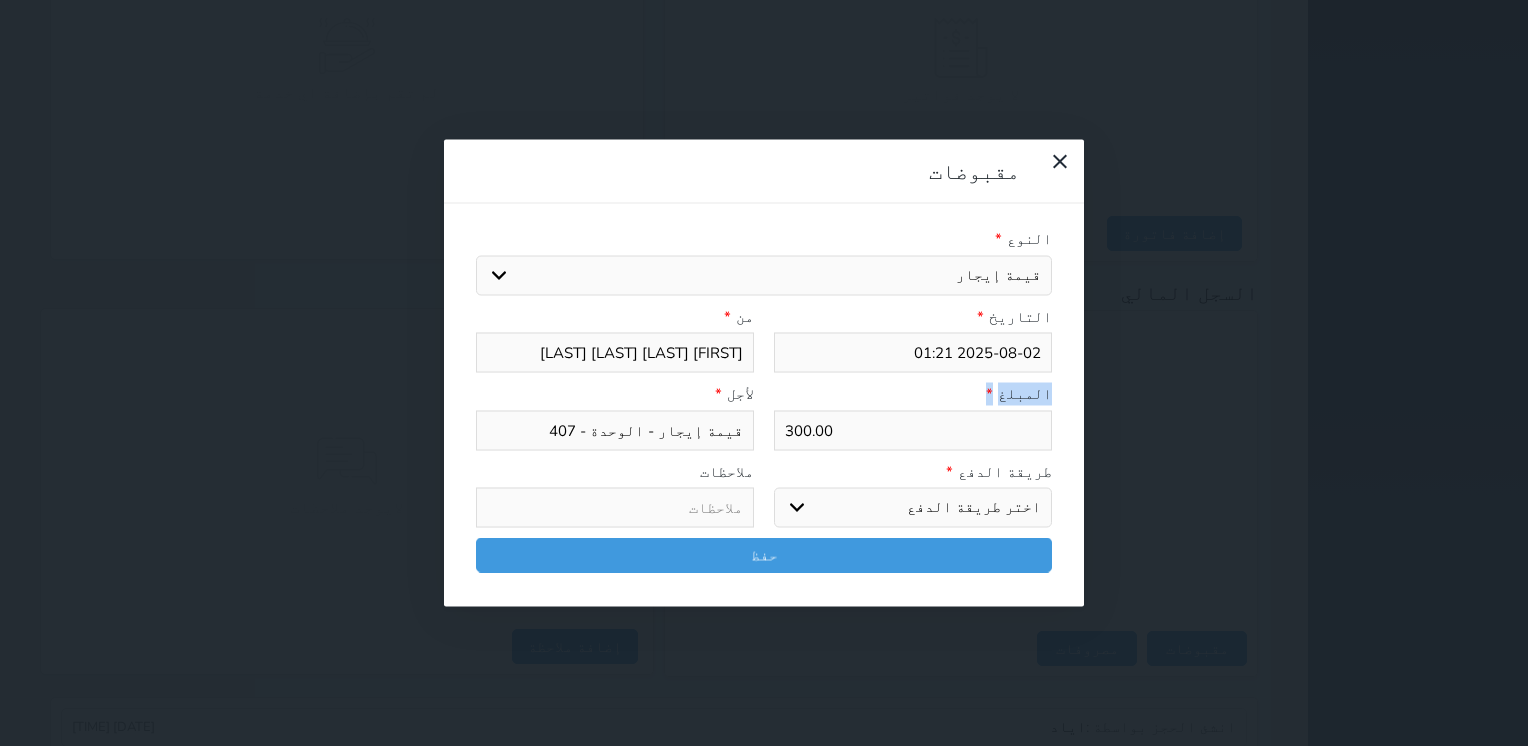 drag, startPoint x: 1053, startPoint y: 243, endPoint x: 1032, endPoint y: 364, distance: 122.80879 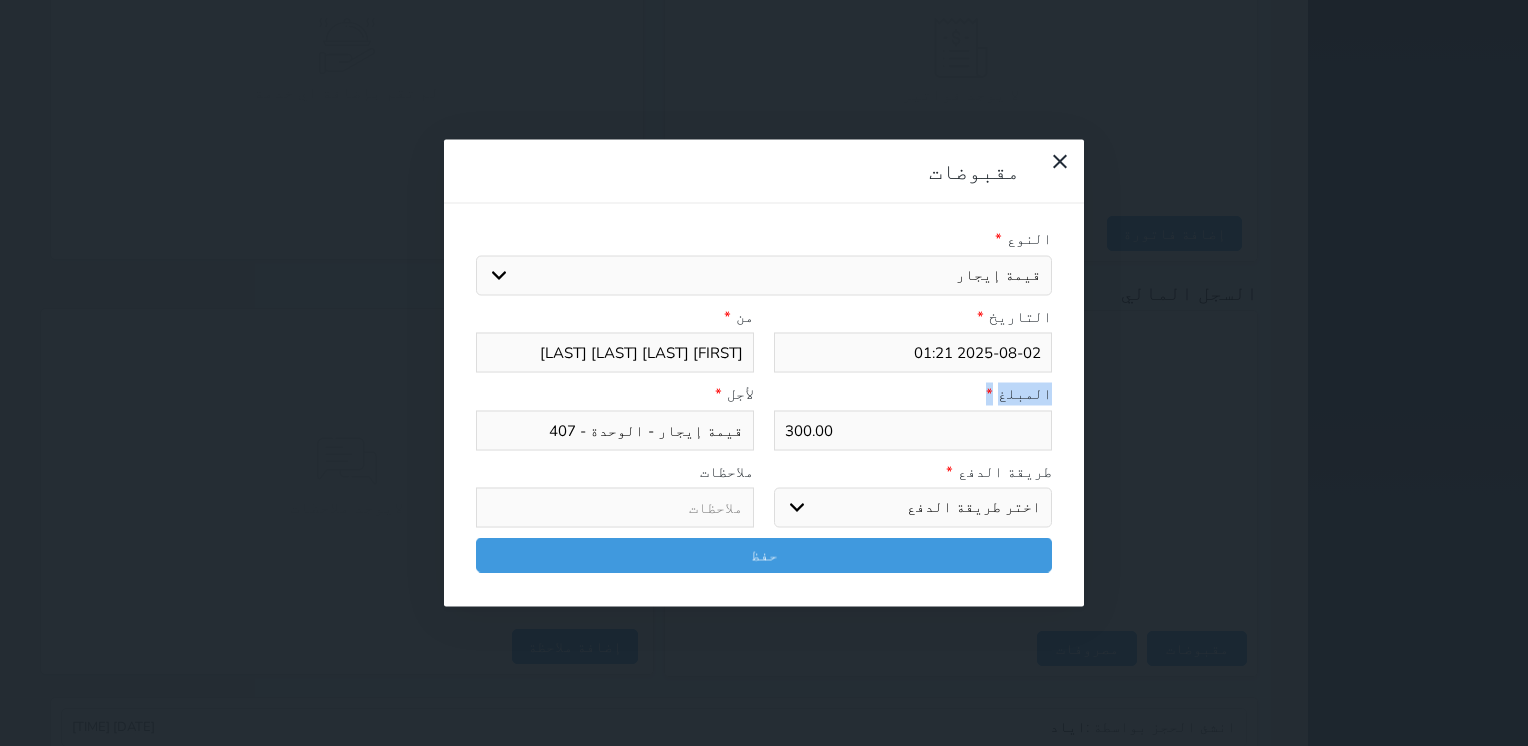 click on "اختر طريقة الدفع   دفع نقدى   تحويل بنكى   مدى   بطاقة ائتمان   آجل" at bounding box center (913, 508) 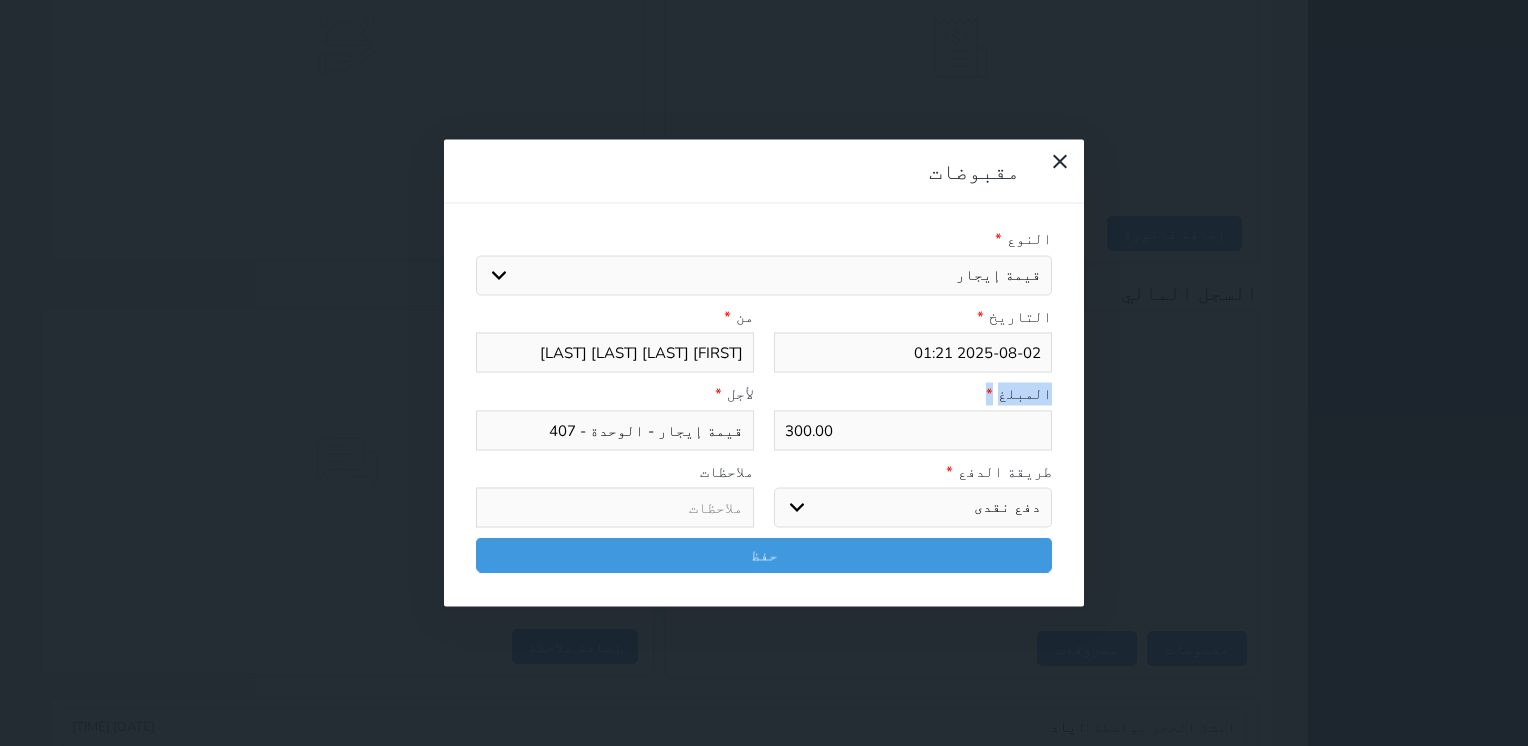 click on "اختر طريقة الدفع   دفع نقدى   تحويل بنكى   مدى   بطاقة ائتمان   آجل" at bounding box center (913, 508) 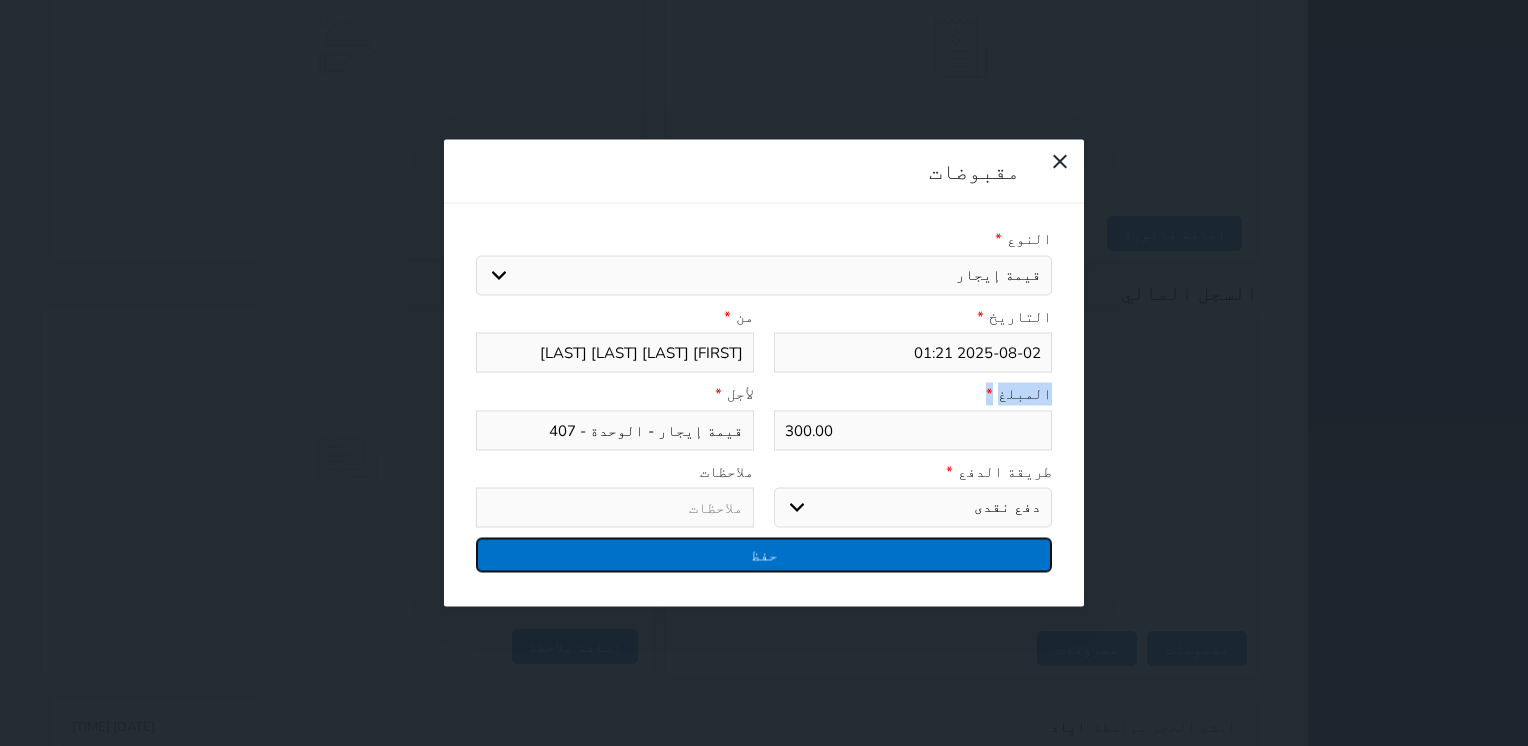 click on "حفظ" at bounding box center (764, 555) 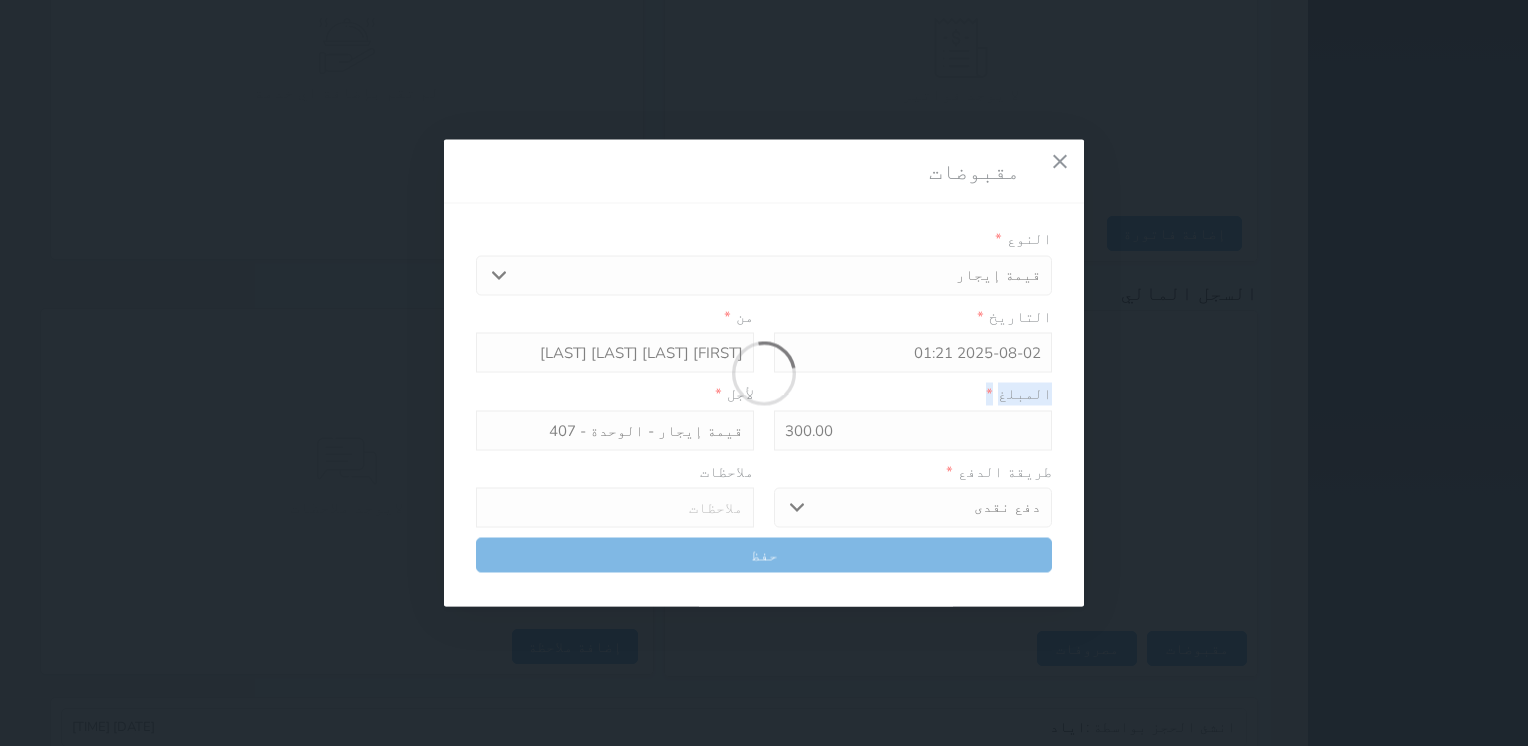 select 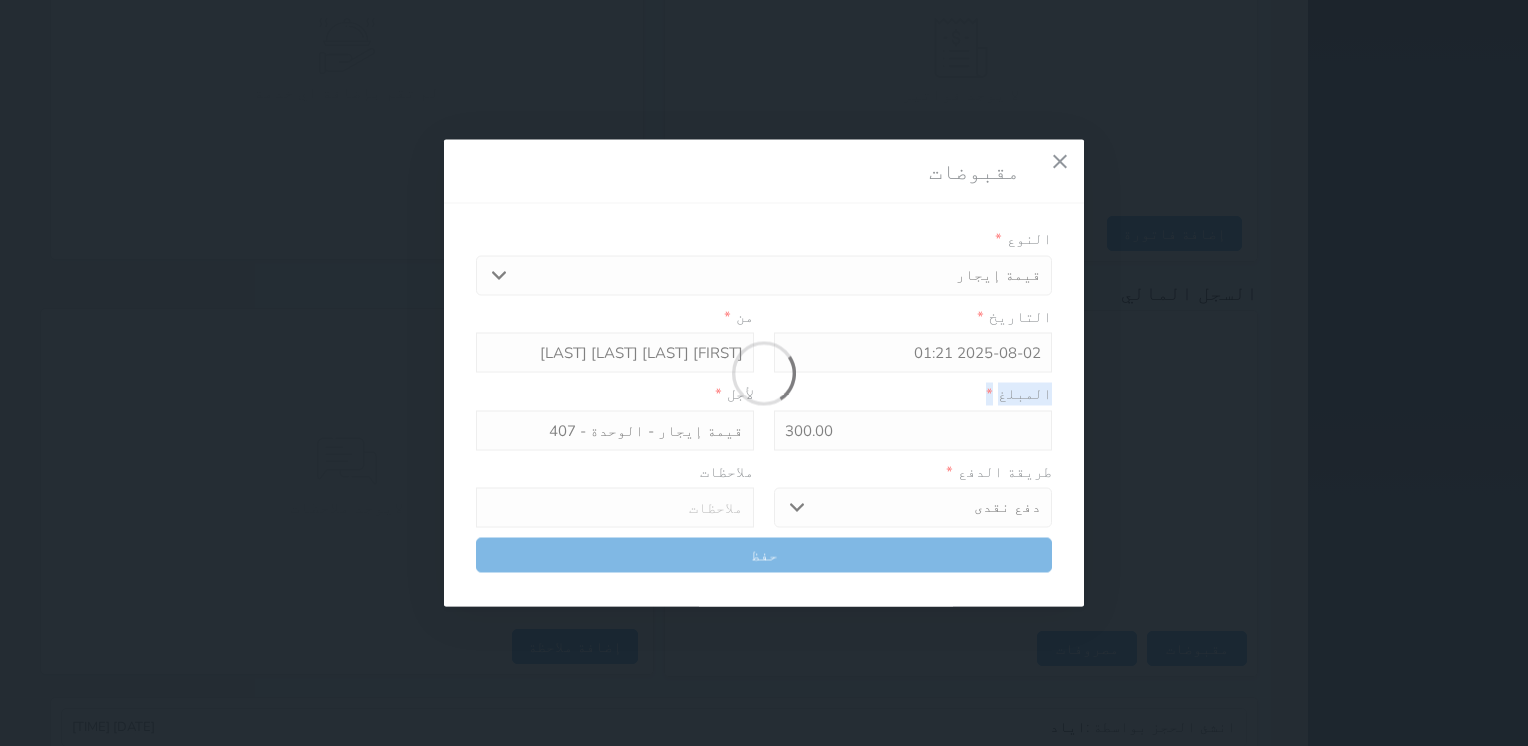 type 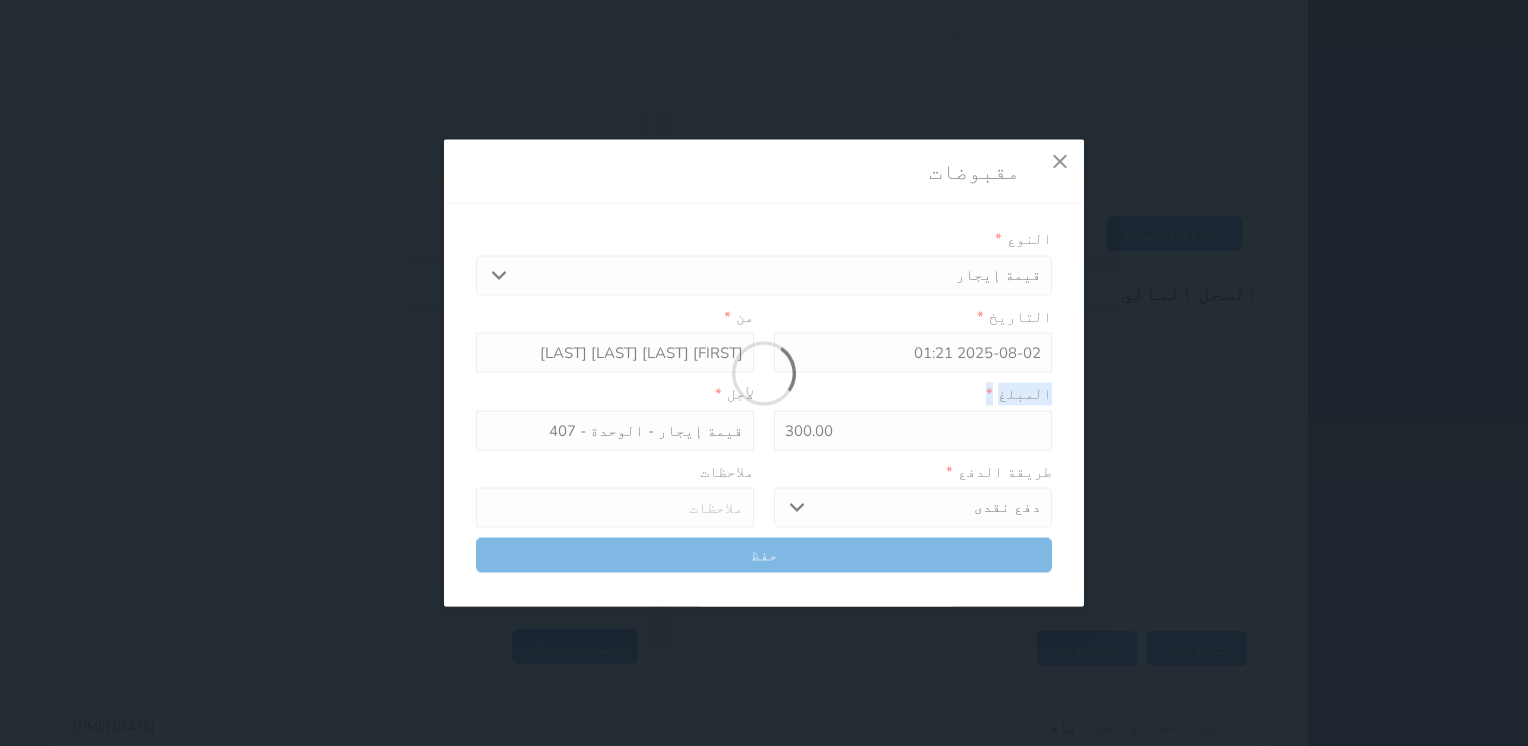 type on "0" 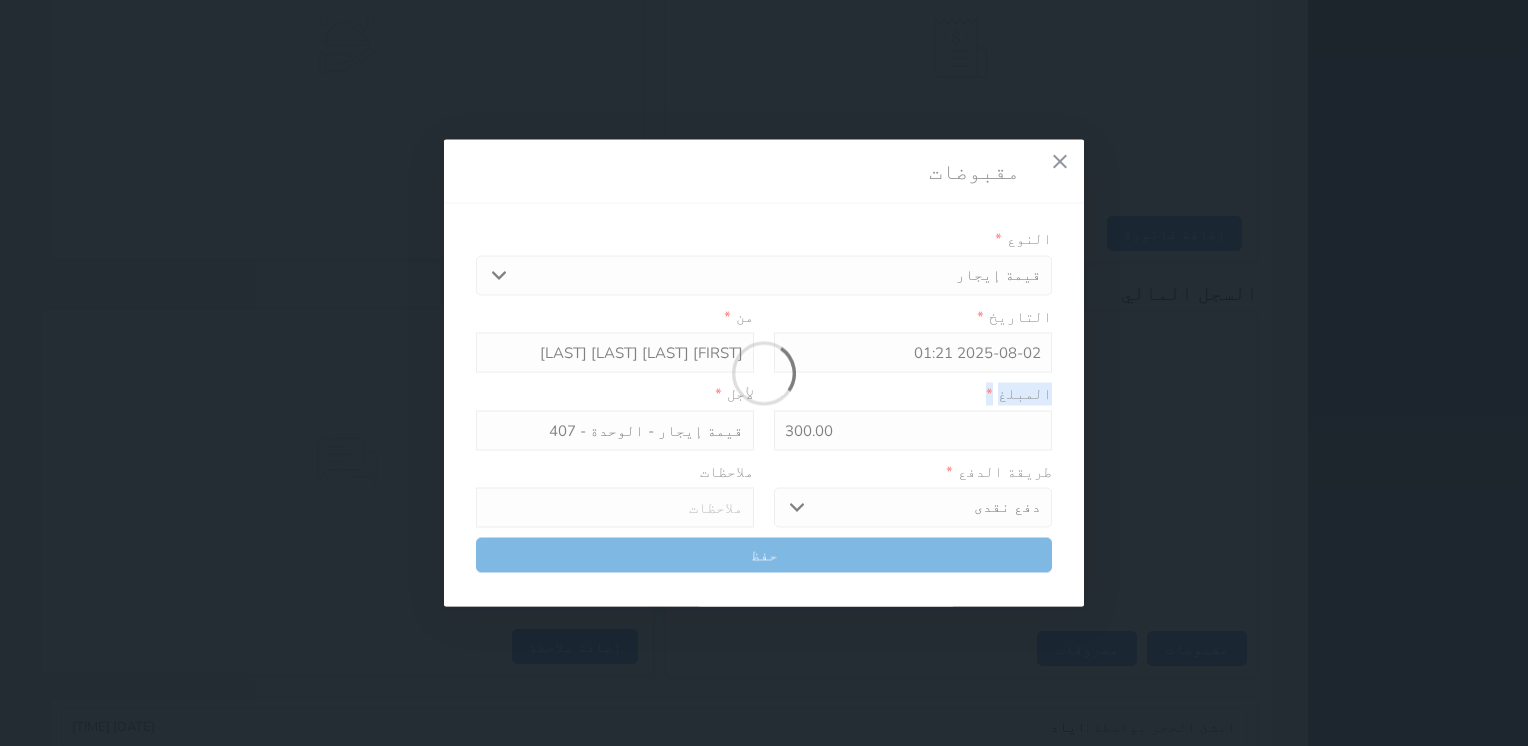 select 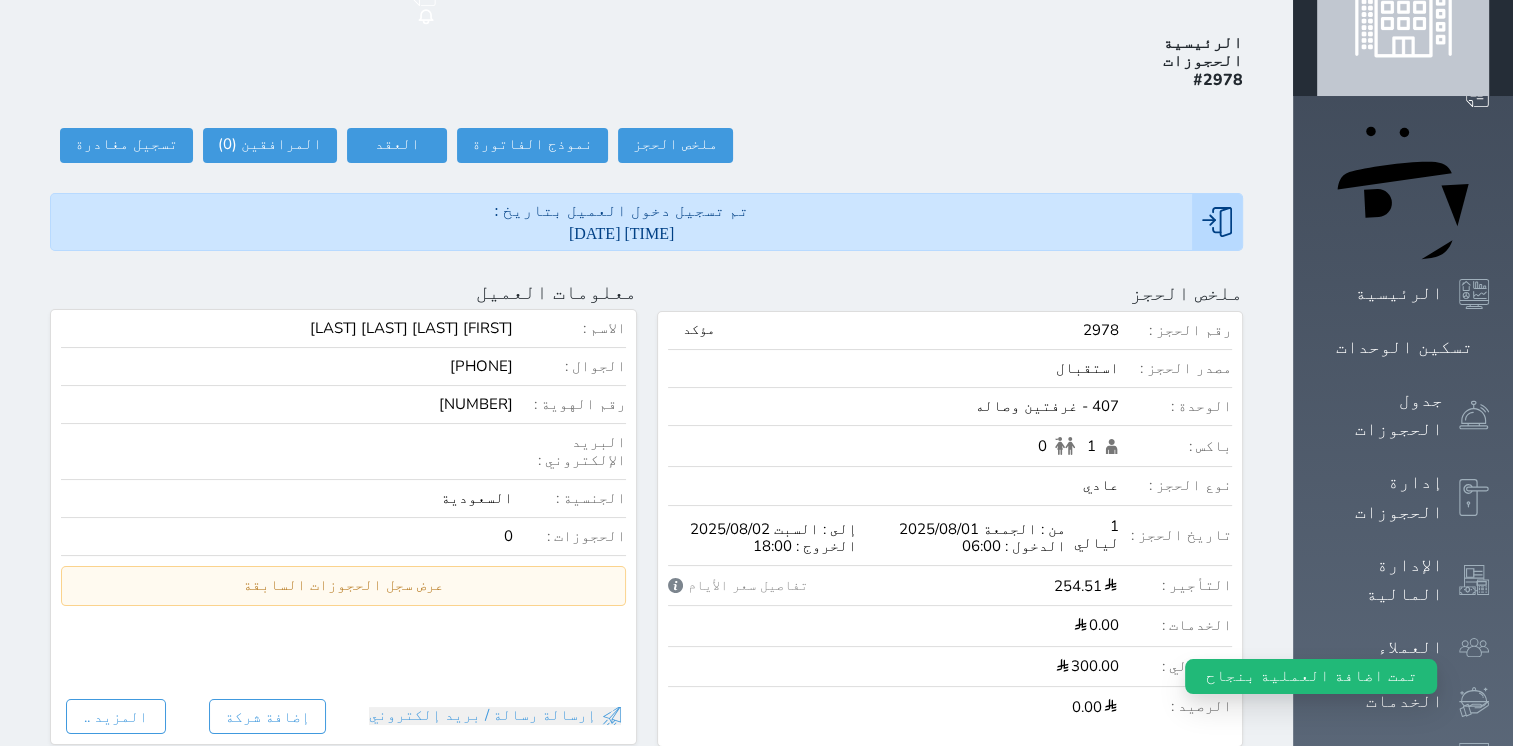 scroll, scrollTop: 0, scrollLeft: 0, axis: both 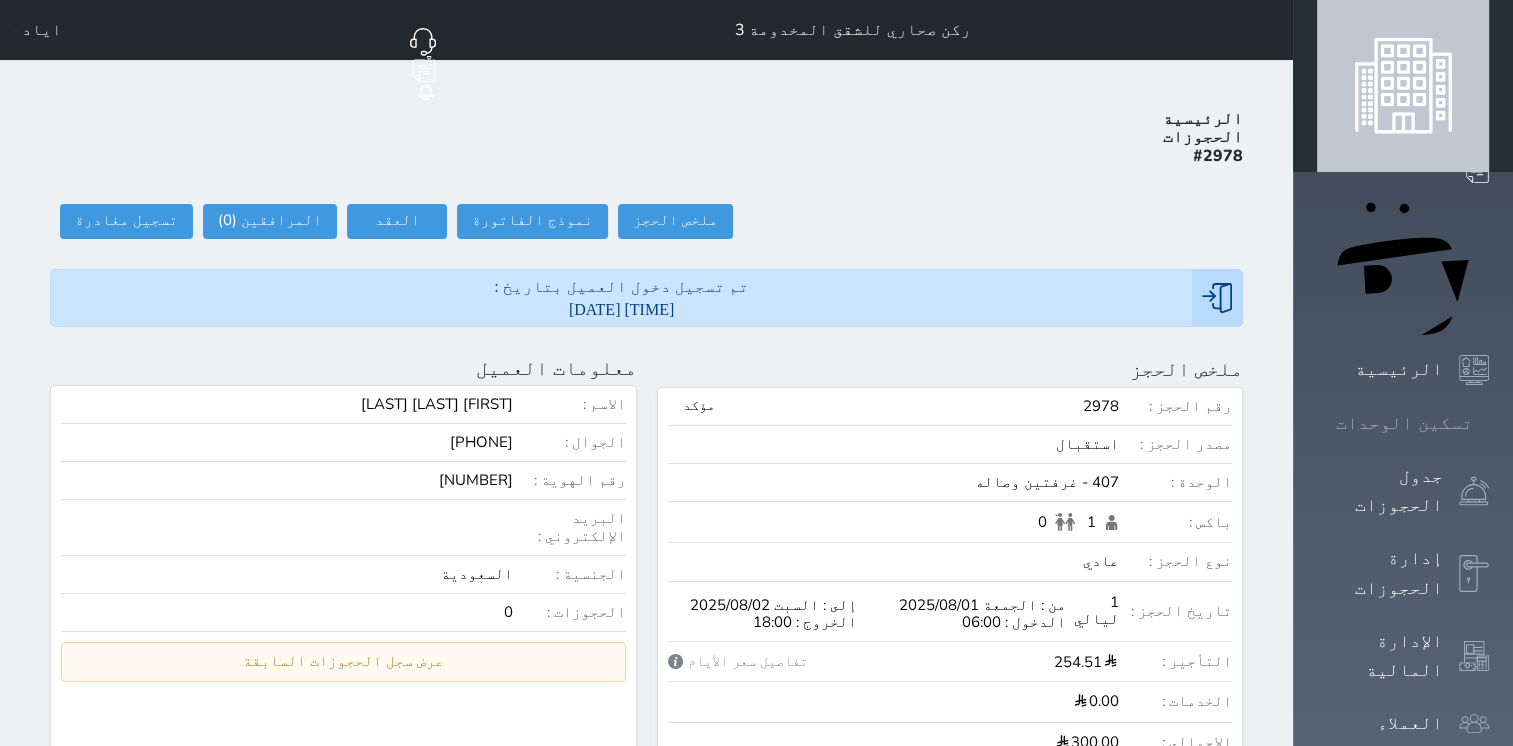 drag, startPoint x: 0, startPoint y: 0, endPoint x: 1429, endPoint y: 215, distance: 1445.0834 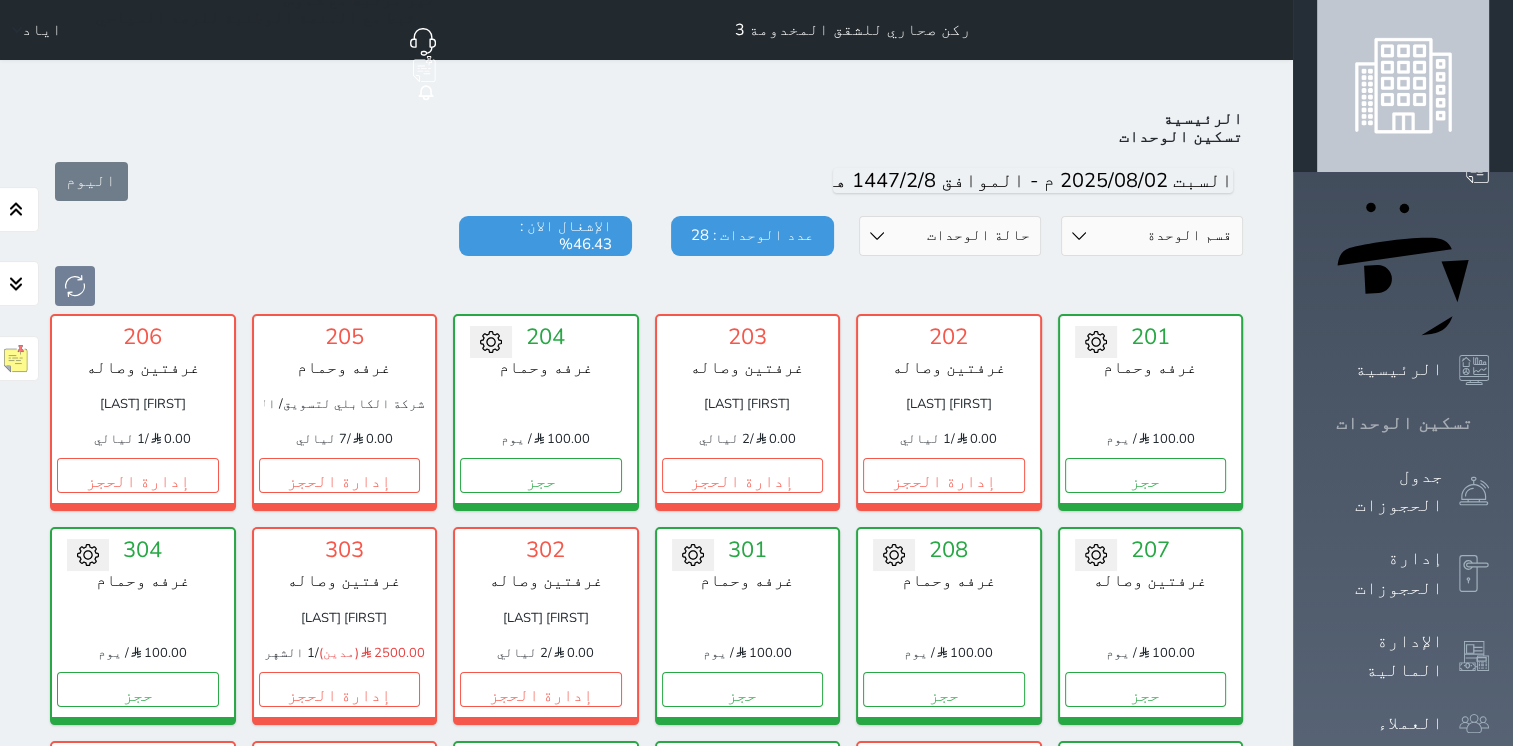 scroll, scrollTop: 78, scrollLeft: 0, axis: vertical 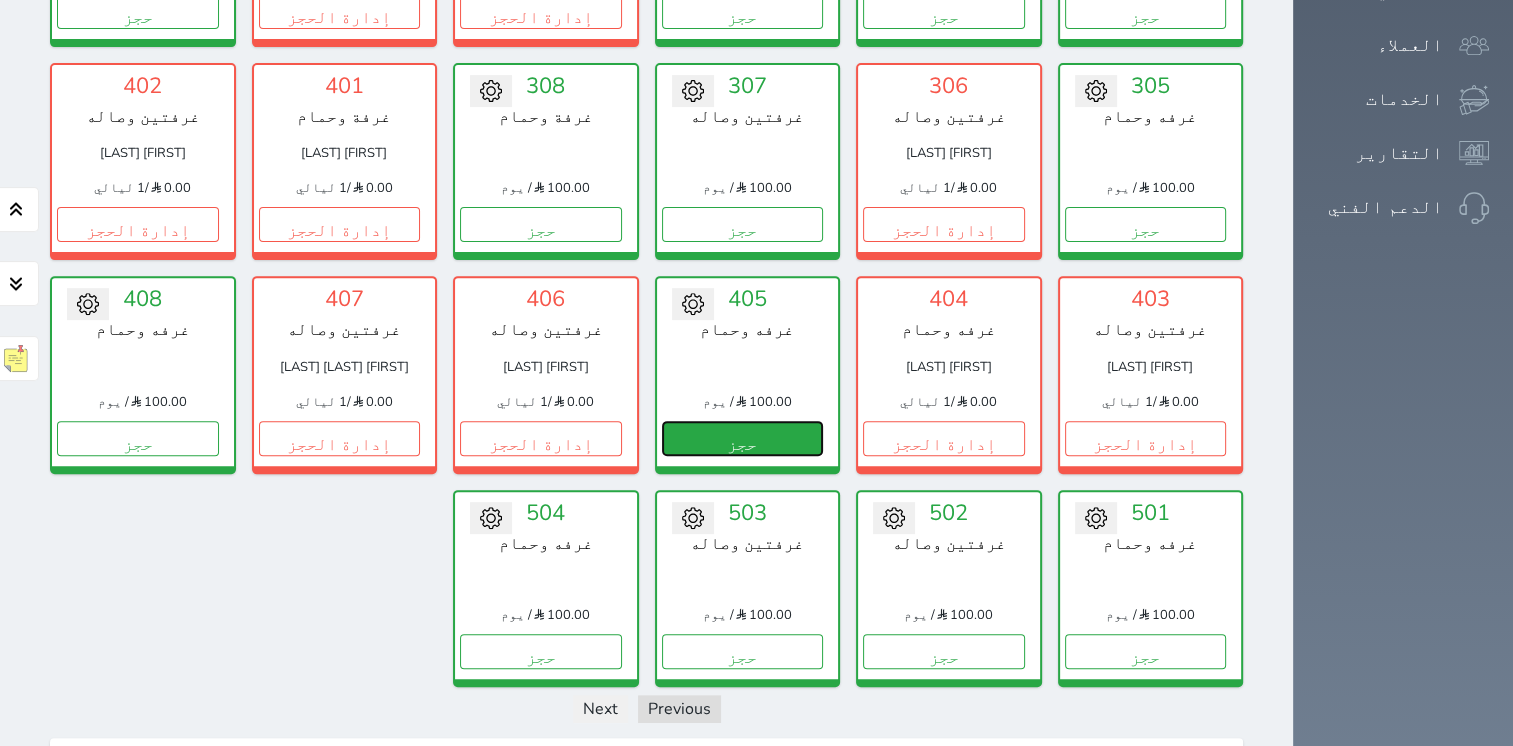 click on "حجز" at bounding box center (743, 438) 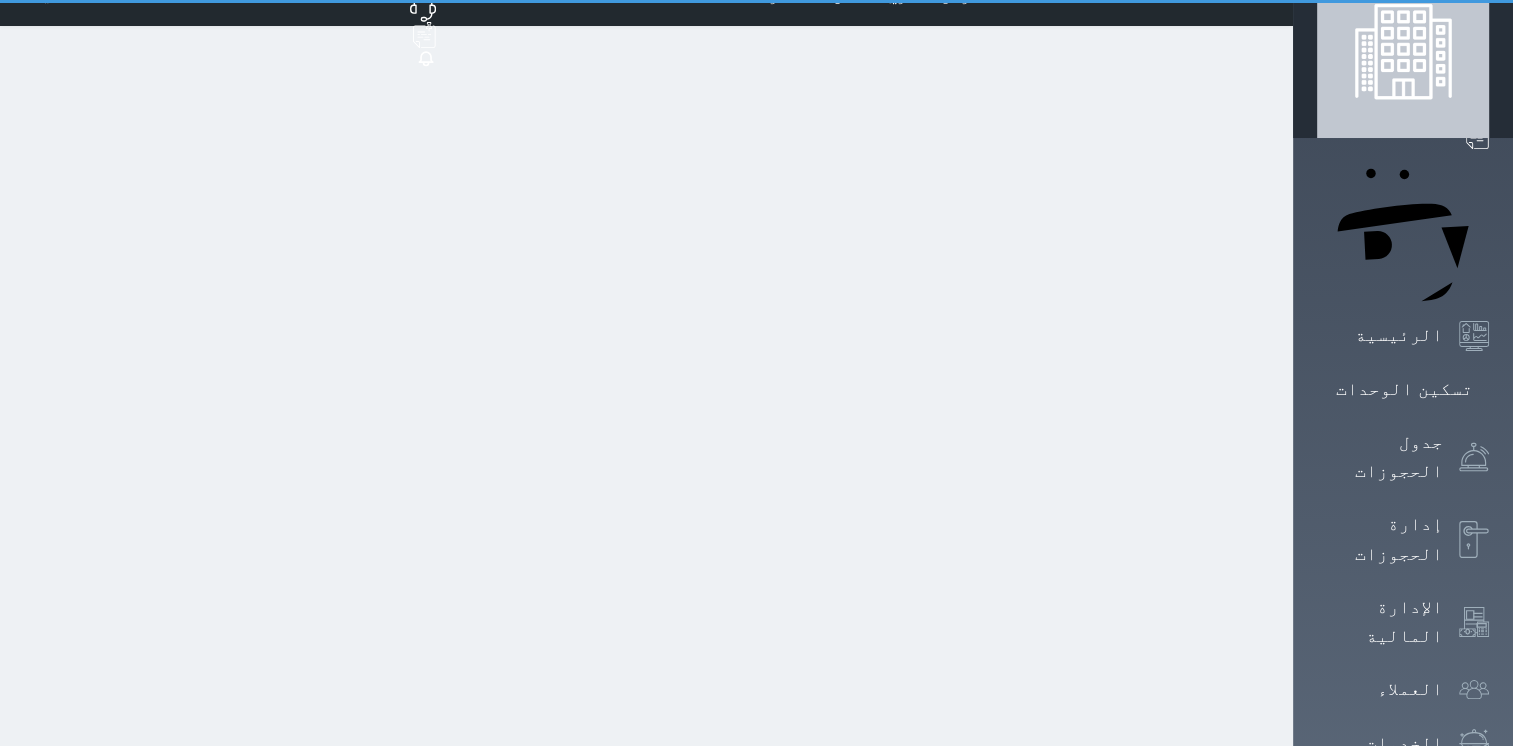 scroll, scrollTop: 0, scrollLeft: 0, axis: both 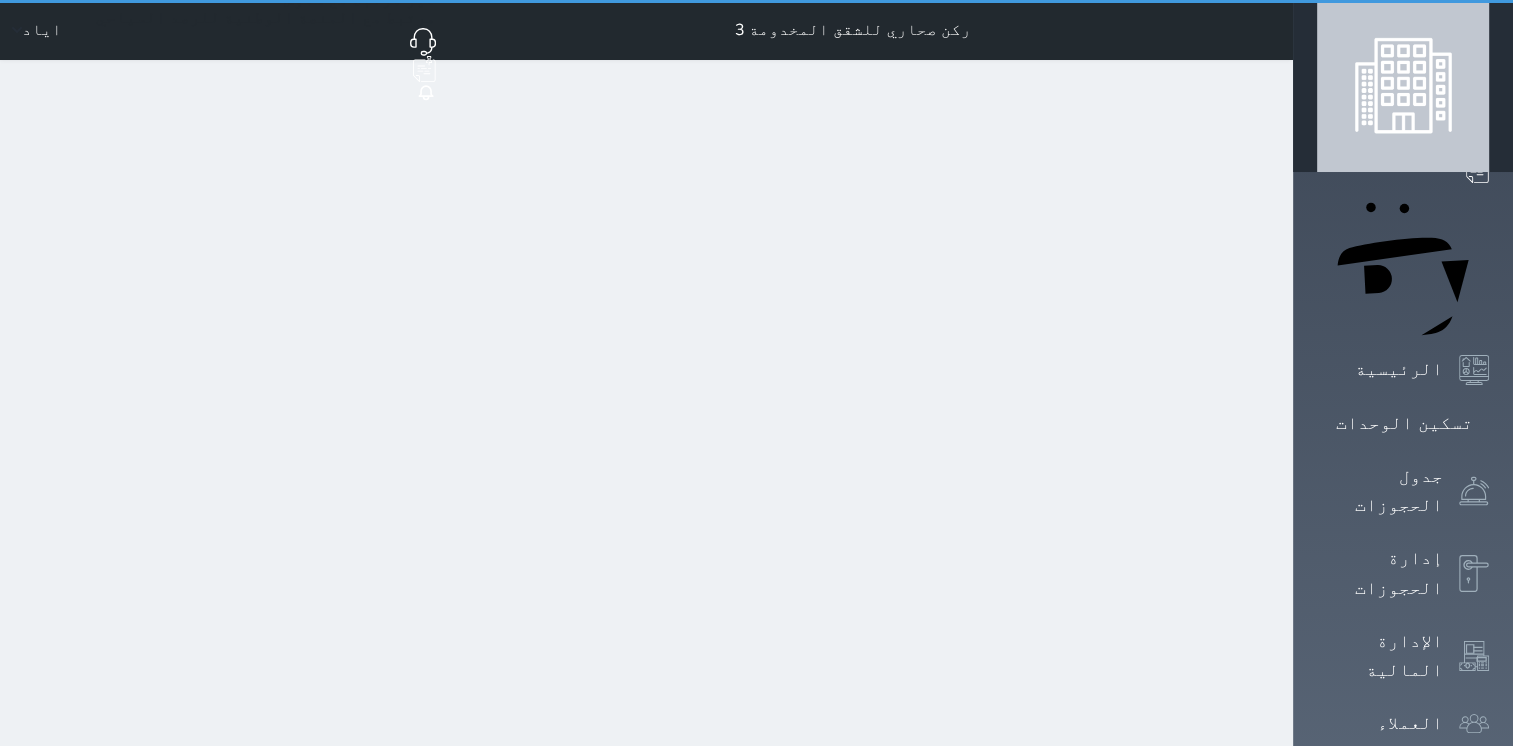 select on "1" 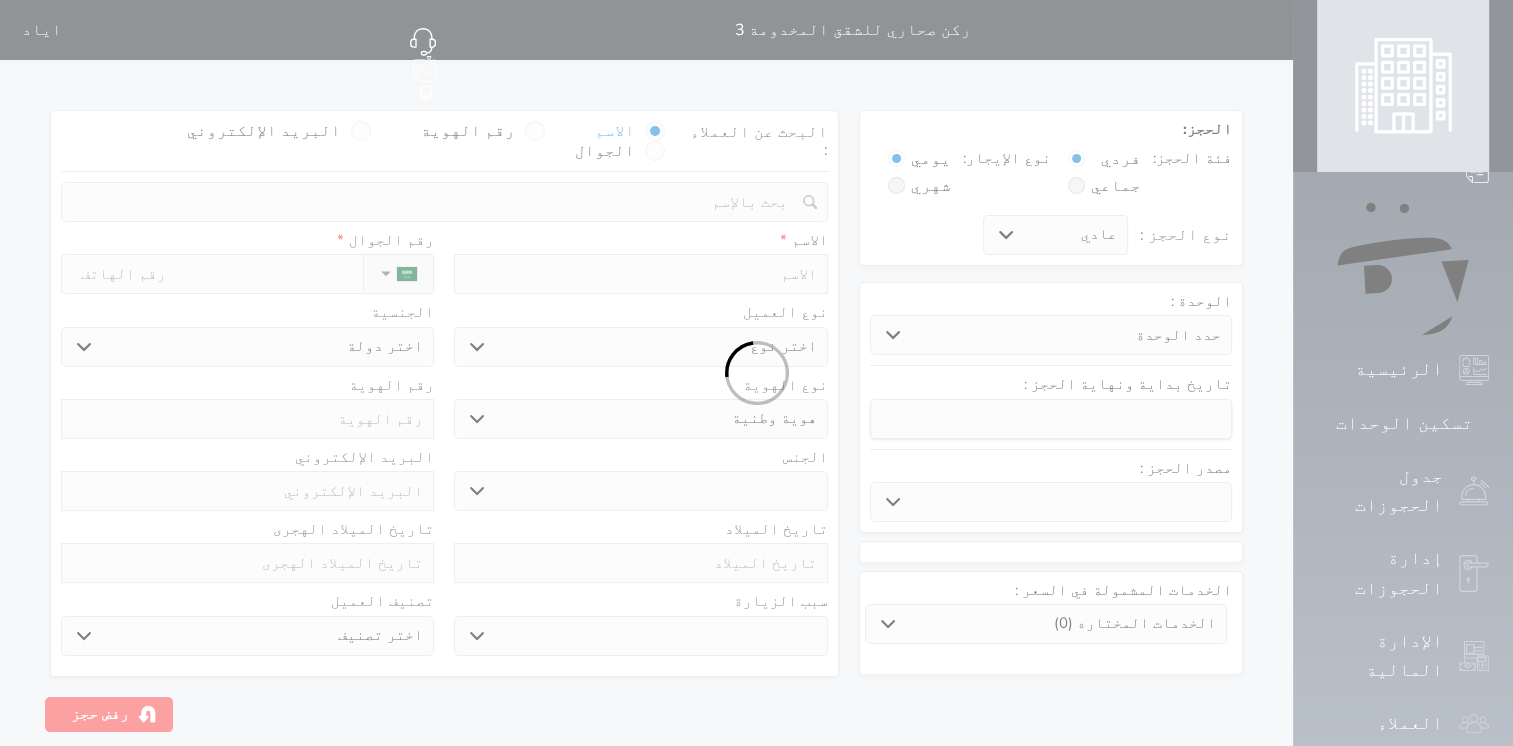 select 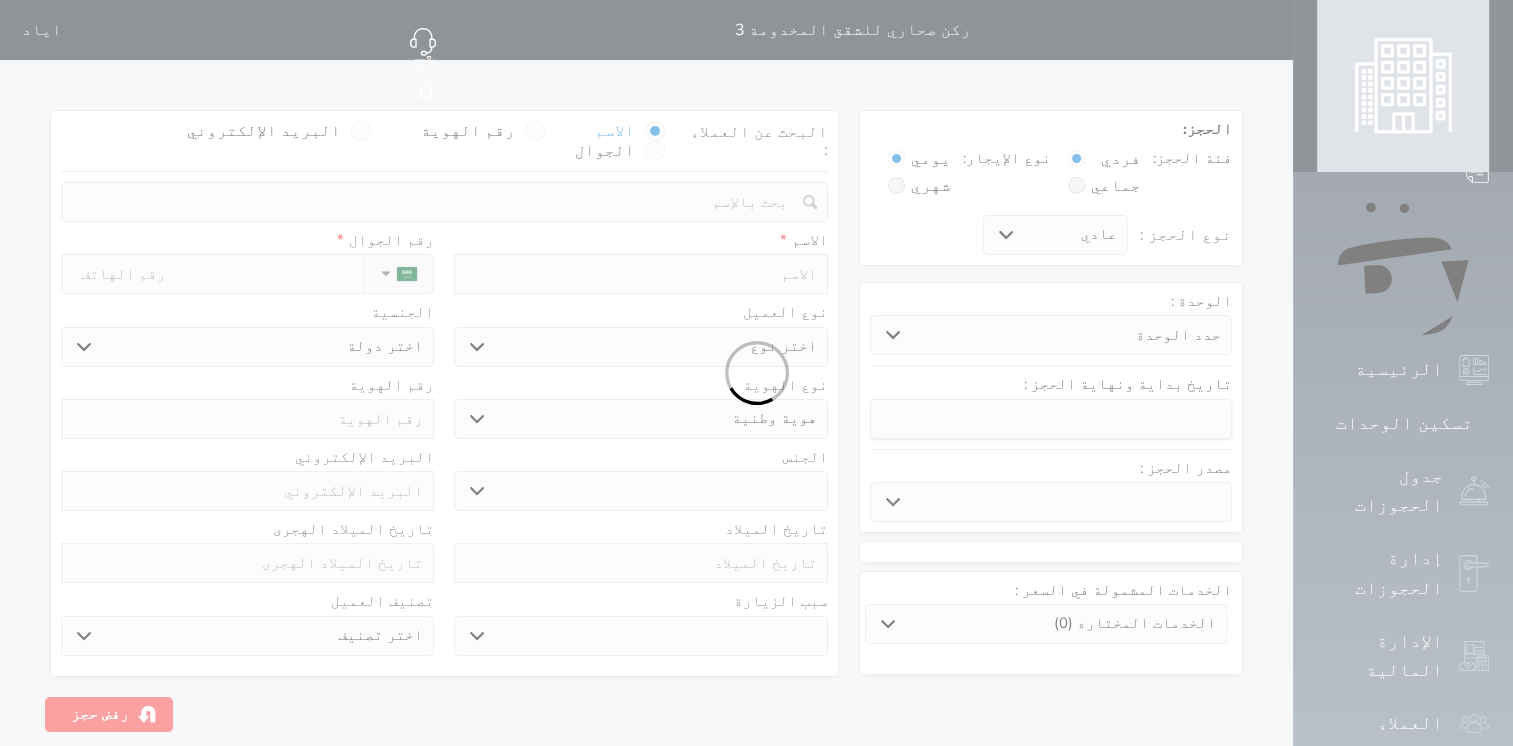 select 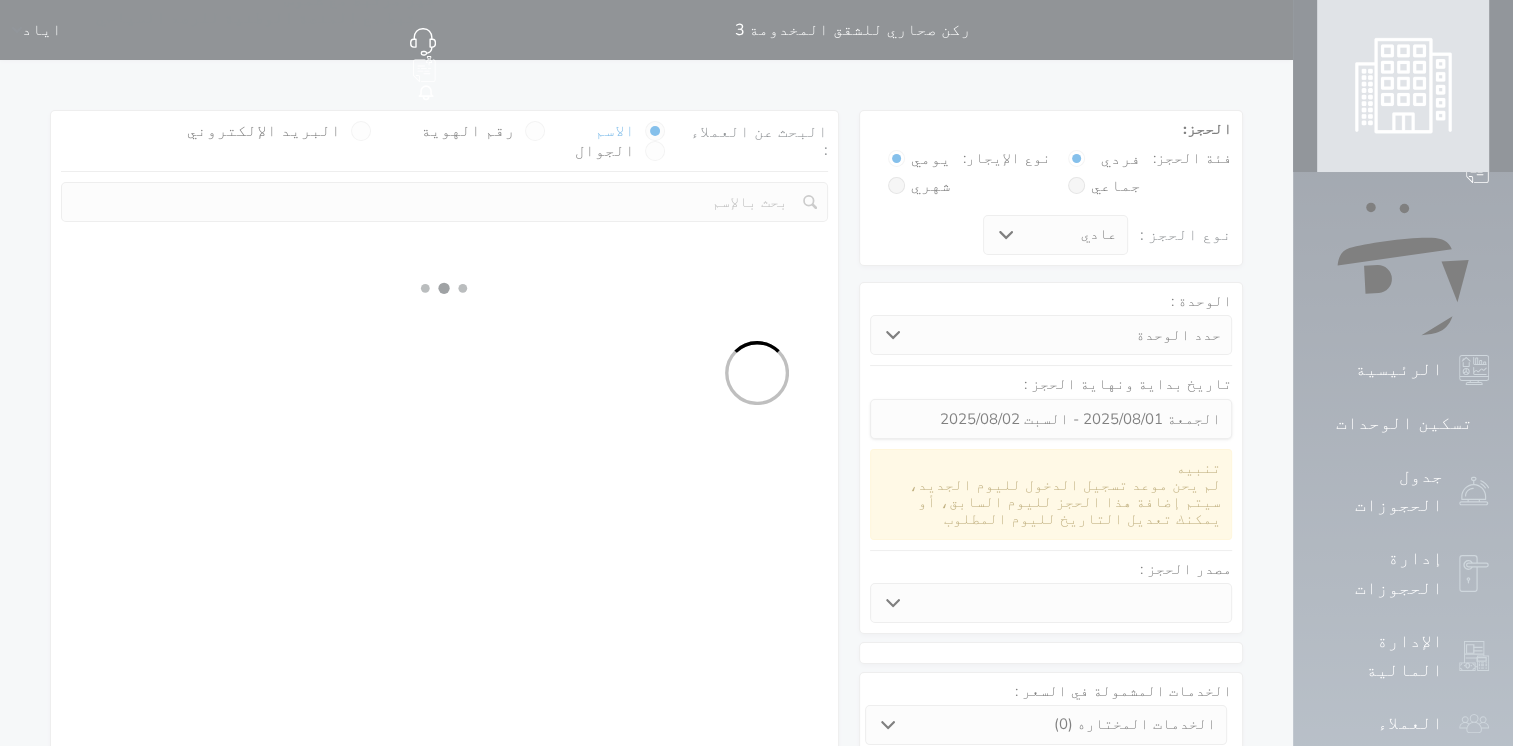 select on "60627" 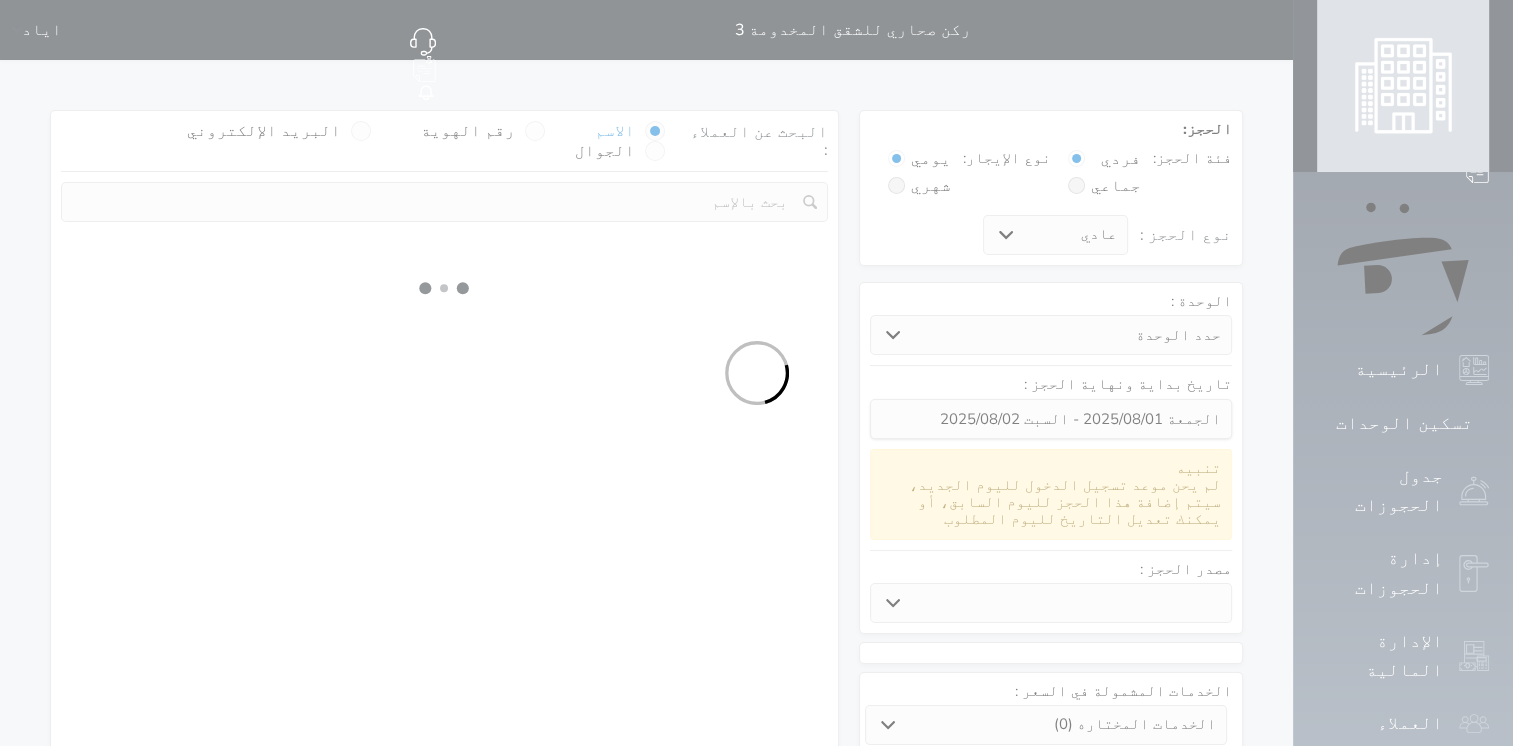 select on "1" 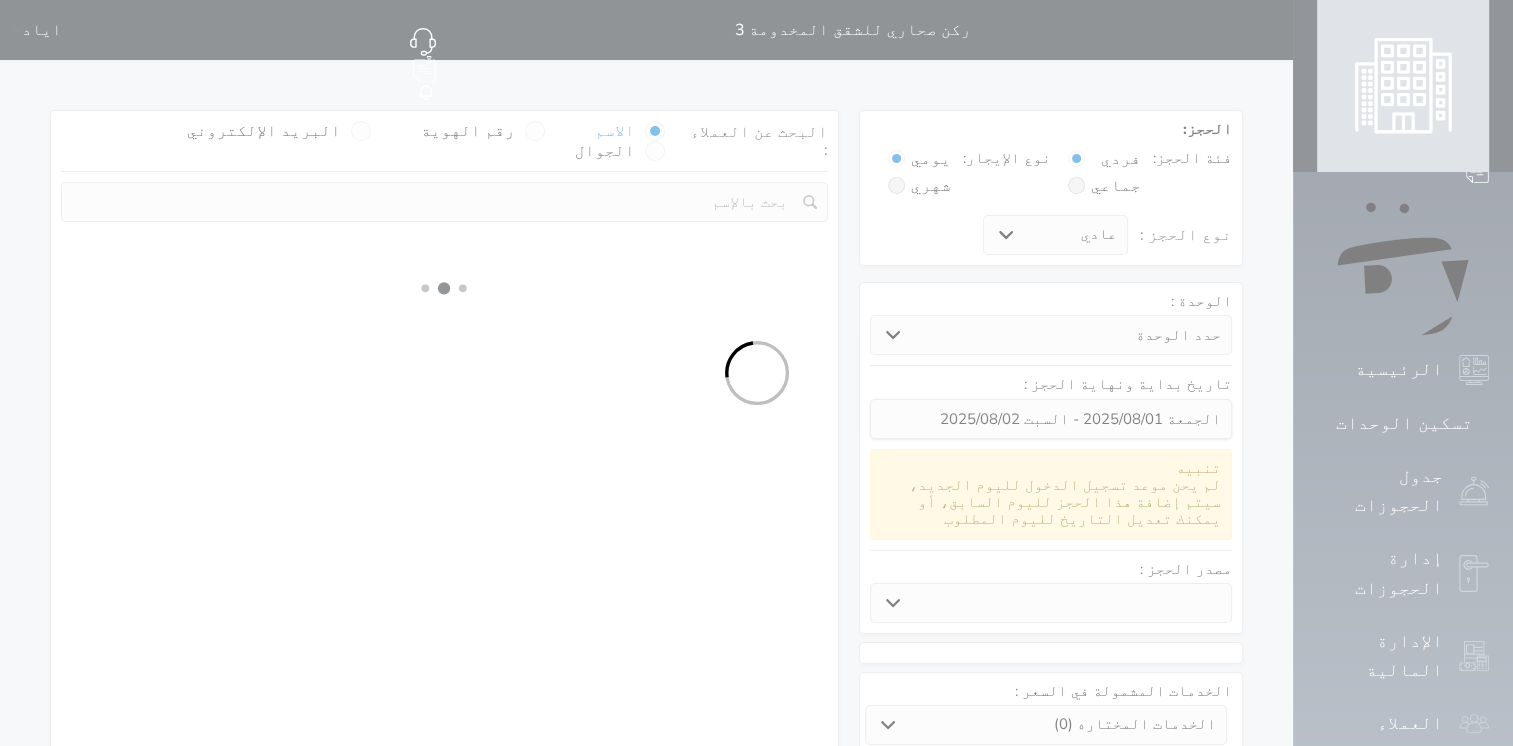 select on "113" 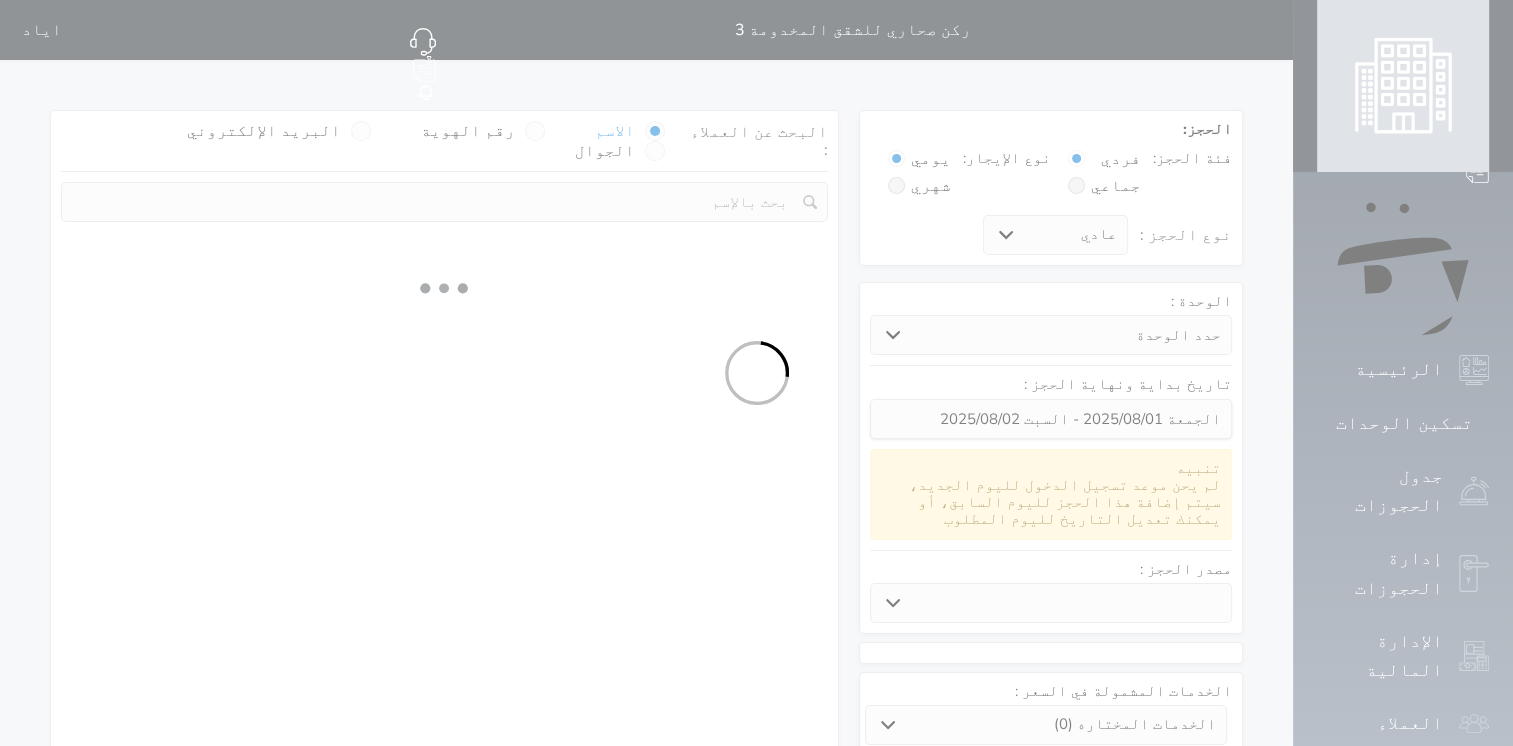 select on "1" 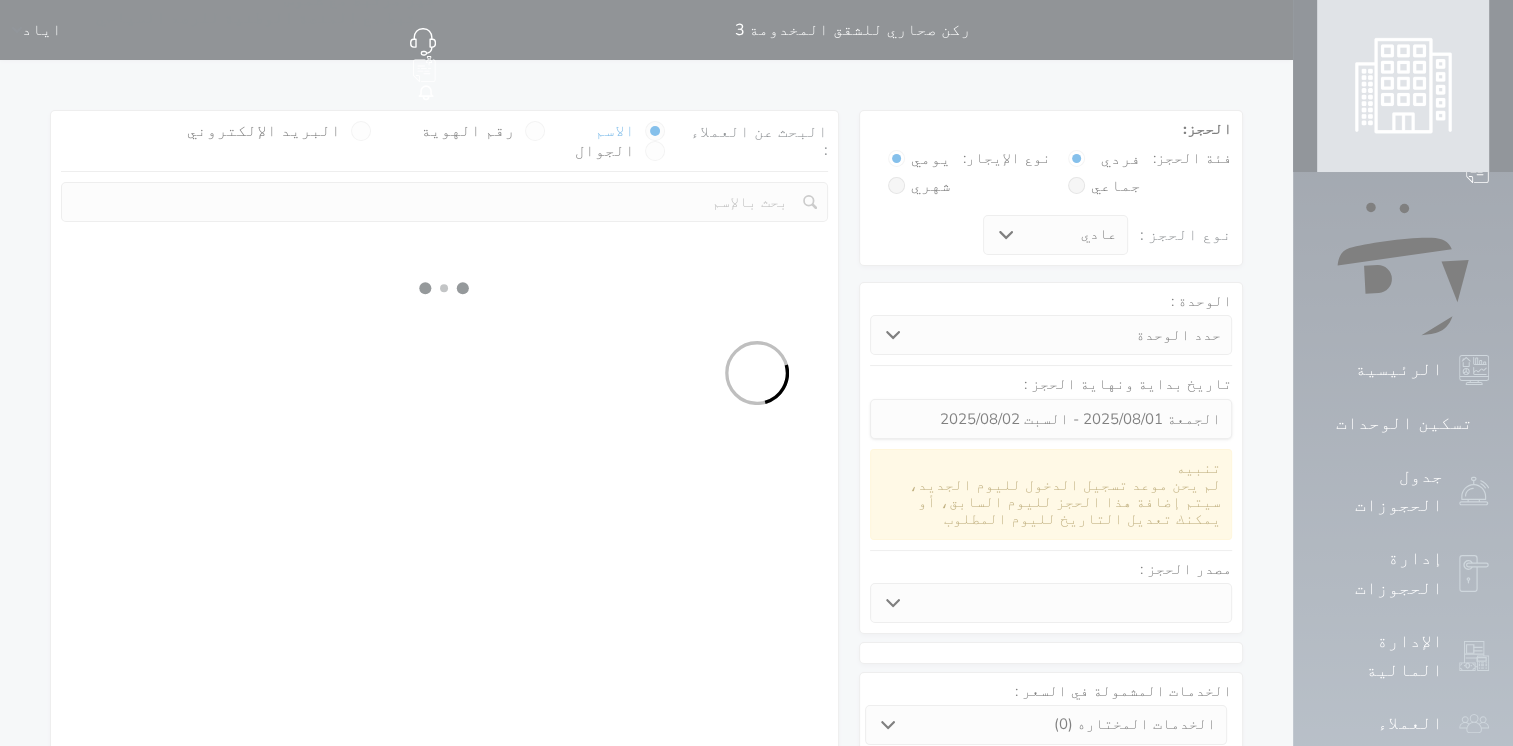 select 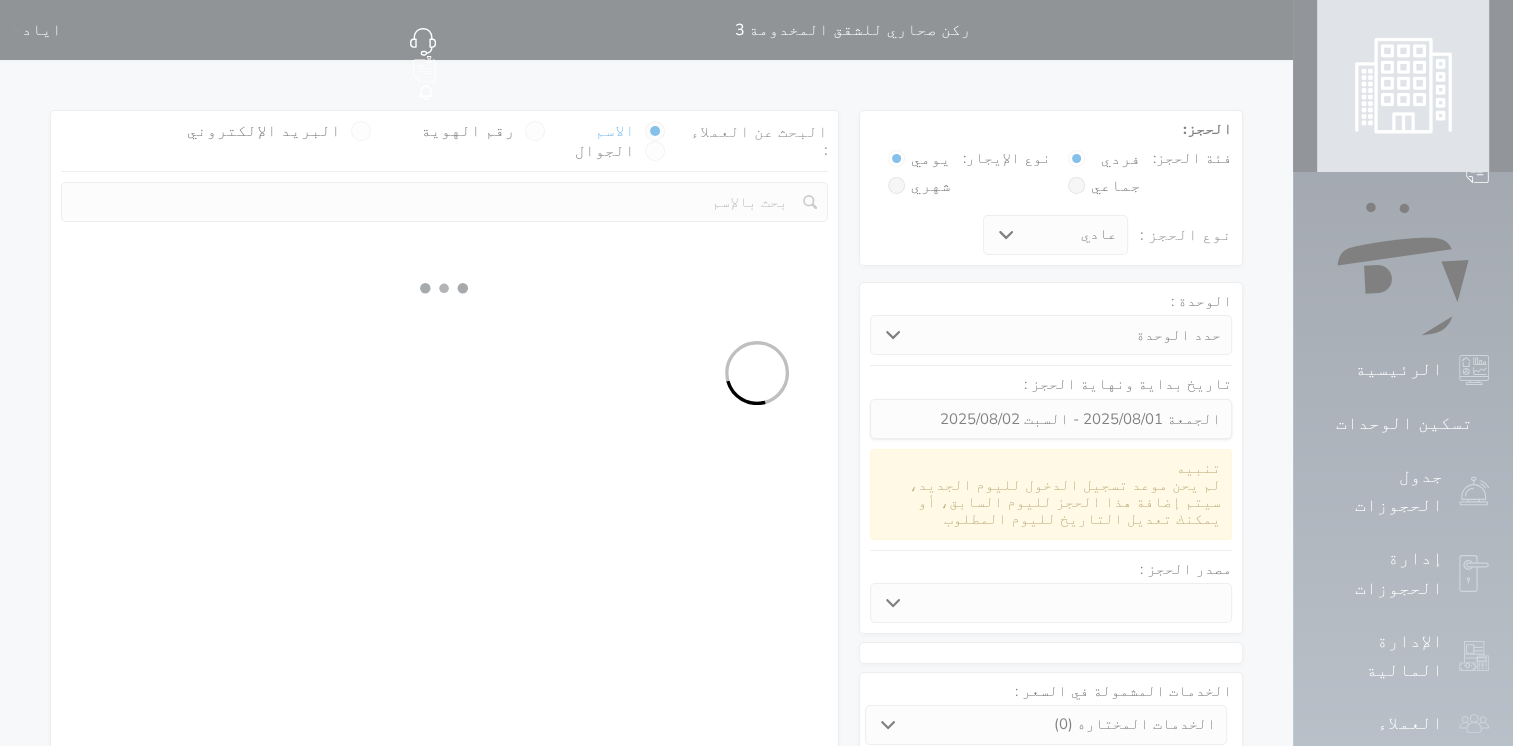 select on "7" 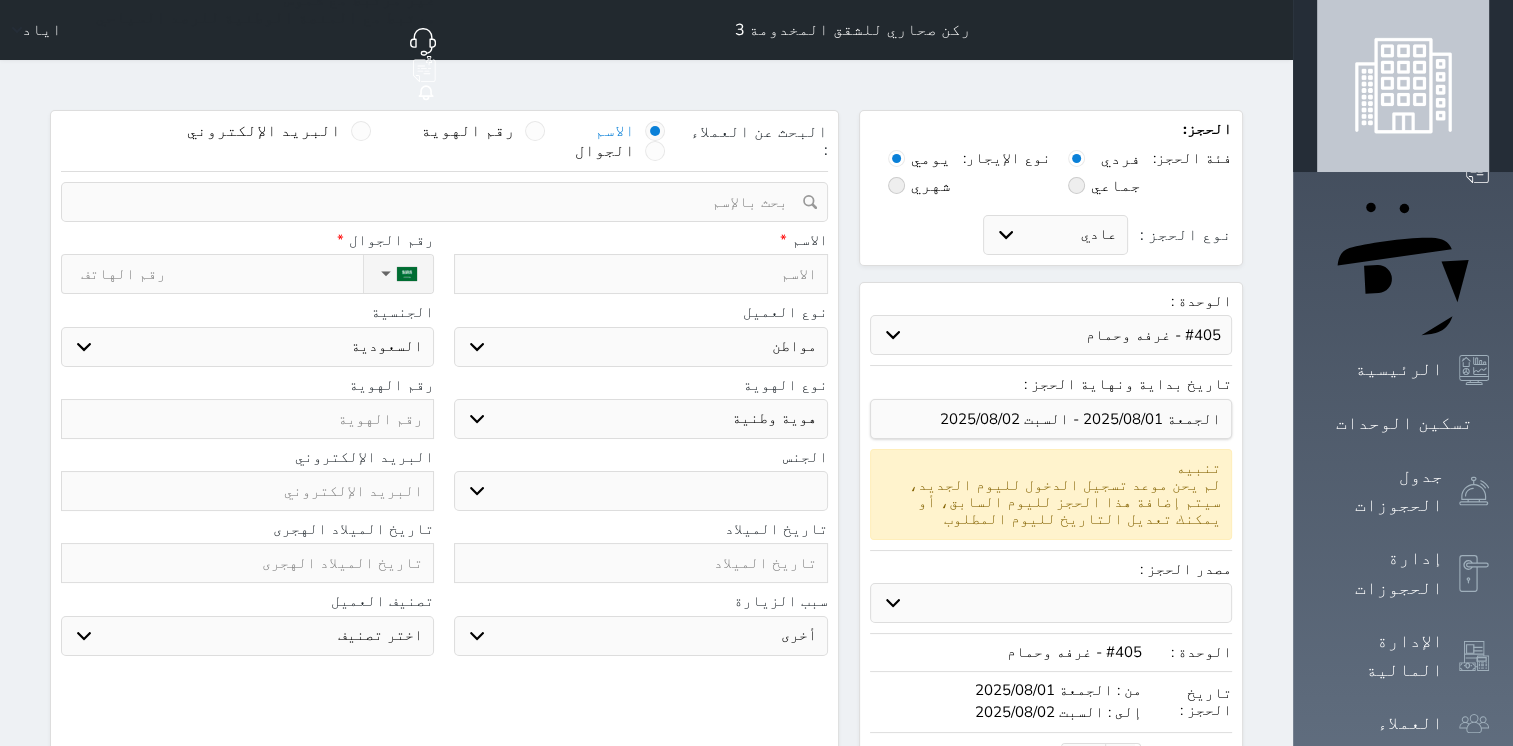 click at bounding box center [535, 131] 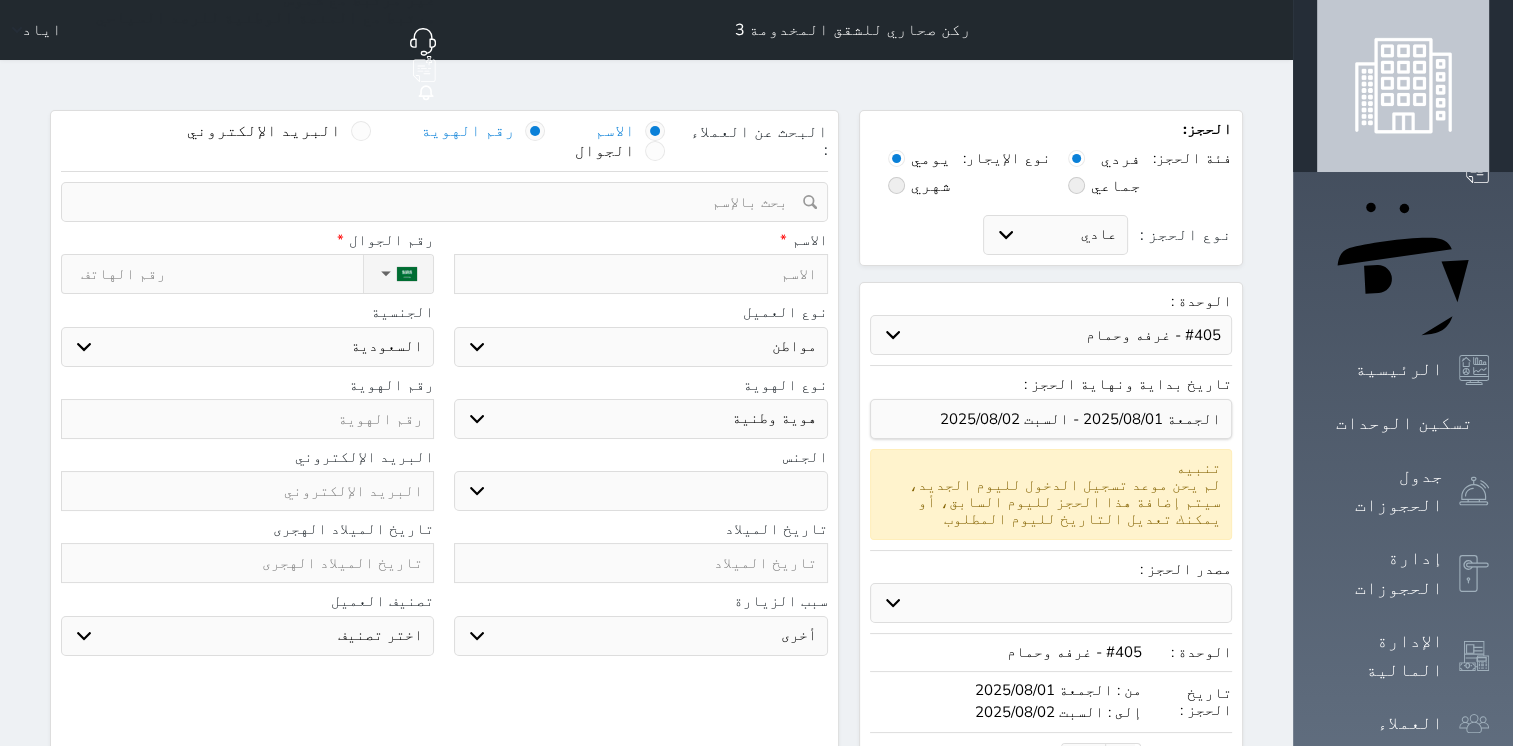 select 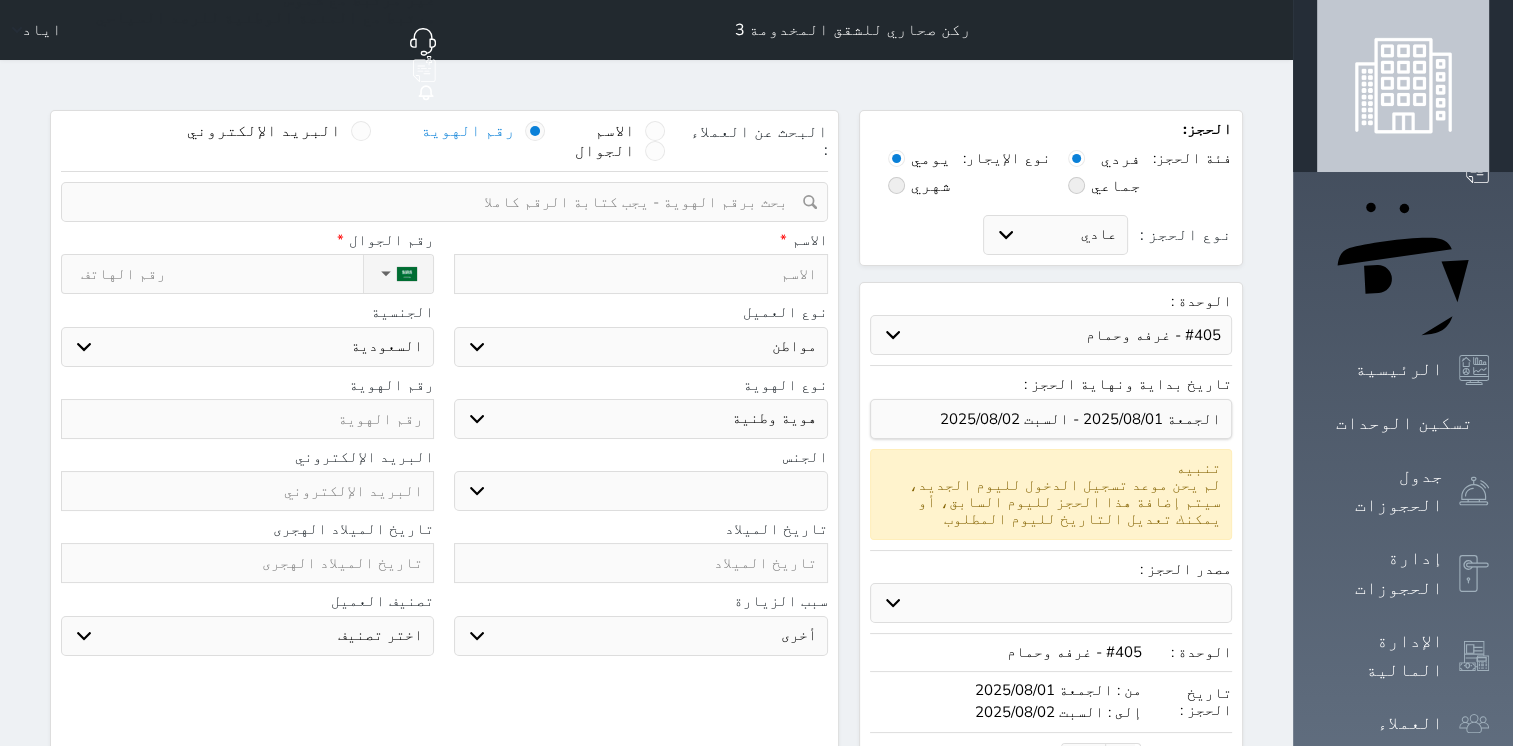 click at bounding box center (437, 202) 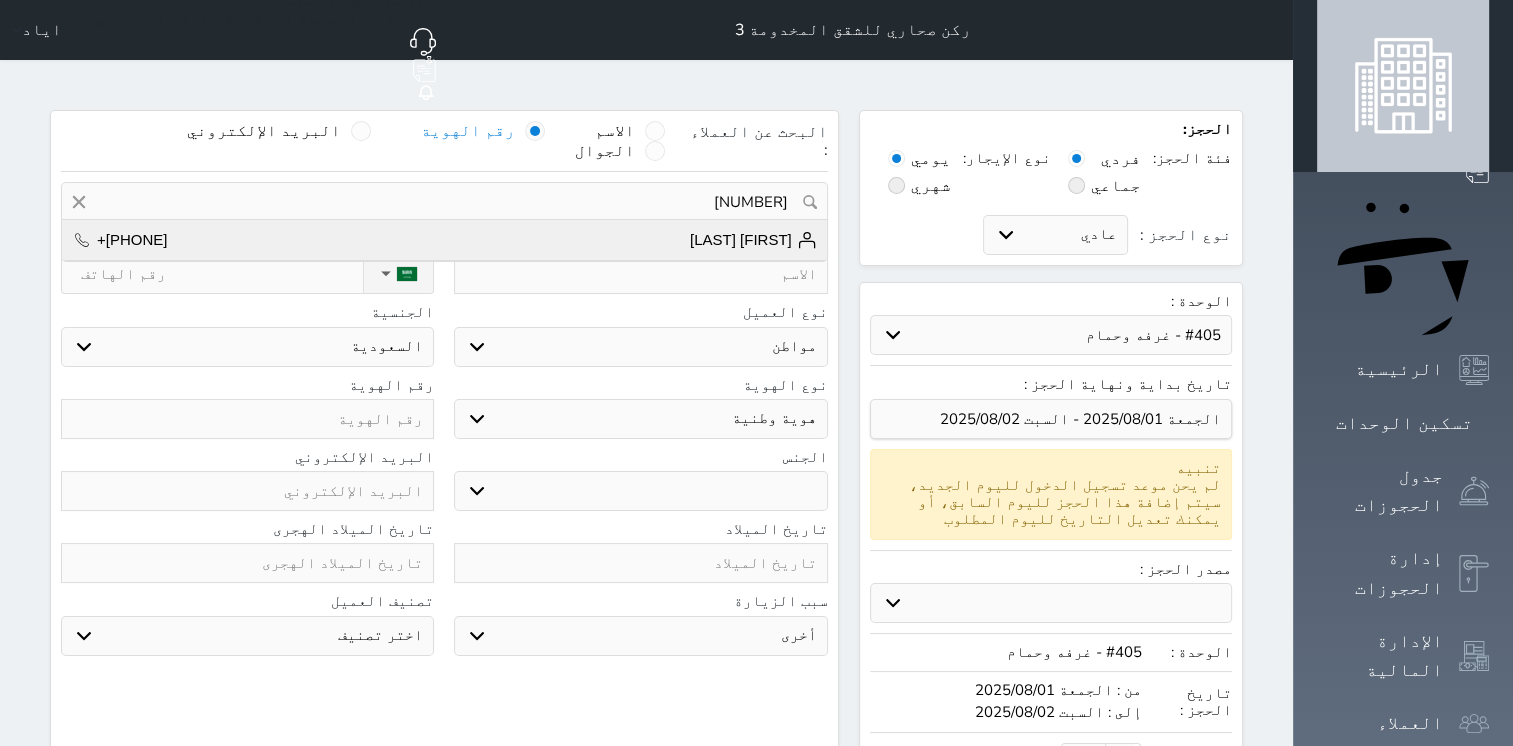 click on "[FIRST] [LAST]   +[PHONE]" at bounding box center (444, 240) 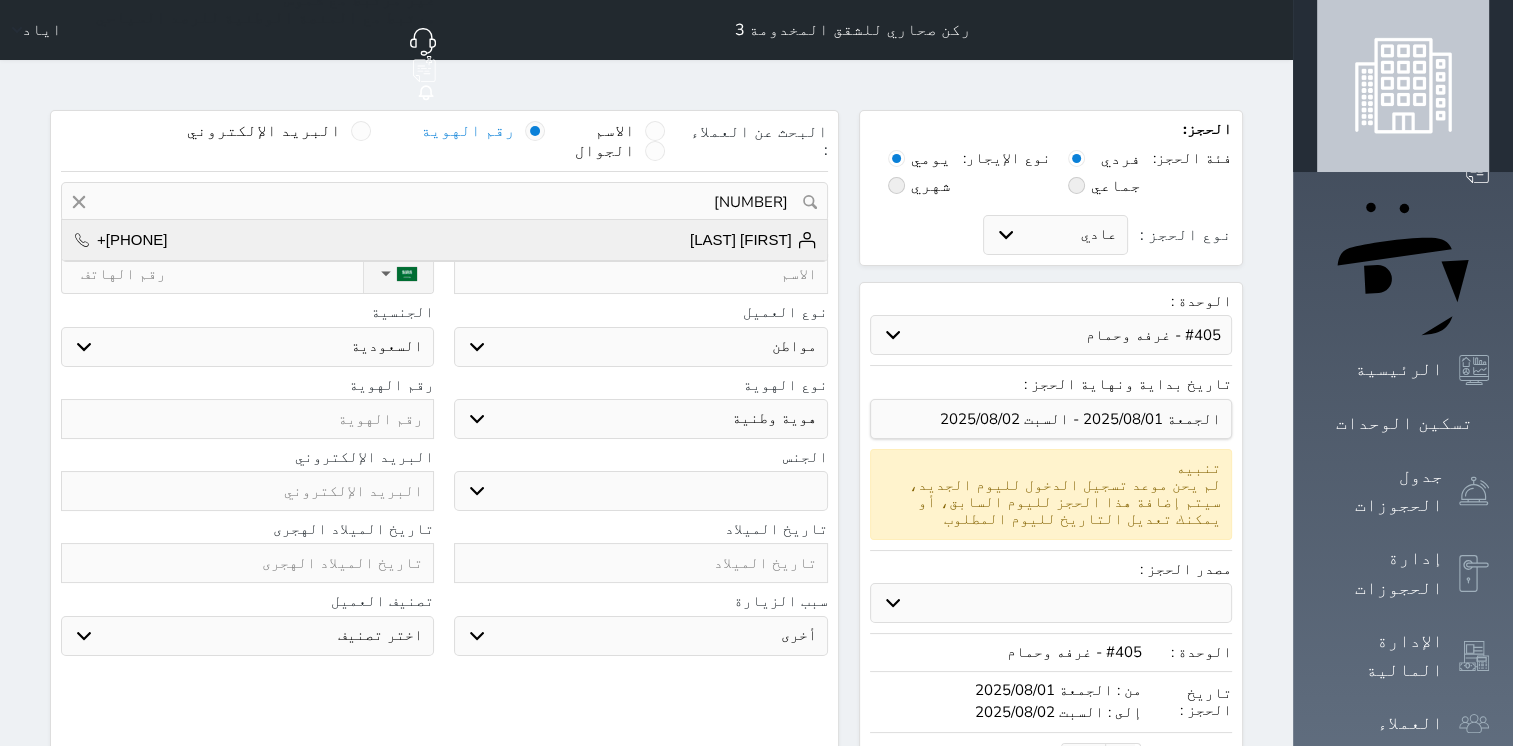 select 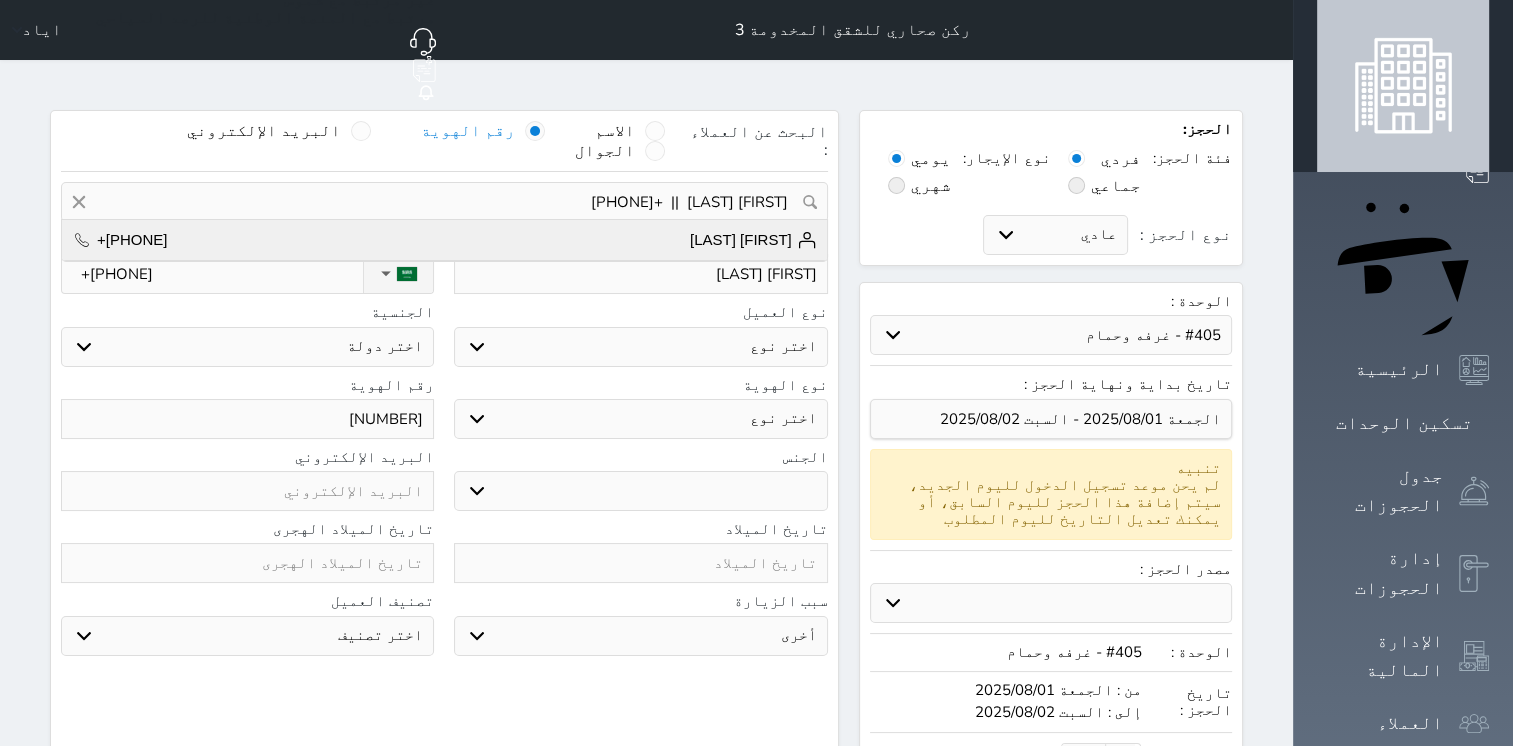click on "الاسم *" at bounding box center [640, 240] 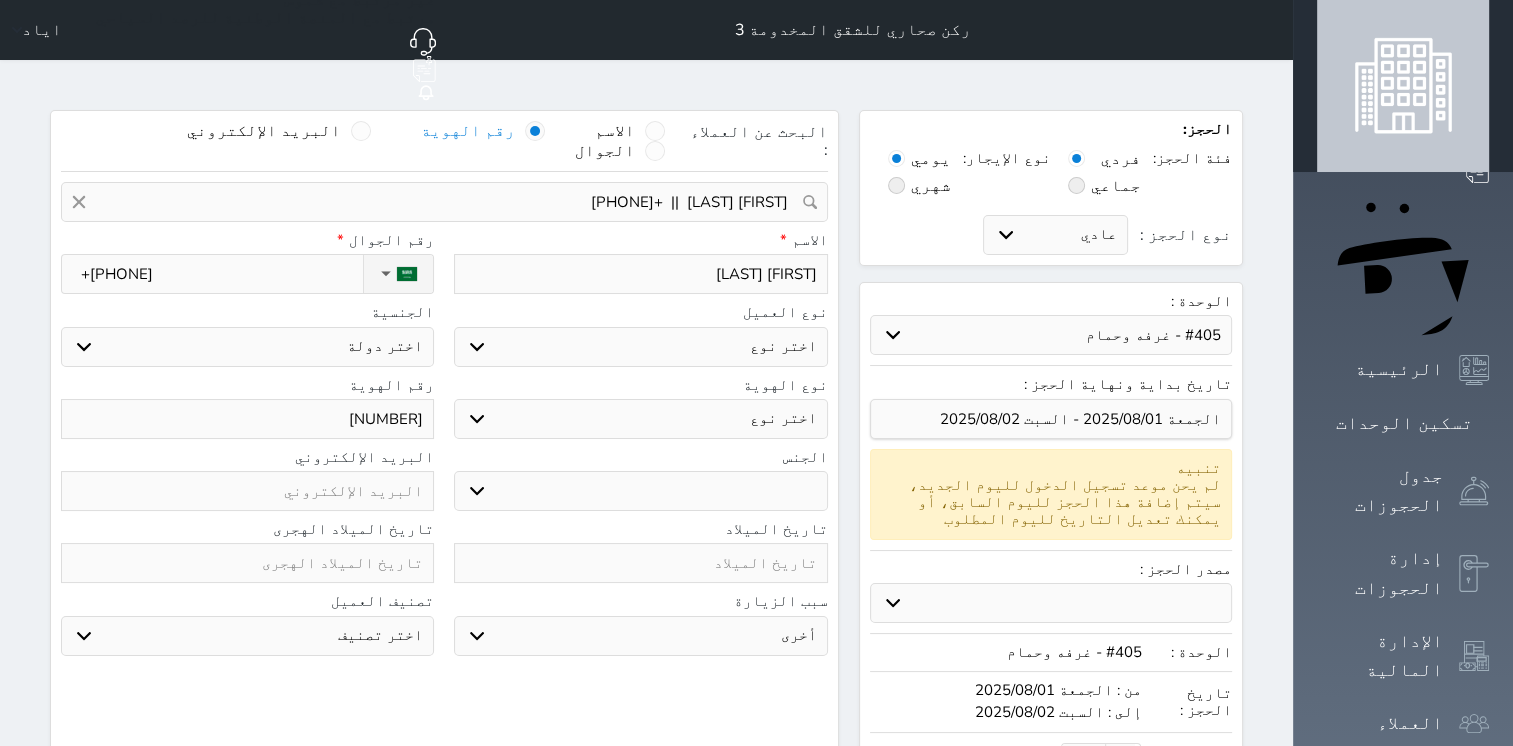 select 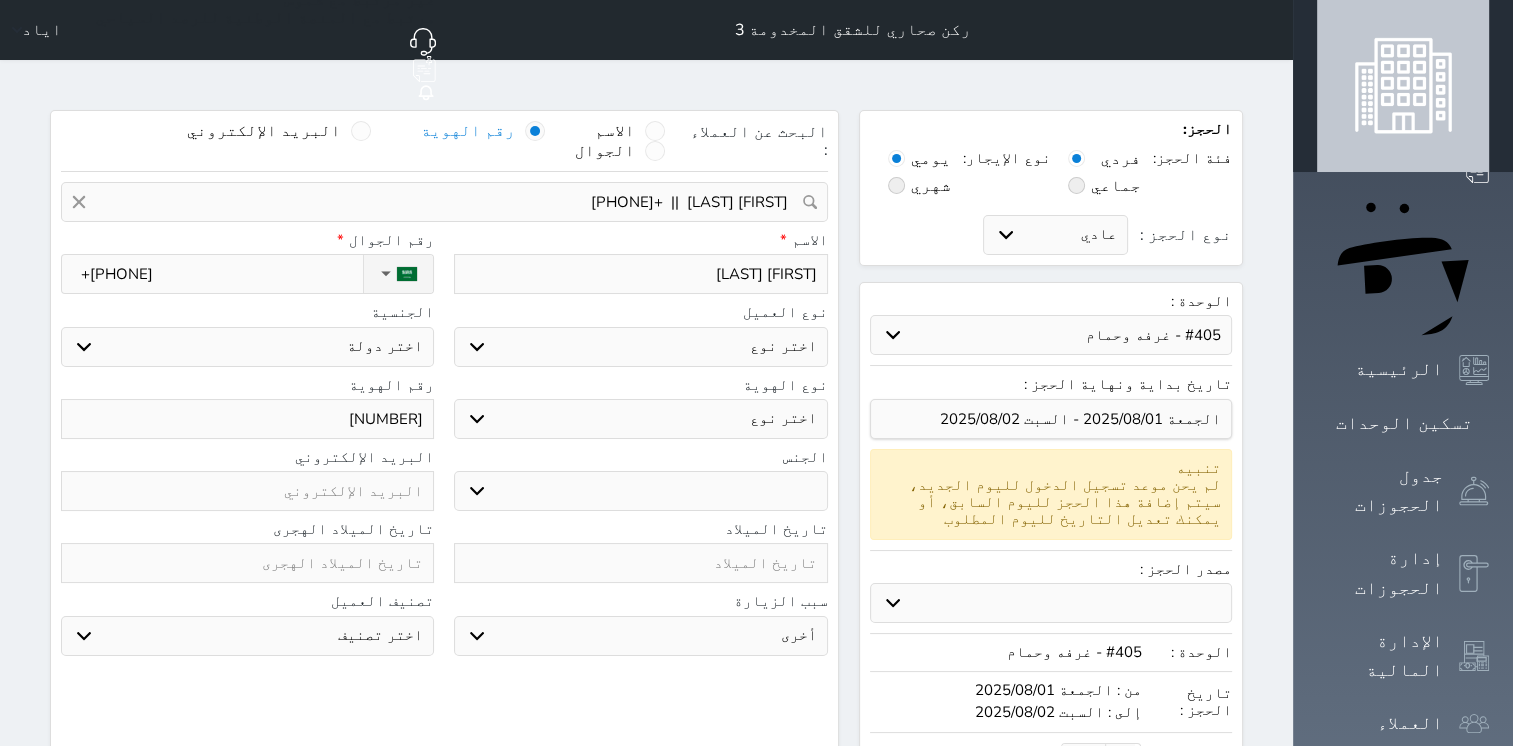 select 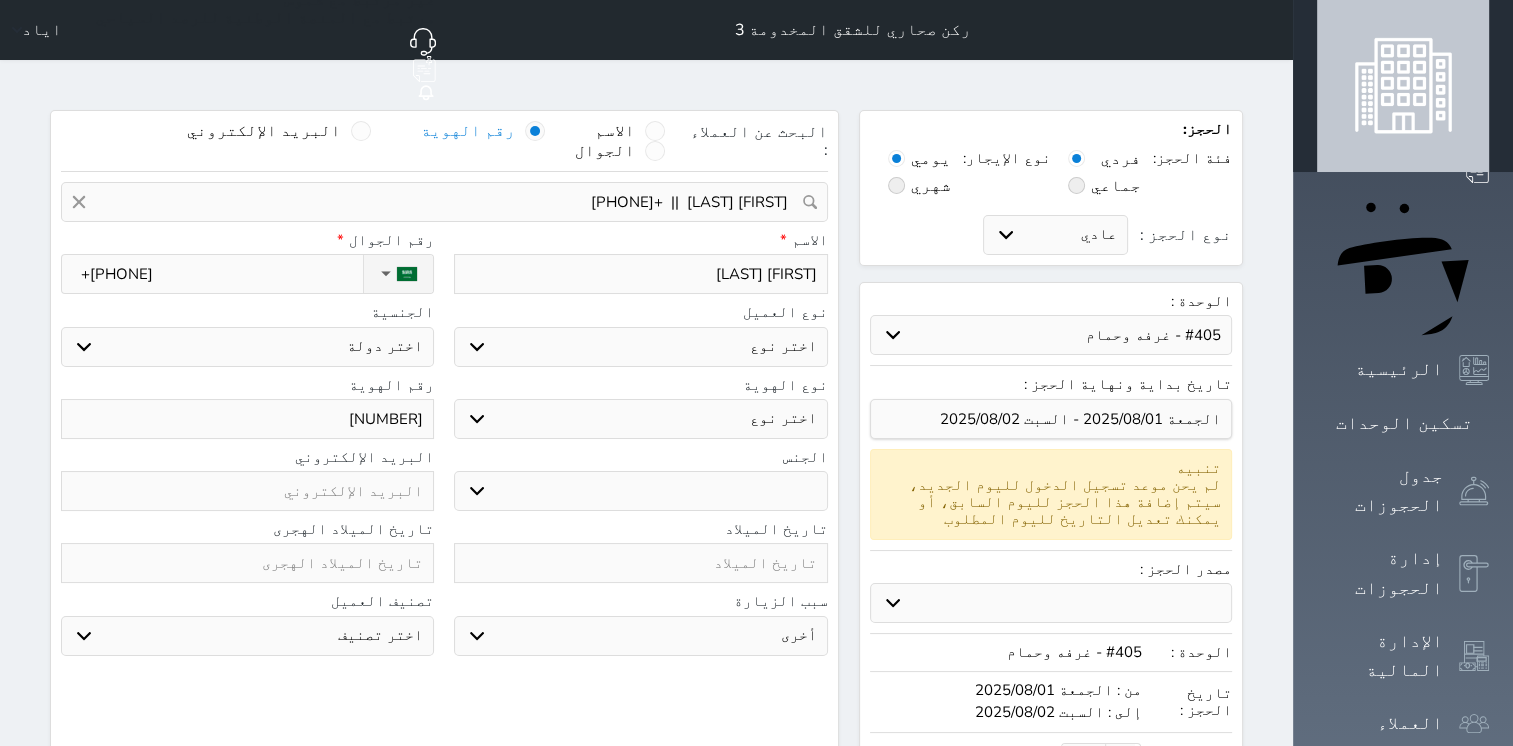 select 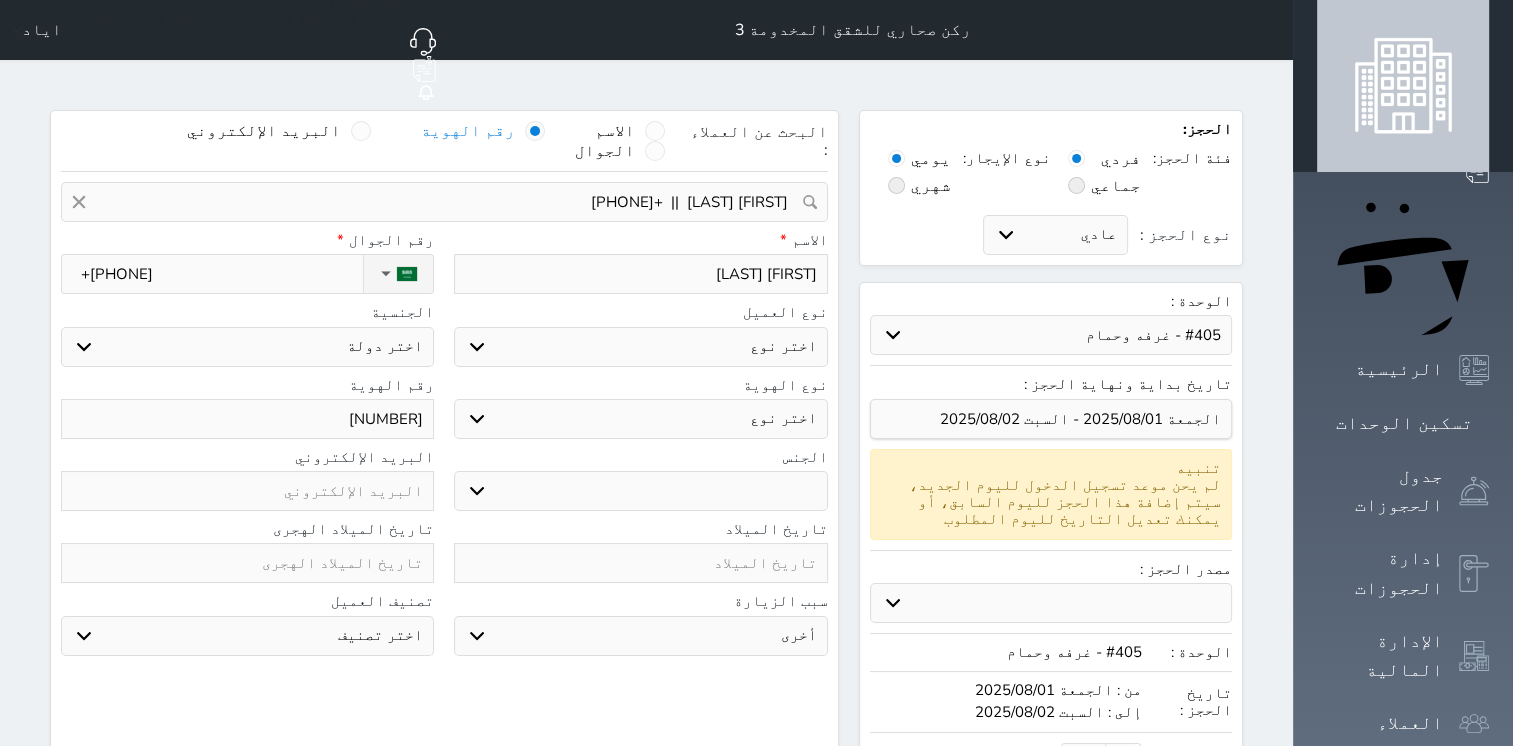 select 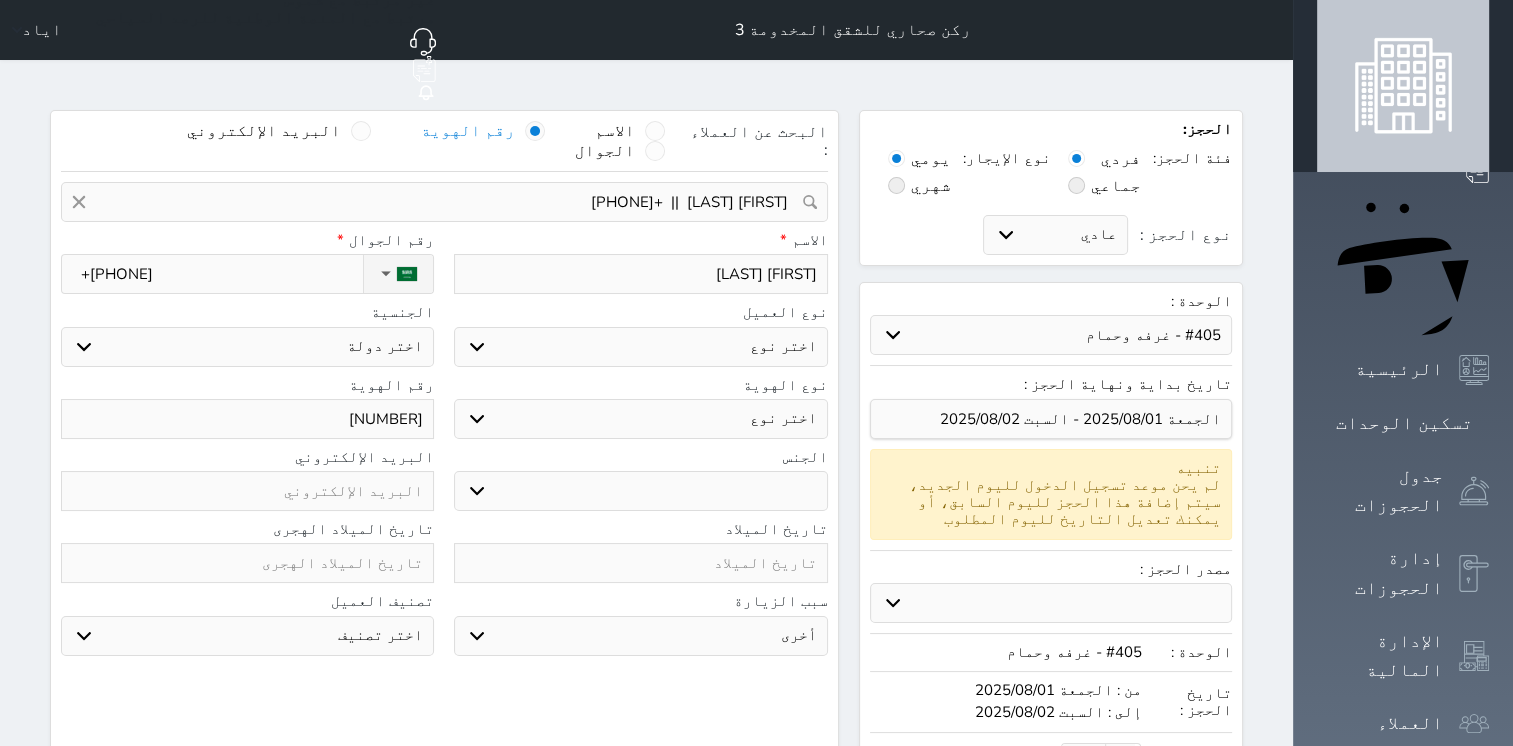 select 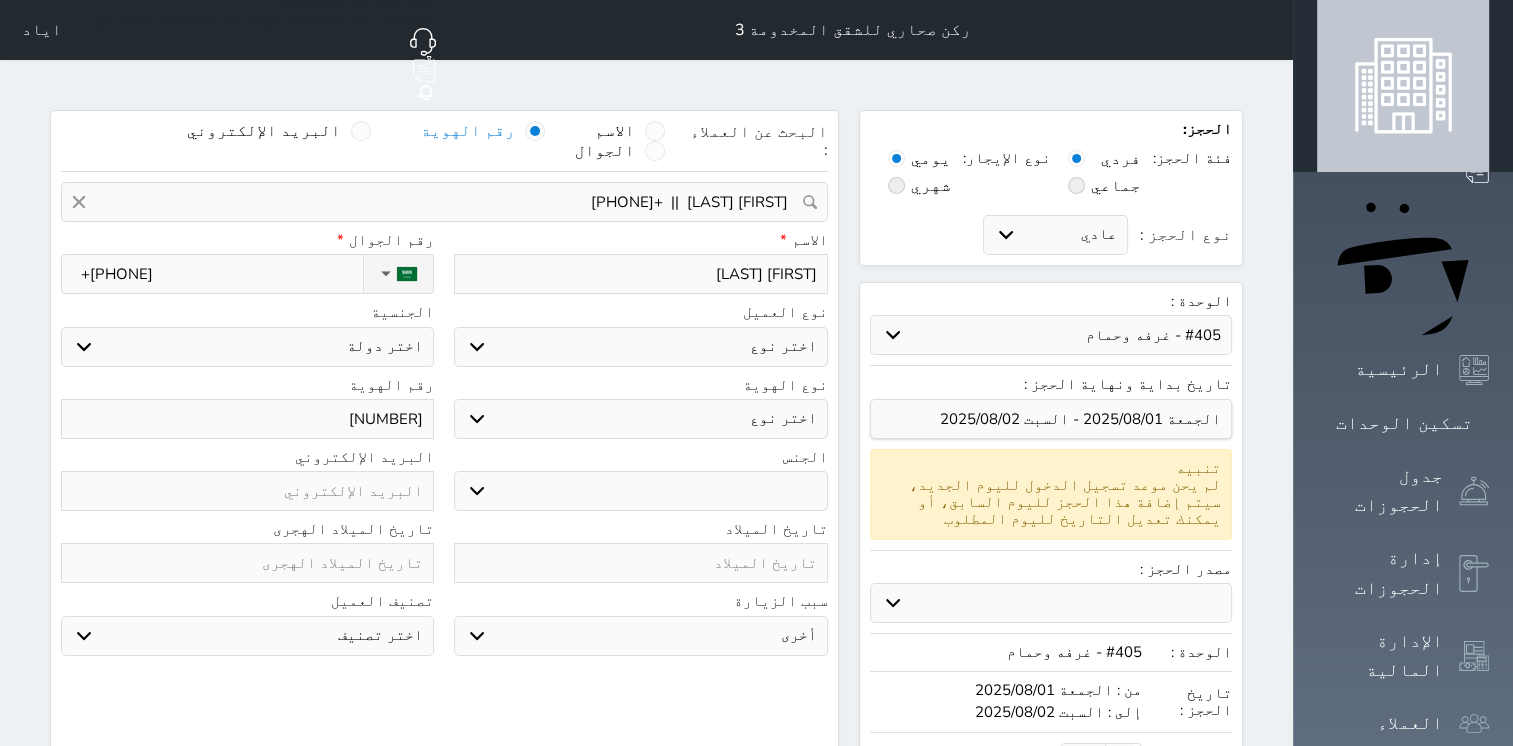select 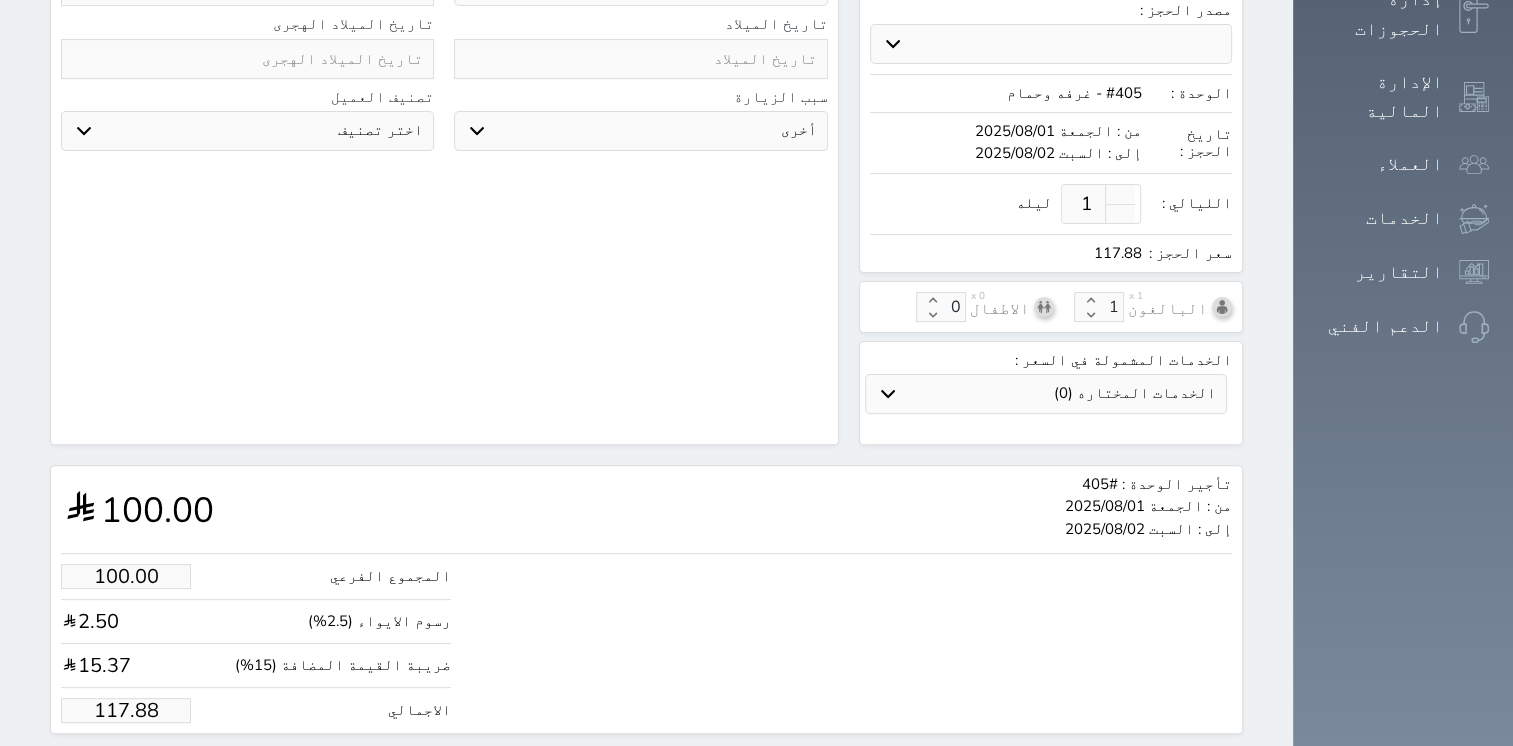 scroll, scrollTop: 564, scrollLeft: 0, axis: vertical 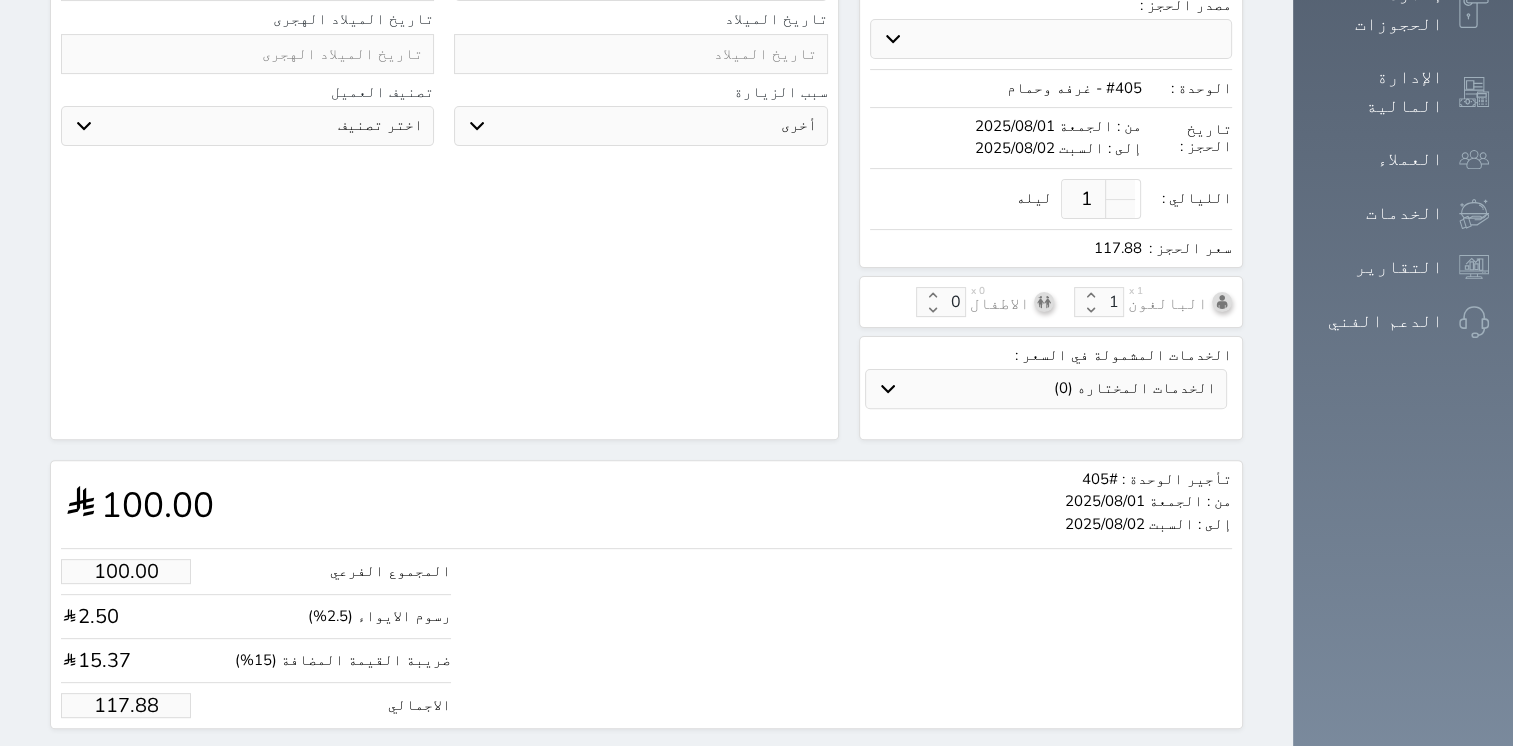 click on "117.88" at bounding box center (126, 705) 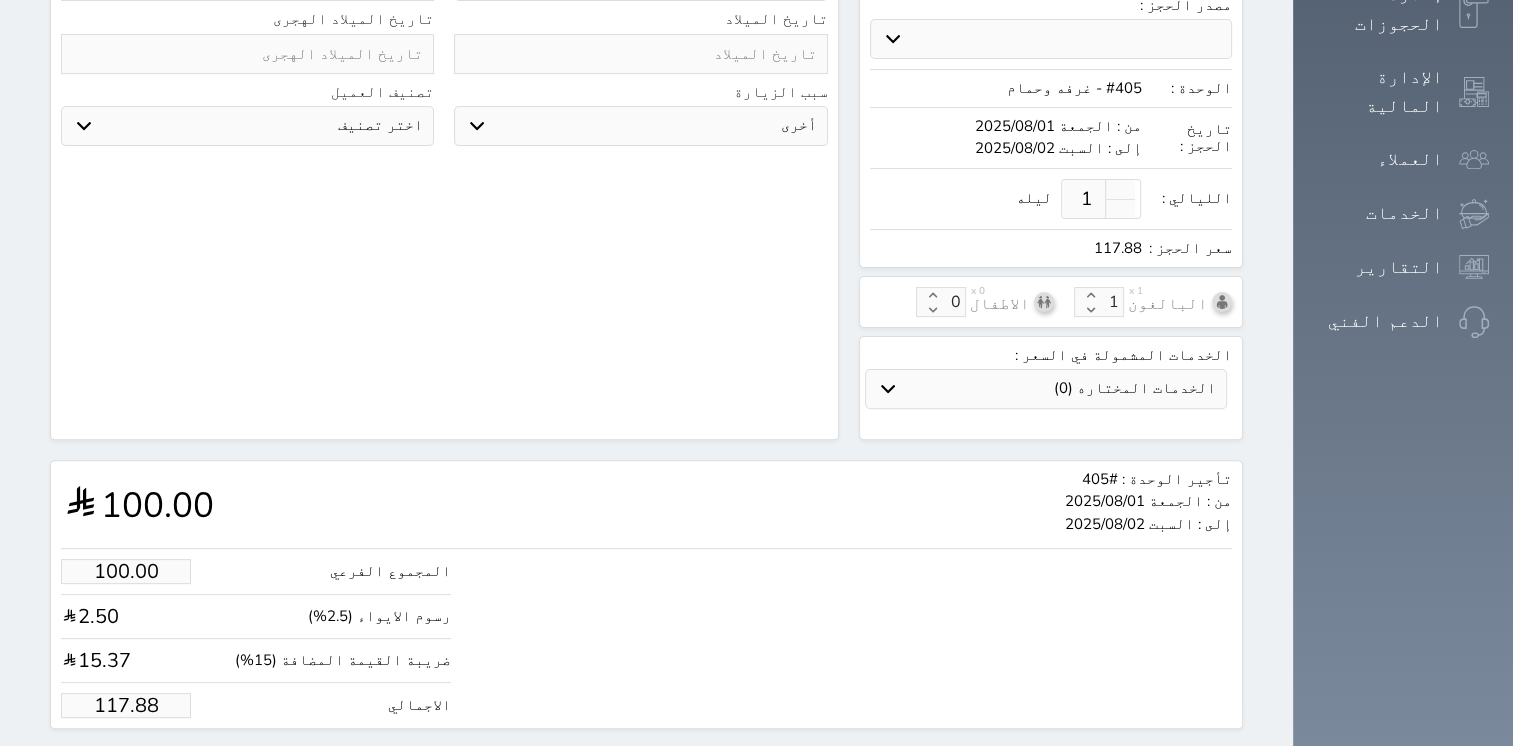 select 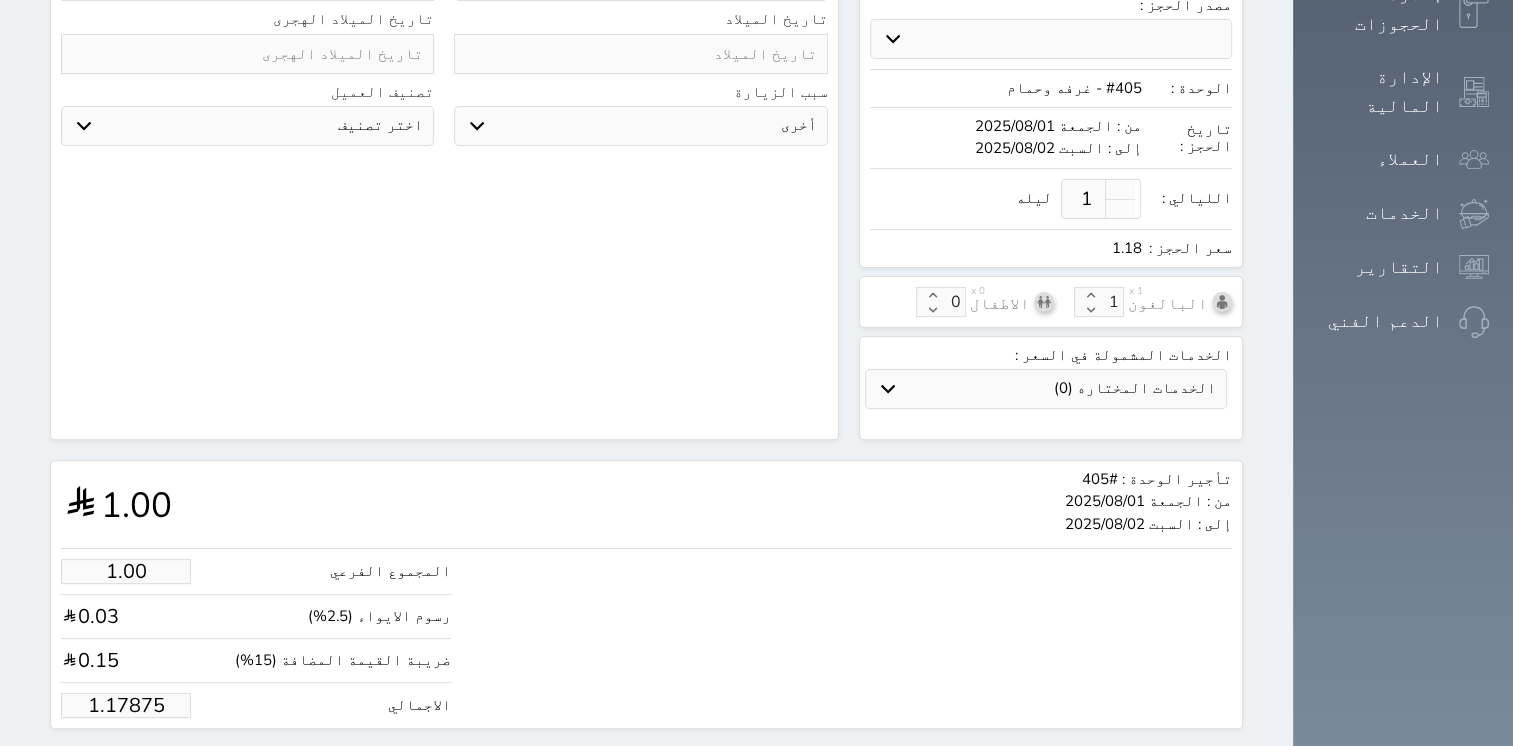 type on "1.1787" 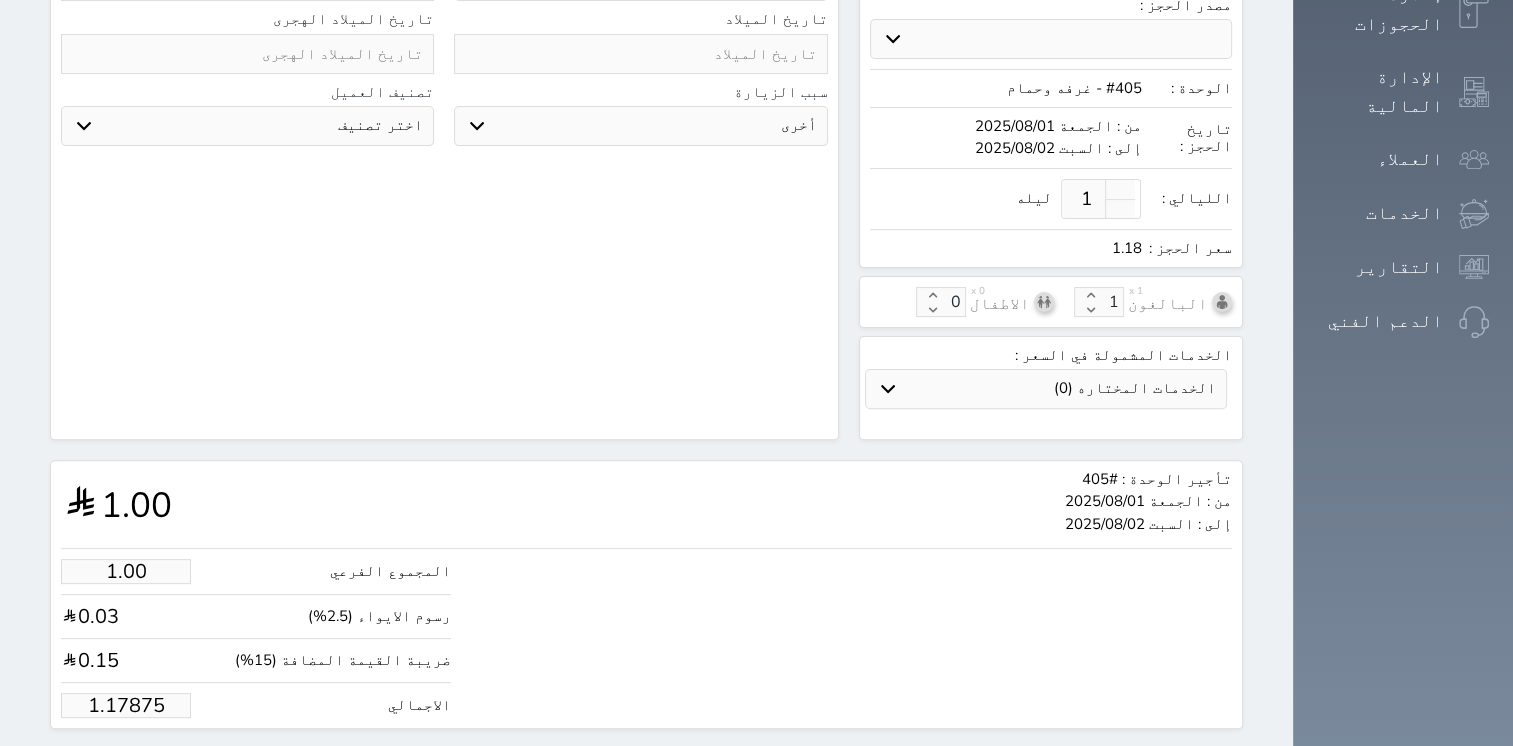 select 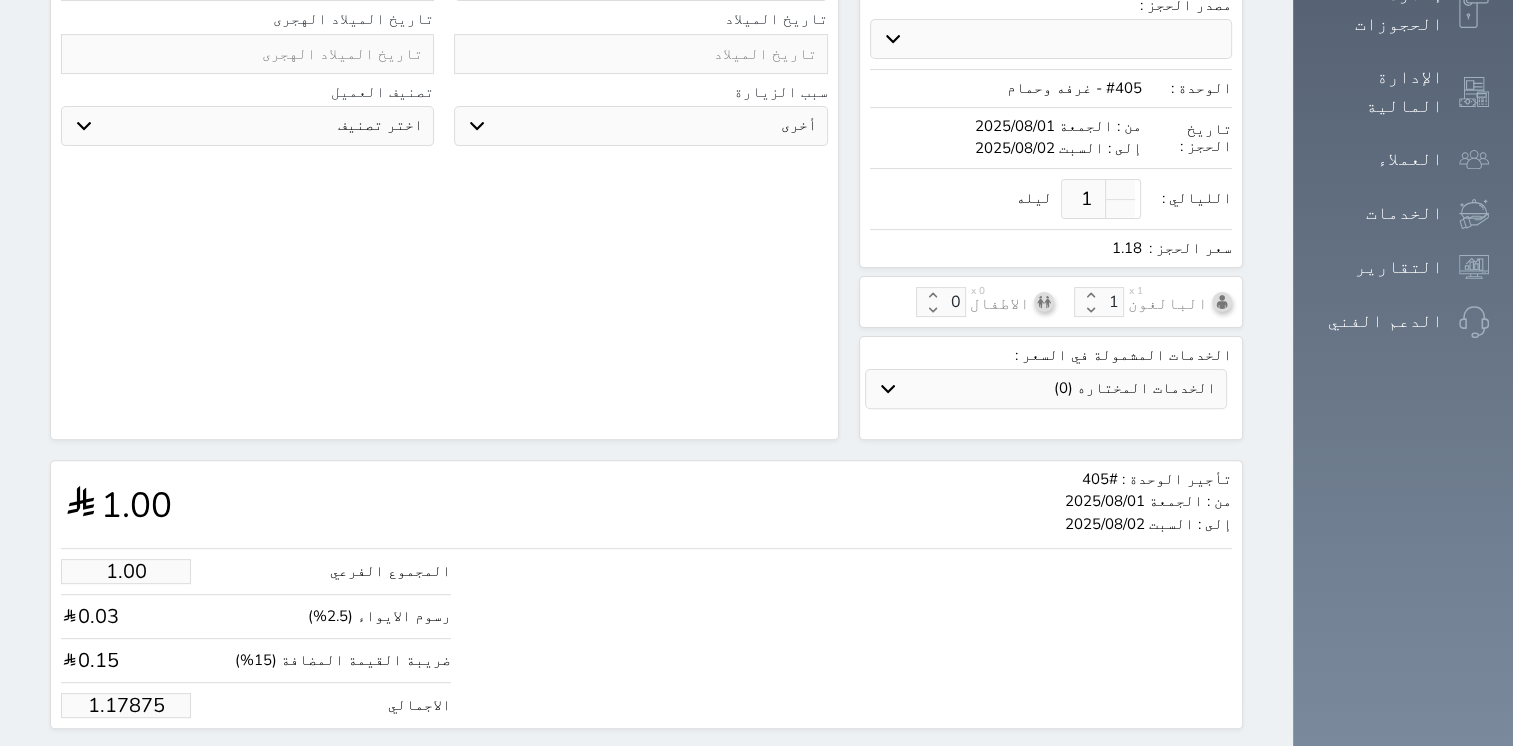 select 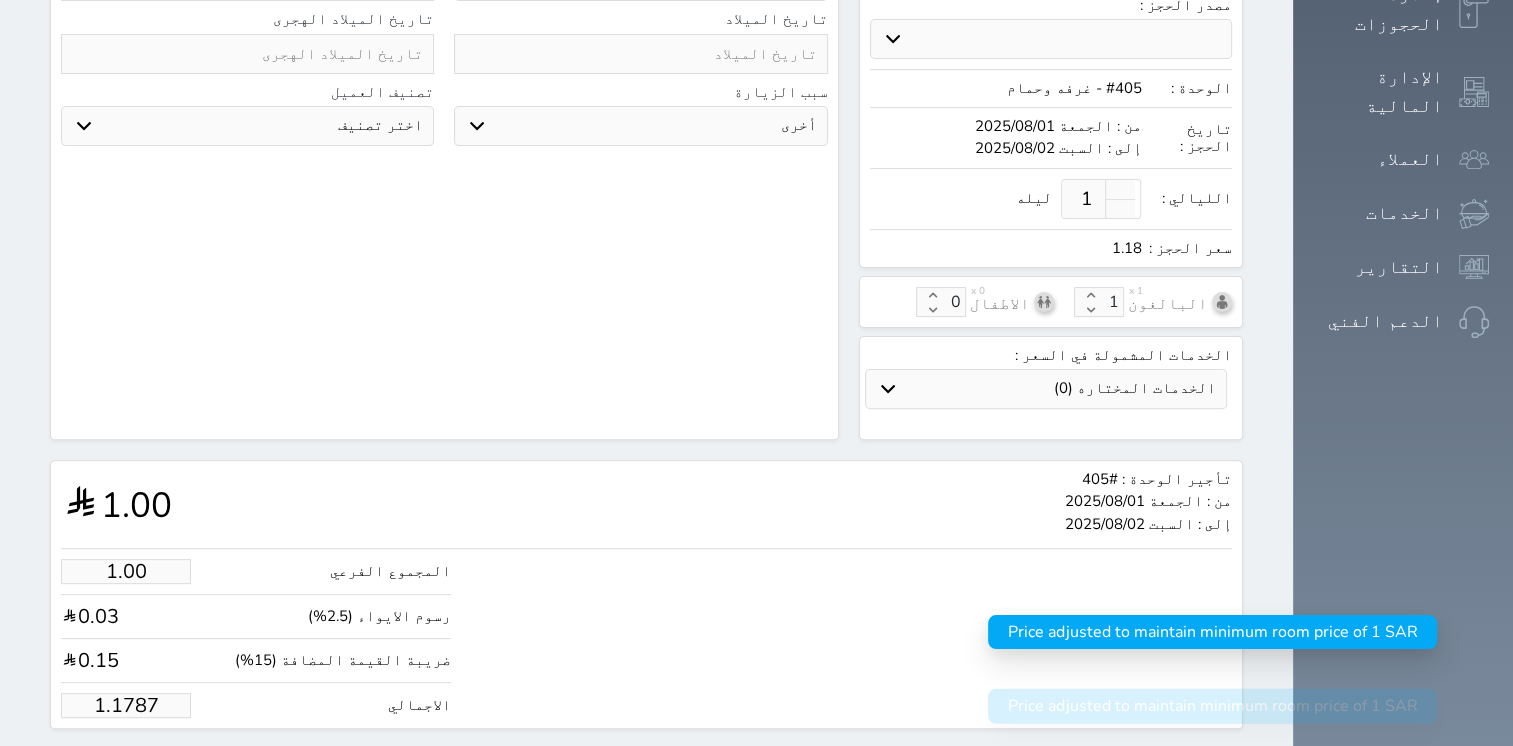 type on "1.178" 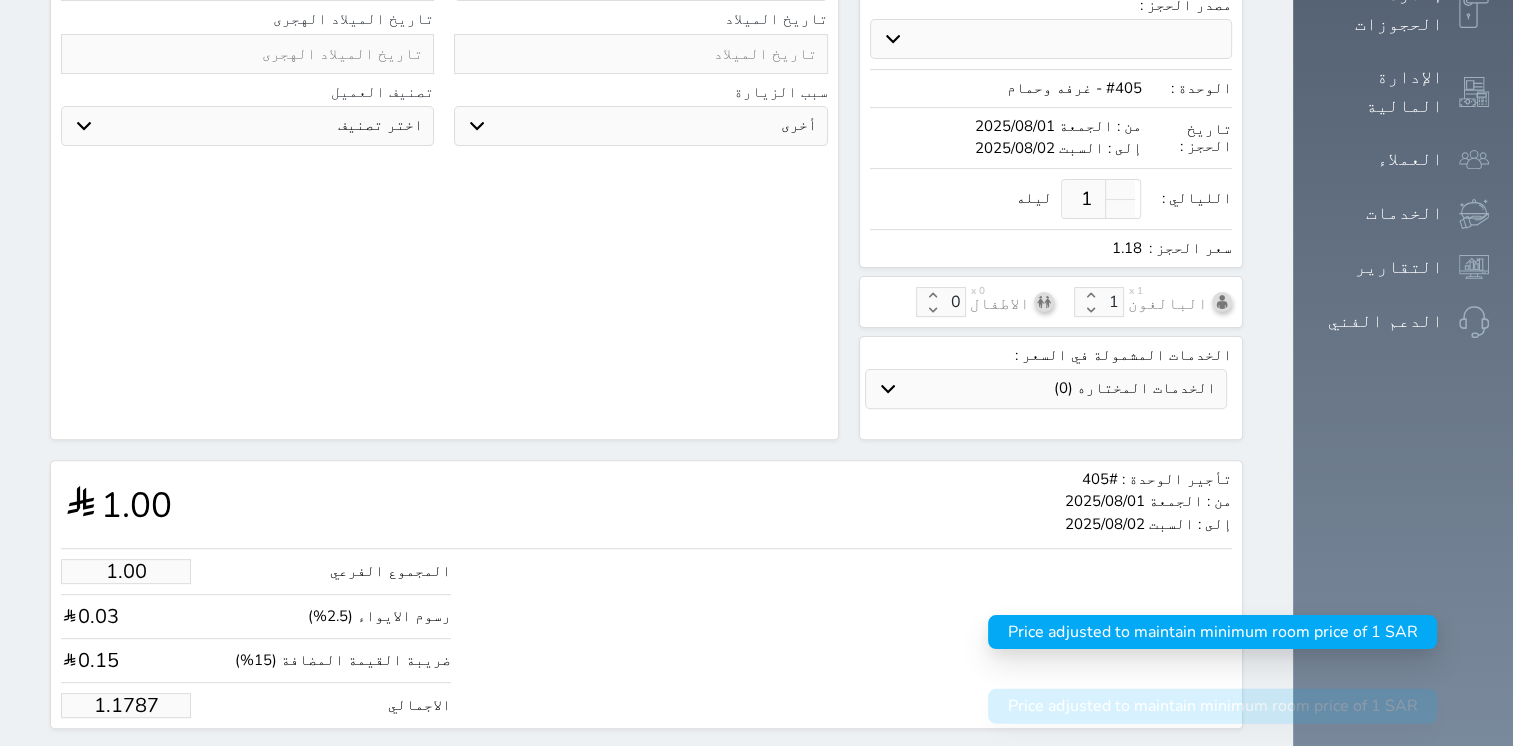 select 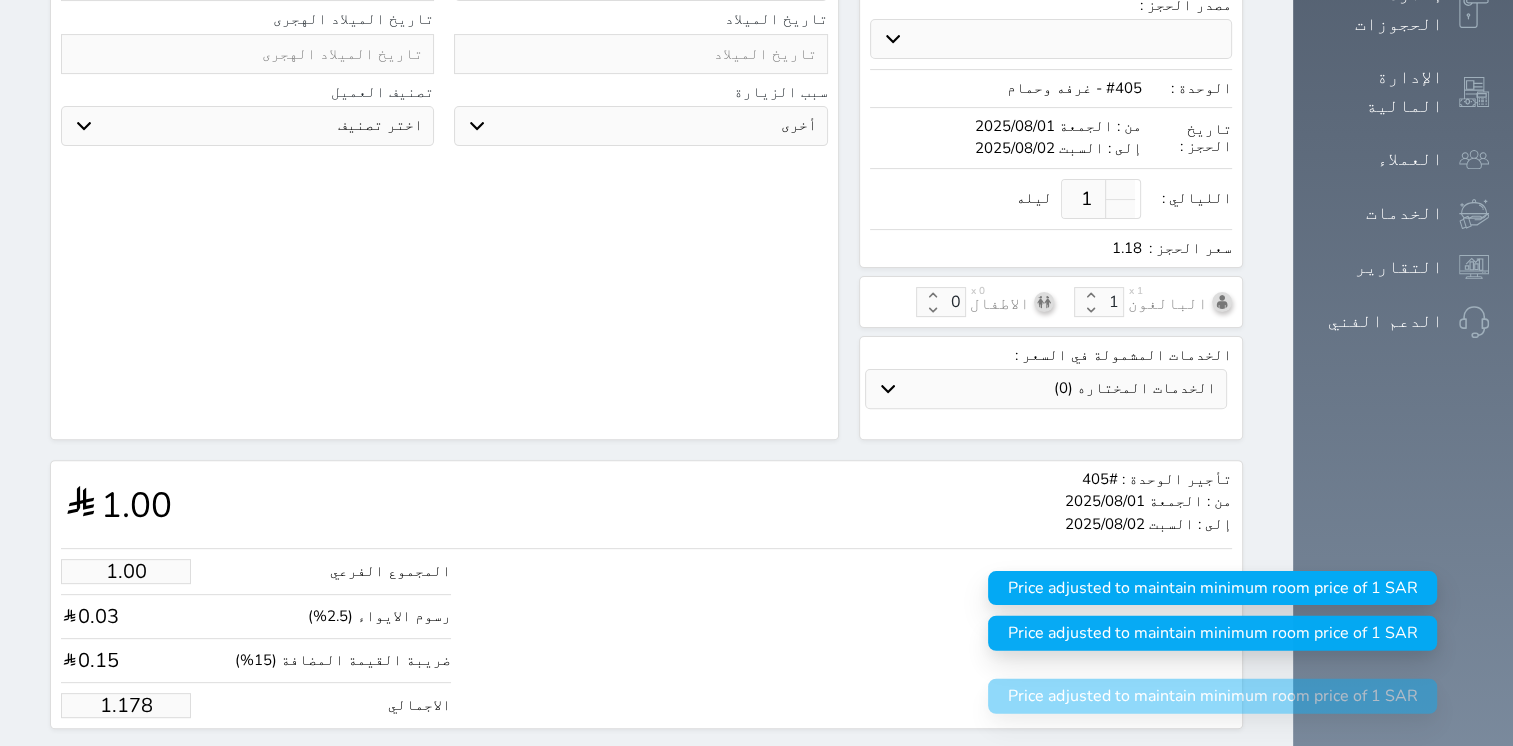 type on "1.17" 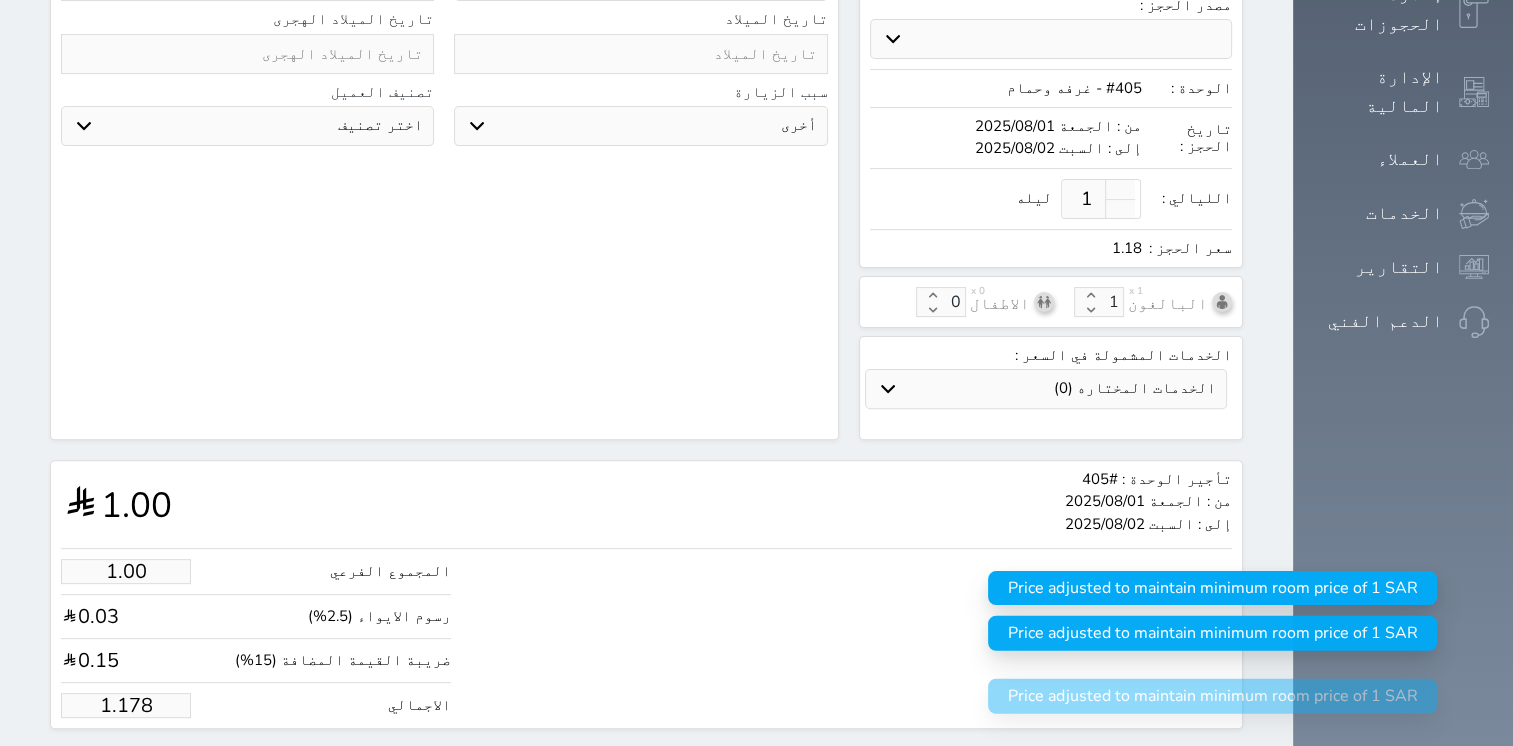 select 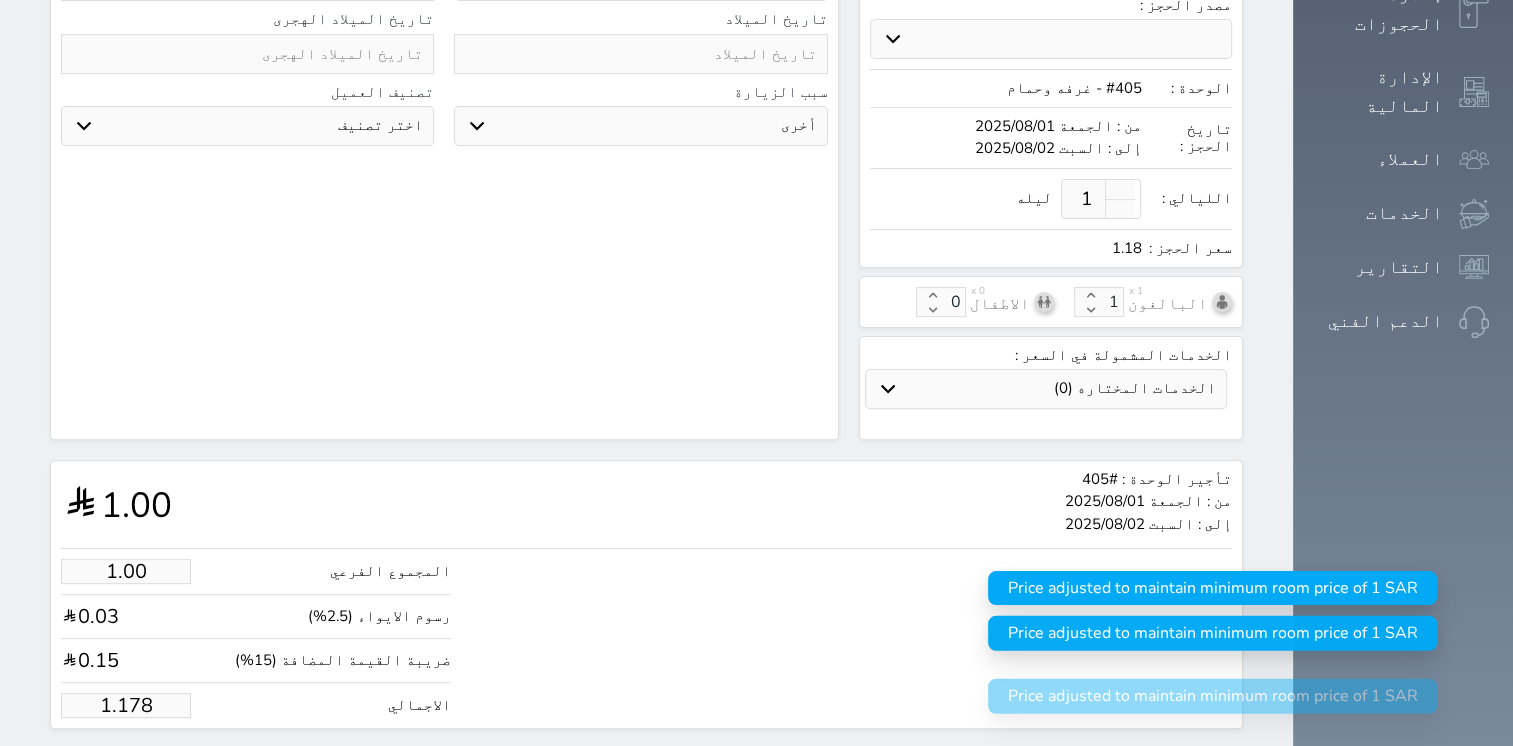 select 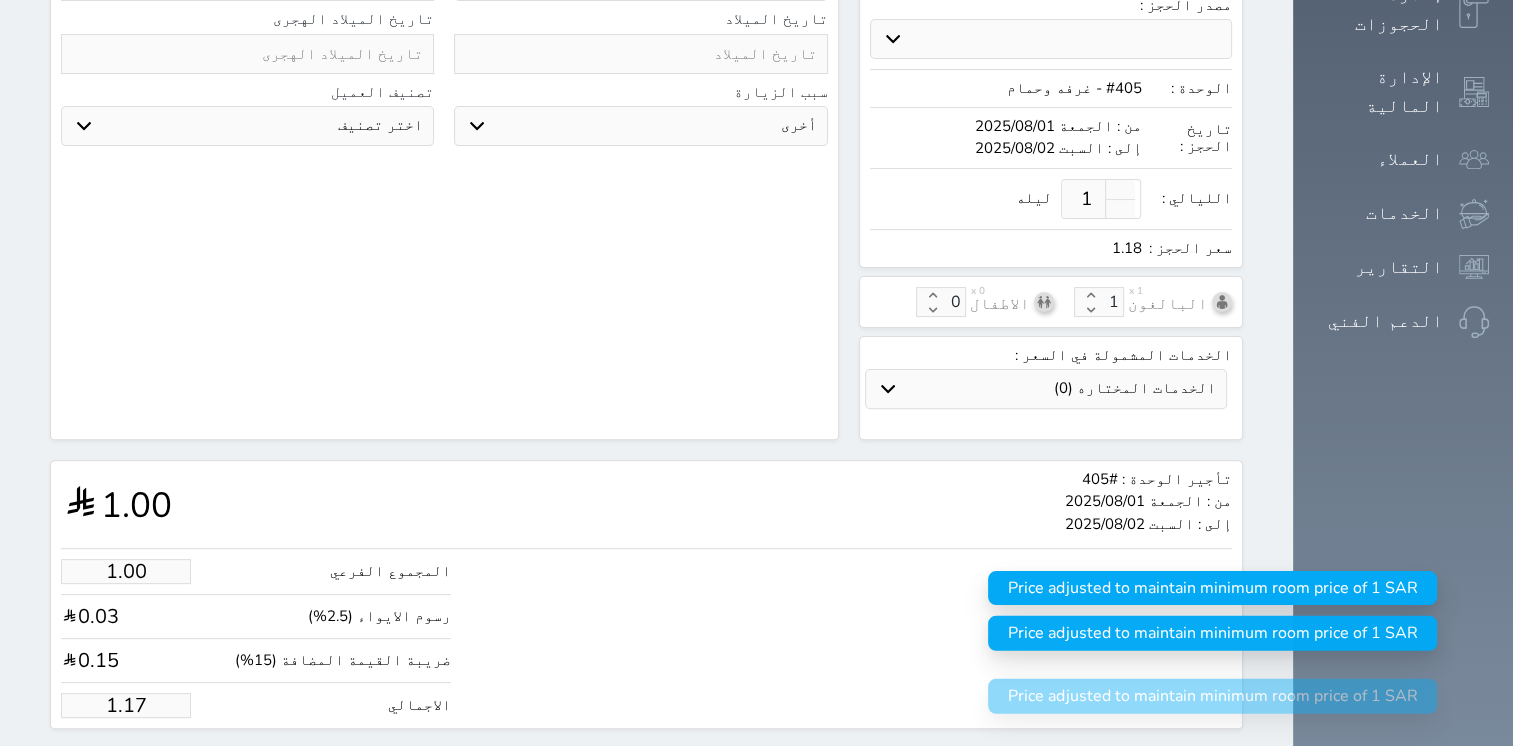 type on "1.1" 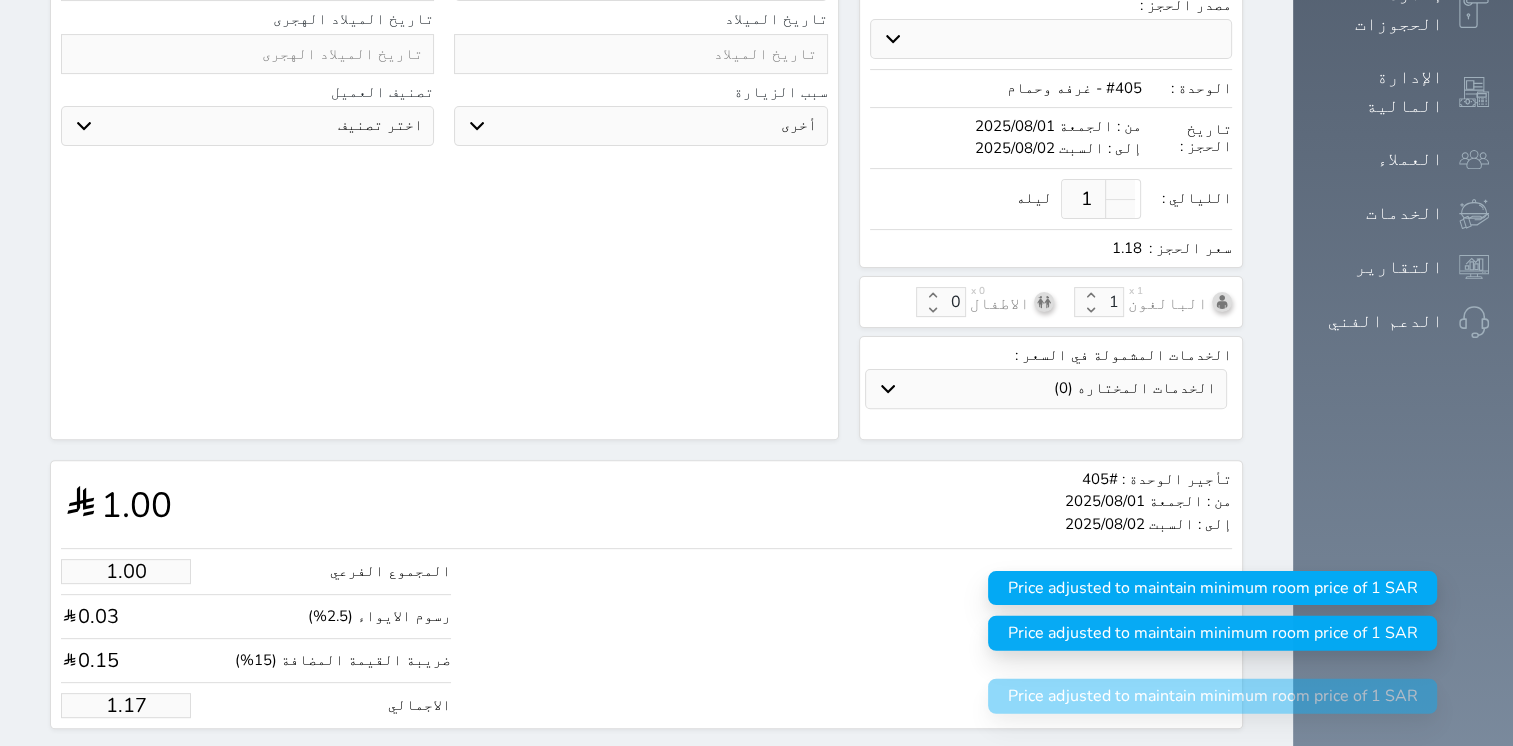 select 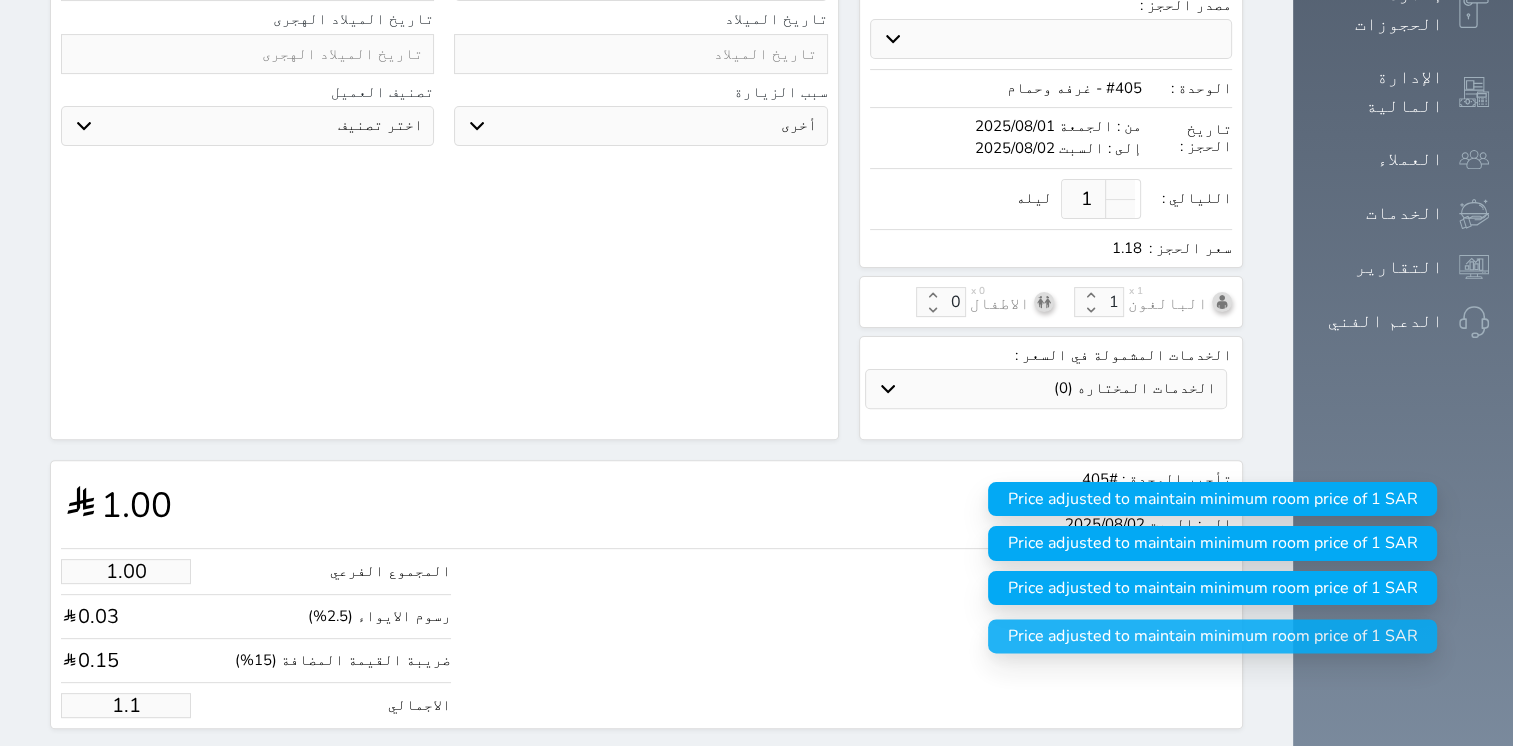 type on "1." 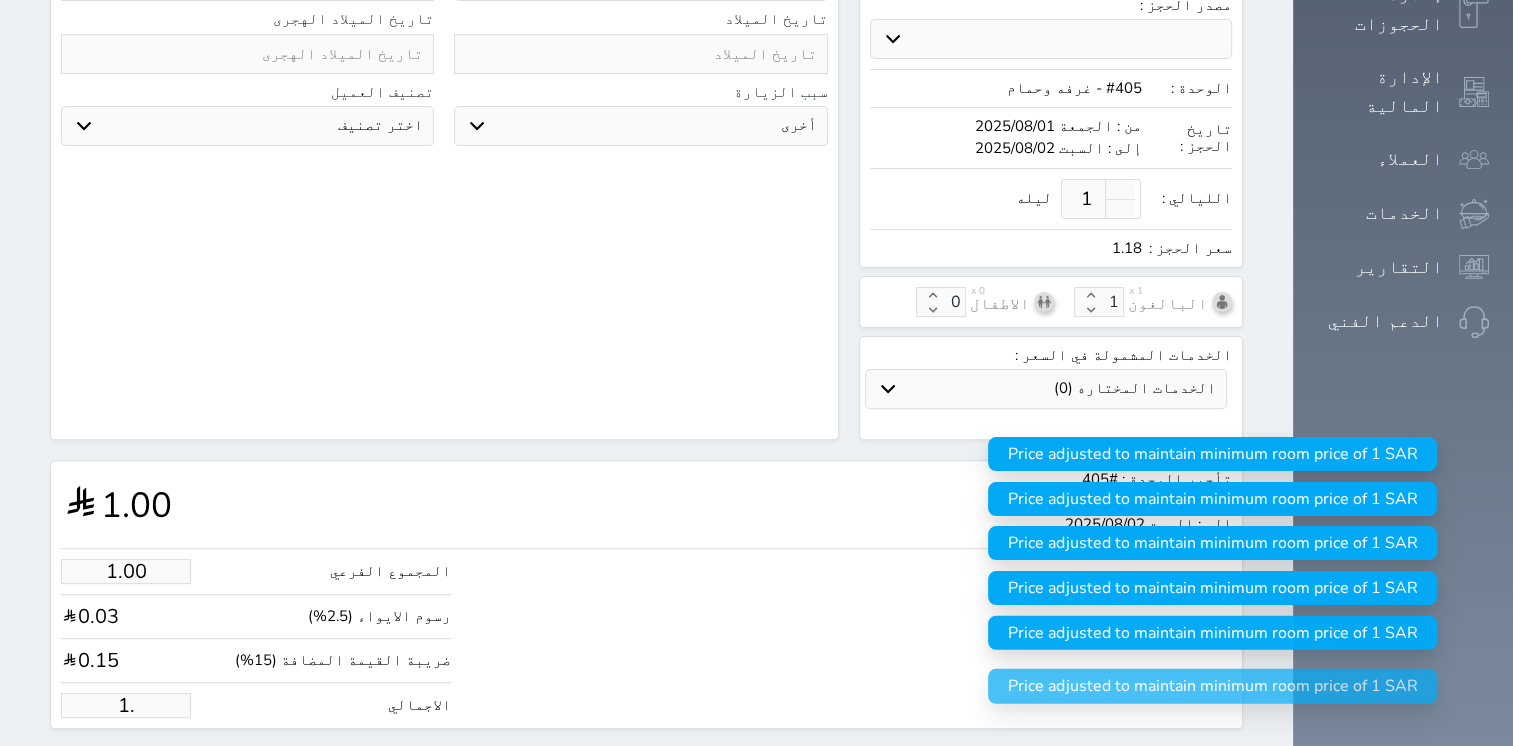 type on "1" 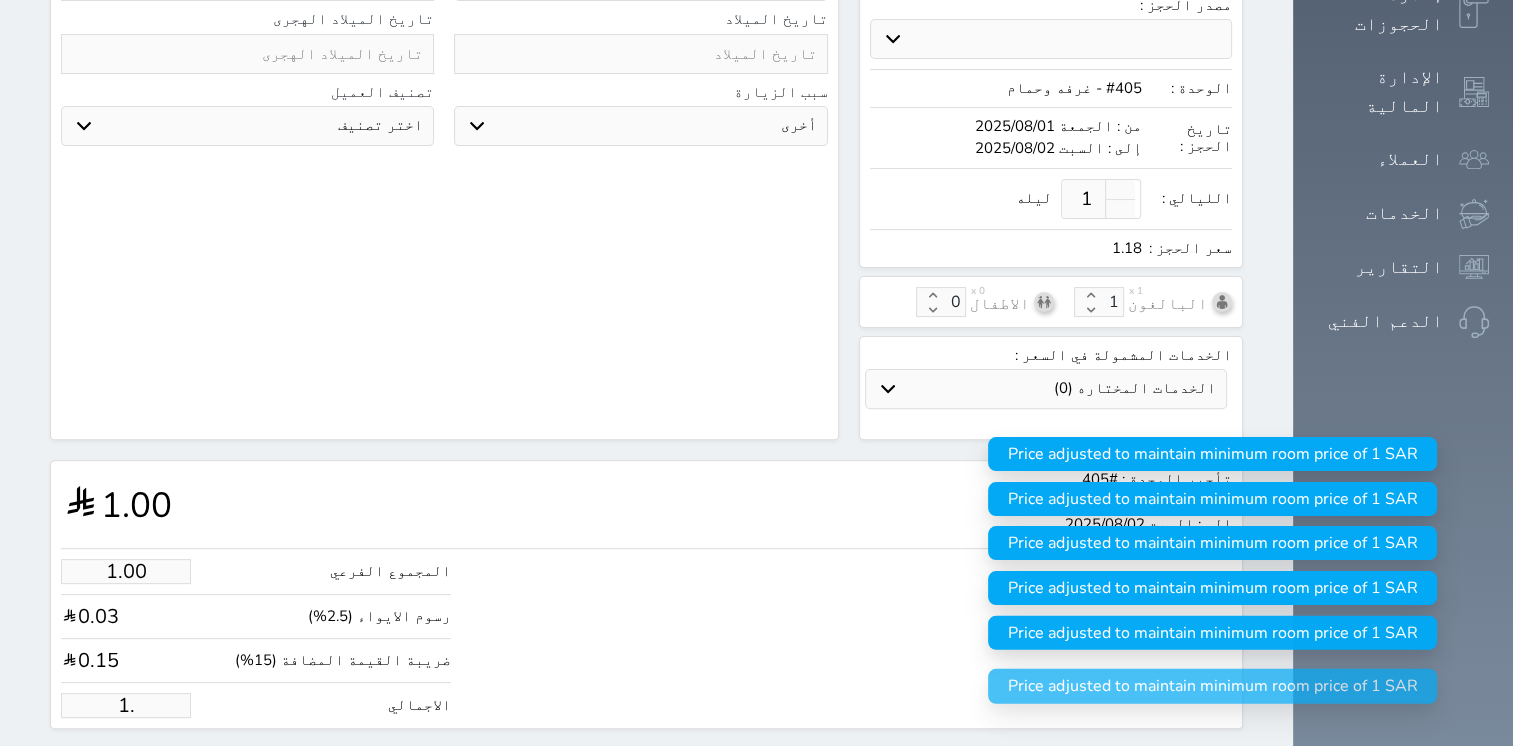 select 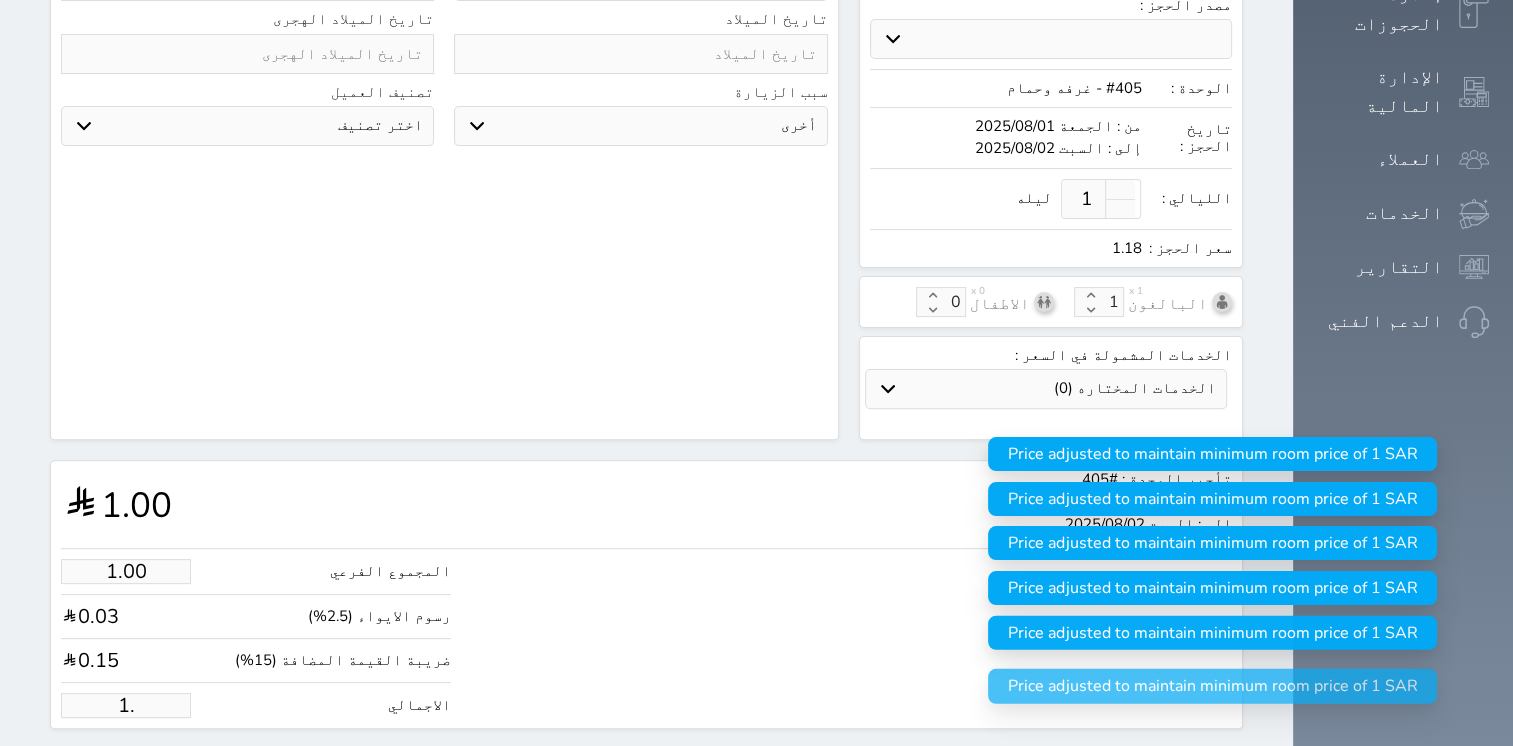 select 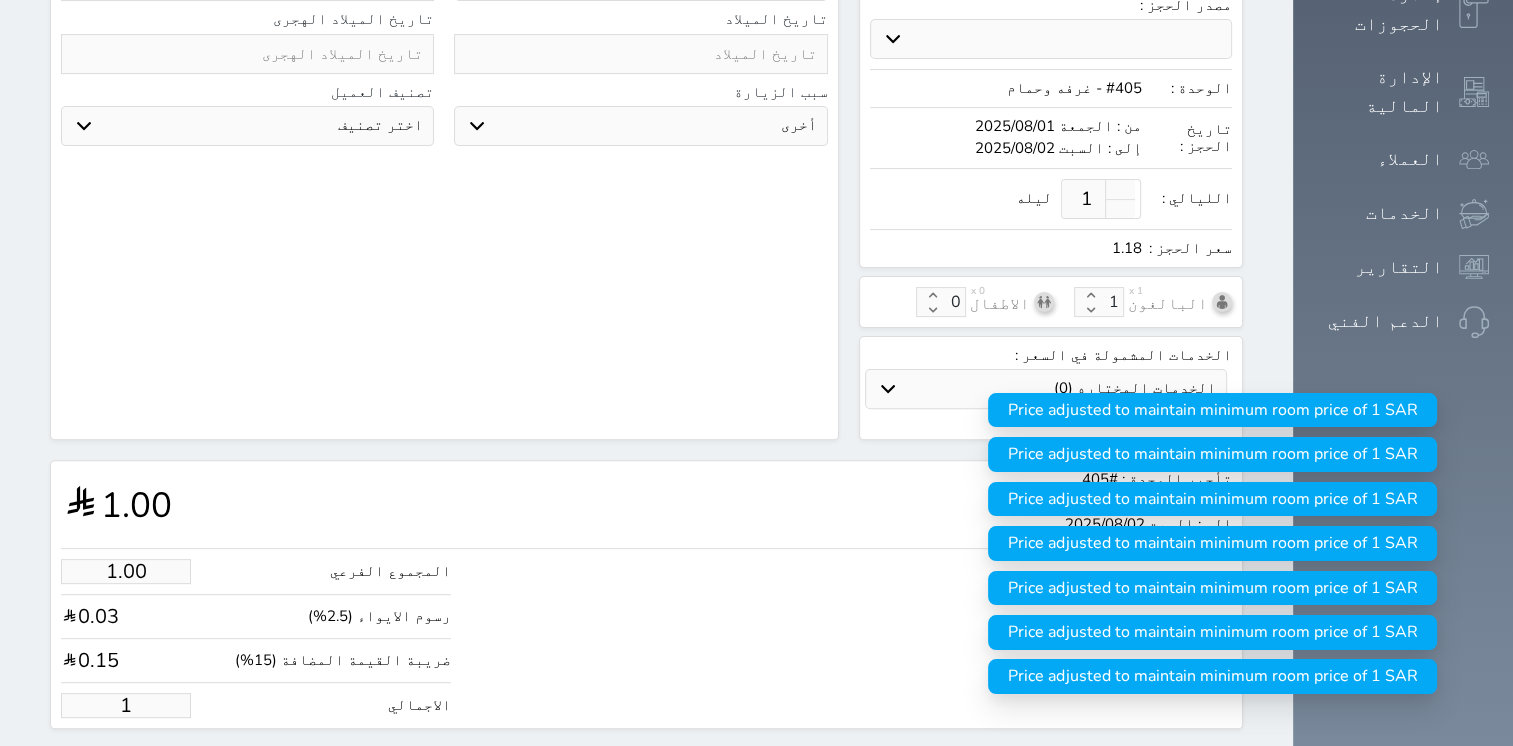 type 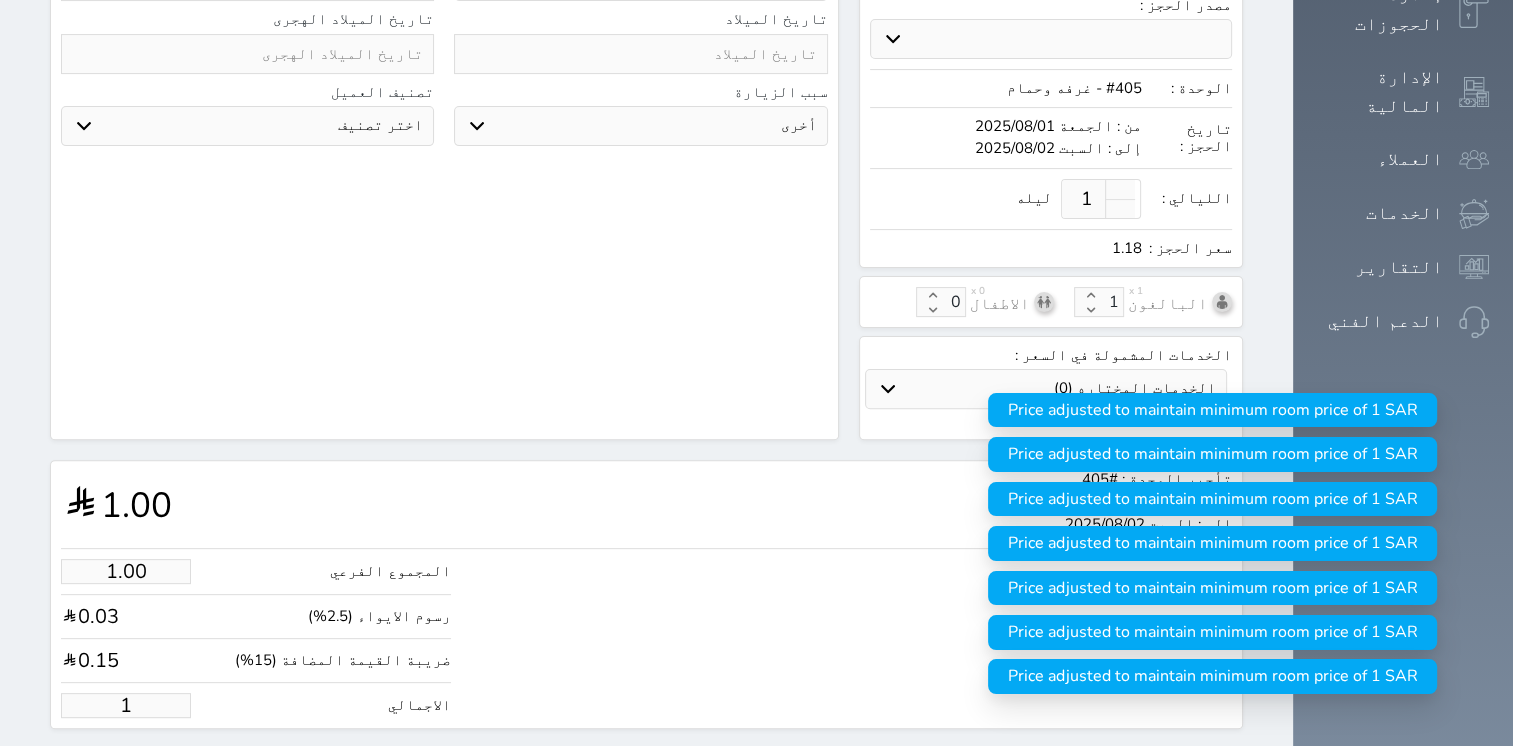 select 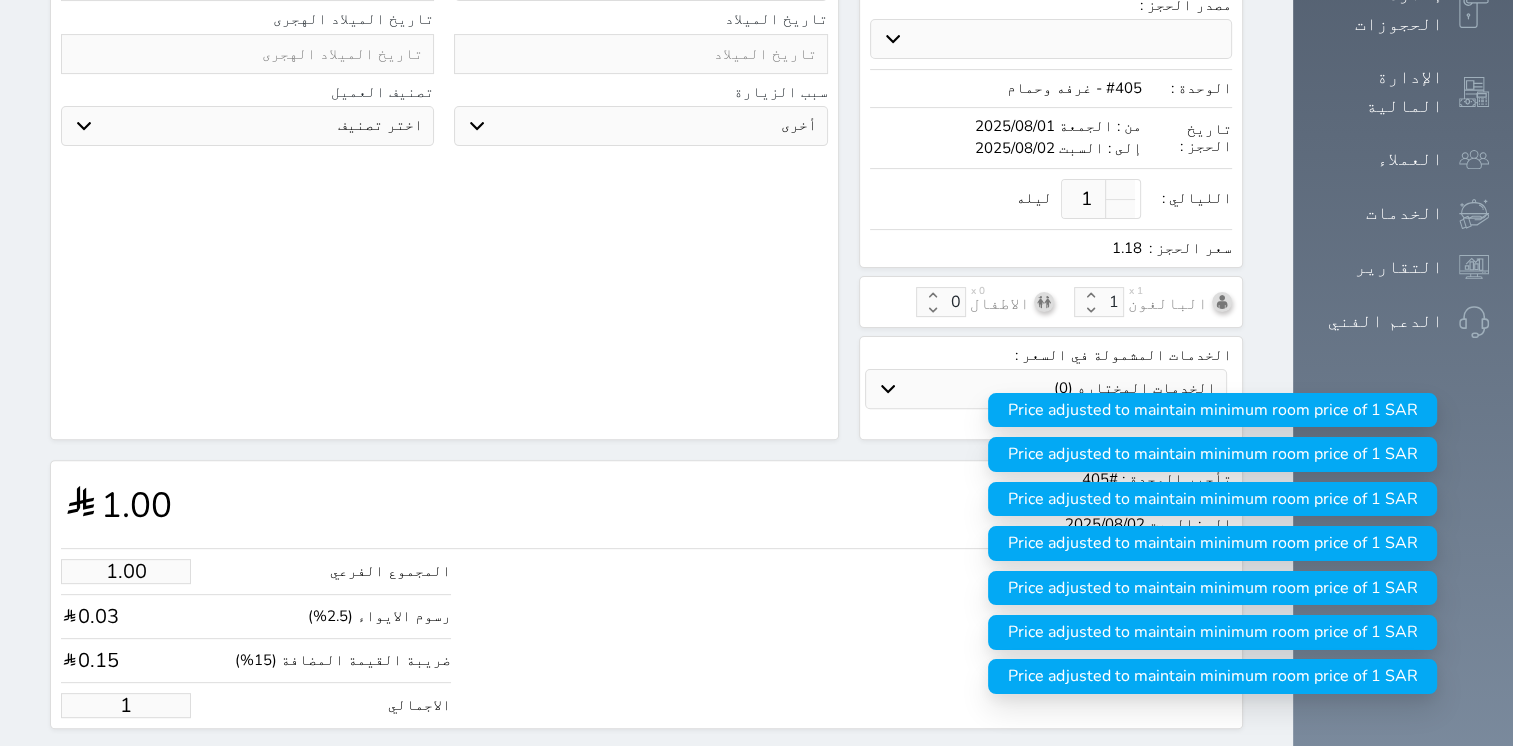 select 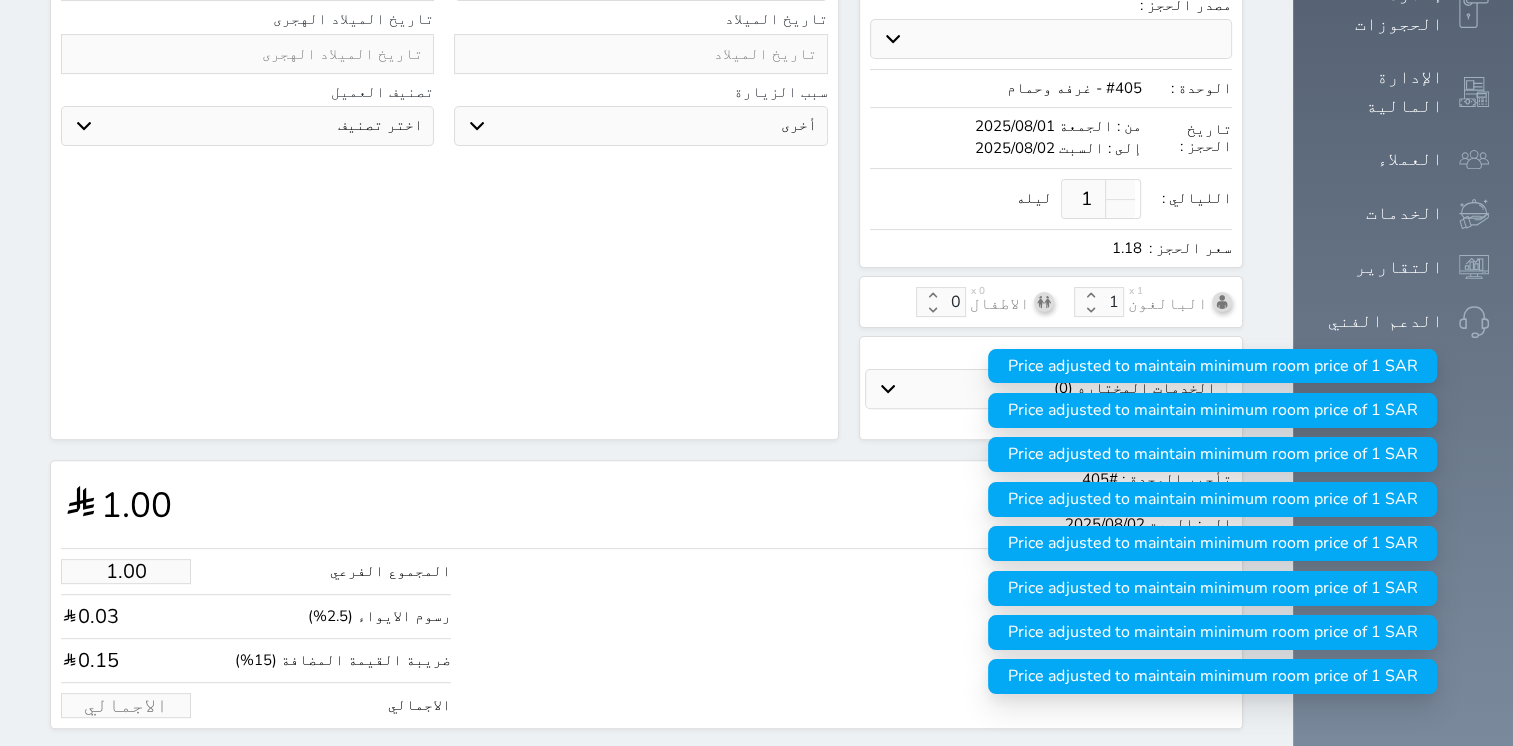 type on "1.70" 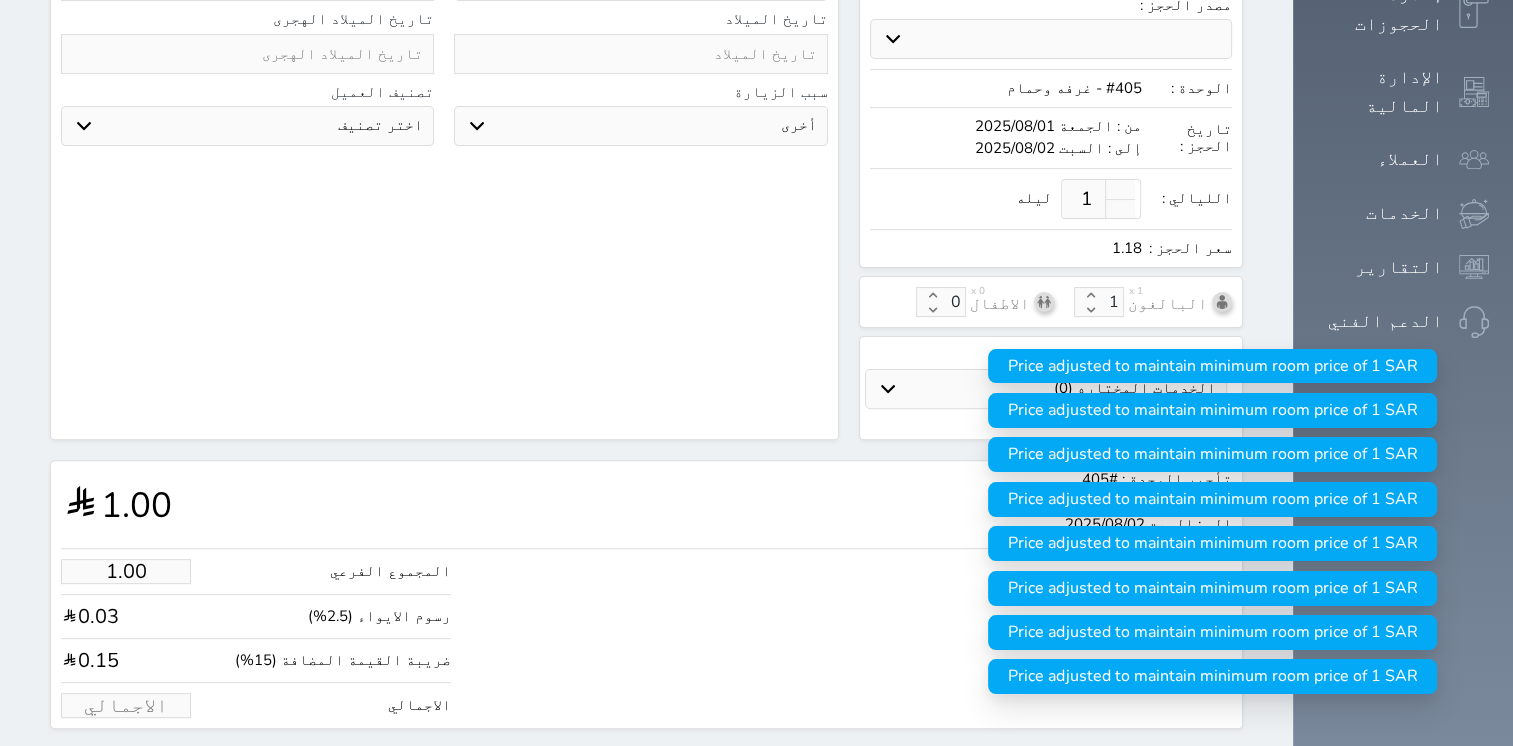 type on "2" 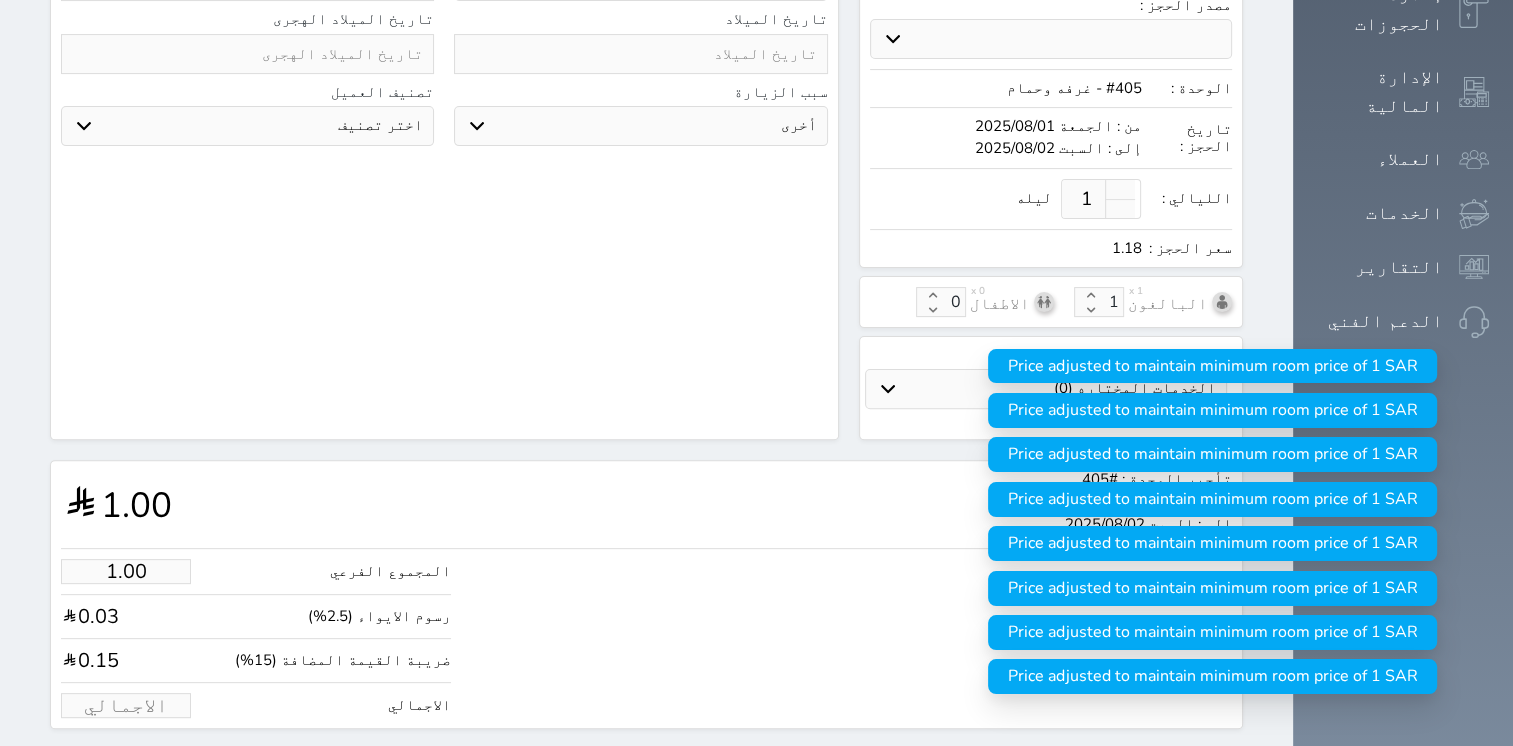 select 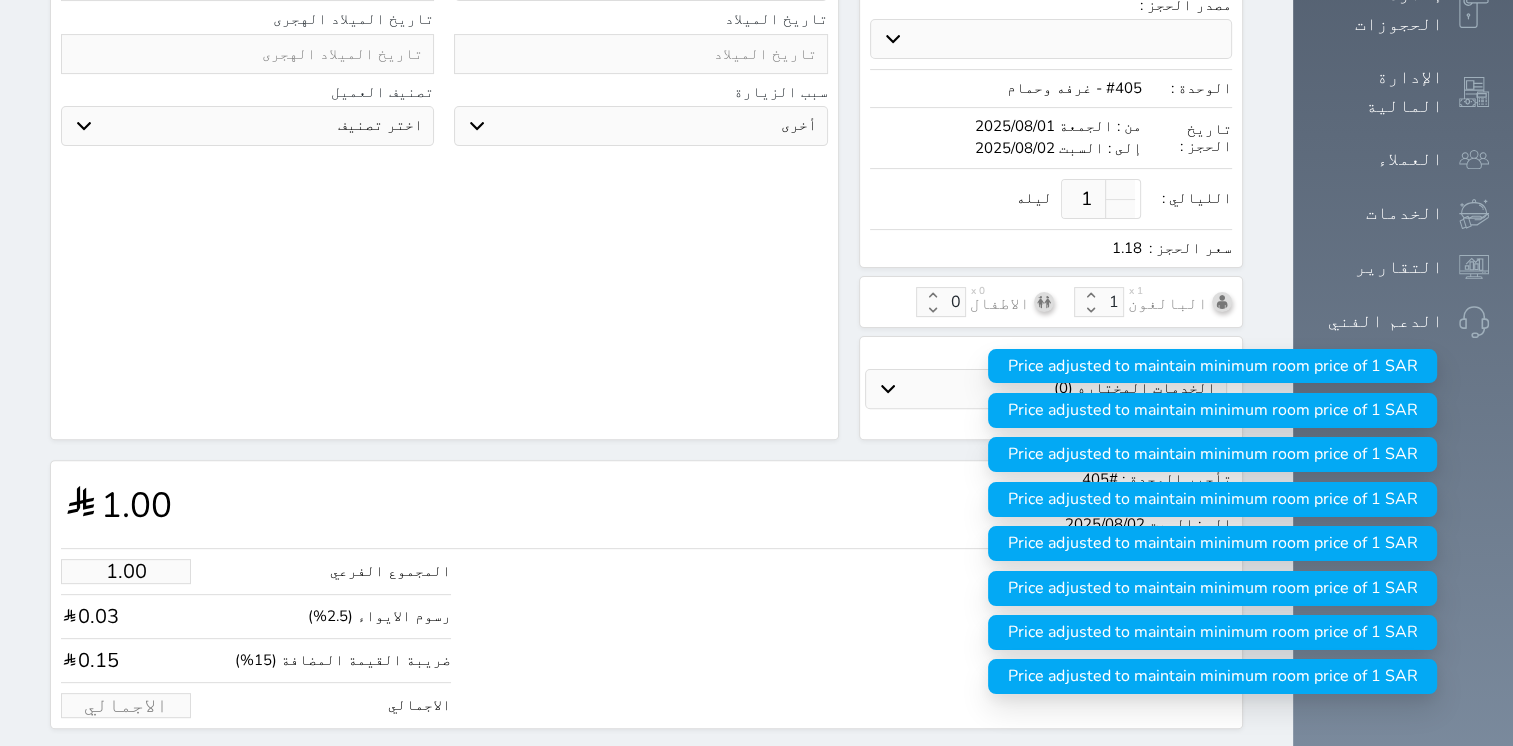 select 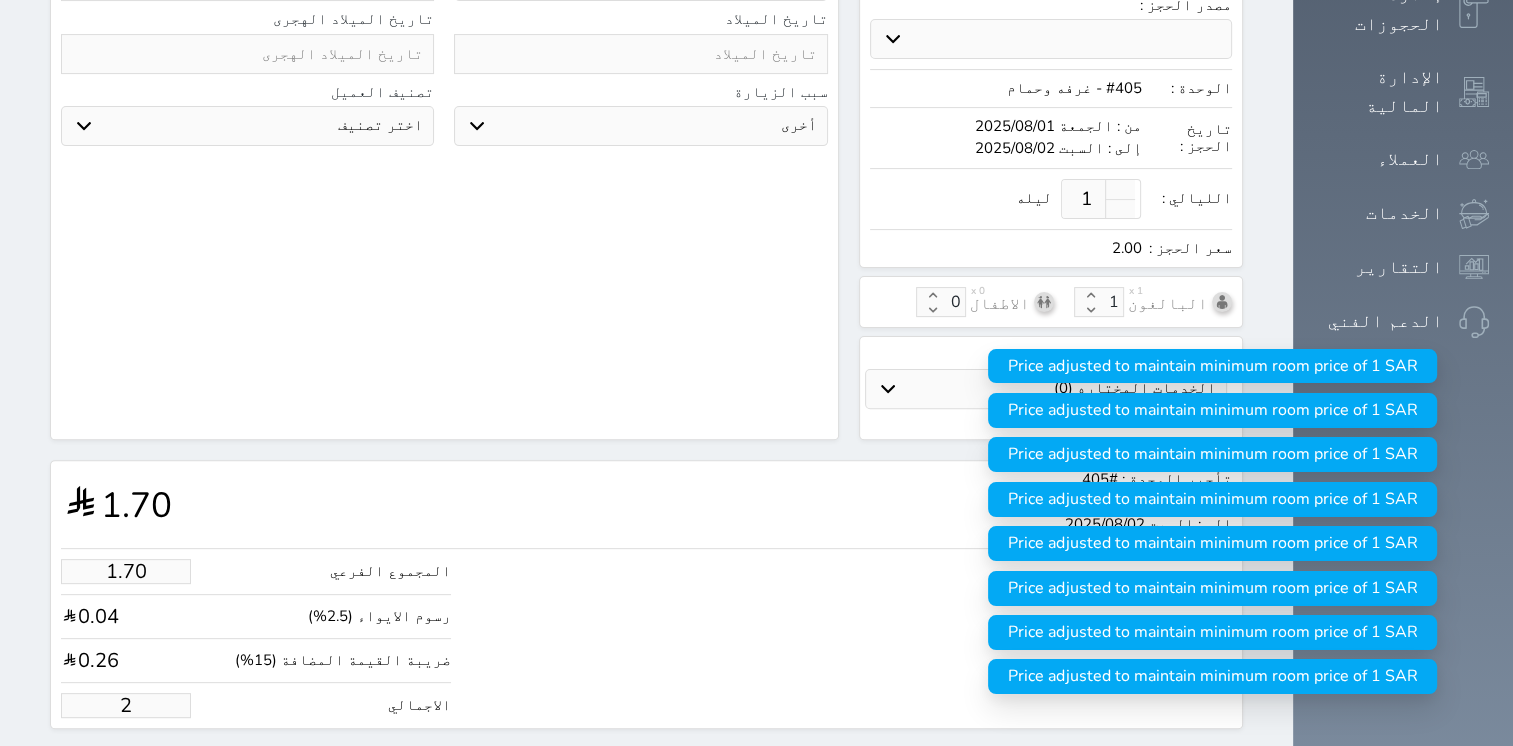 type on "16.97" 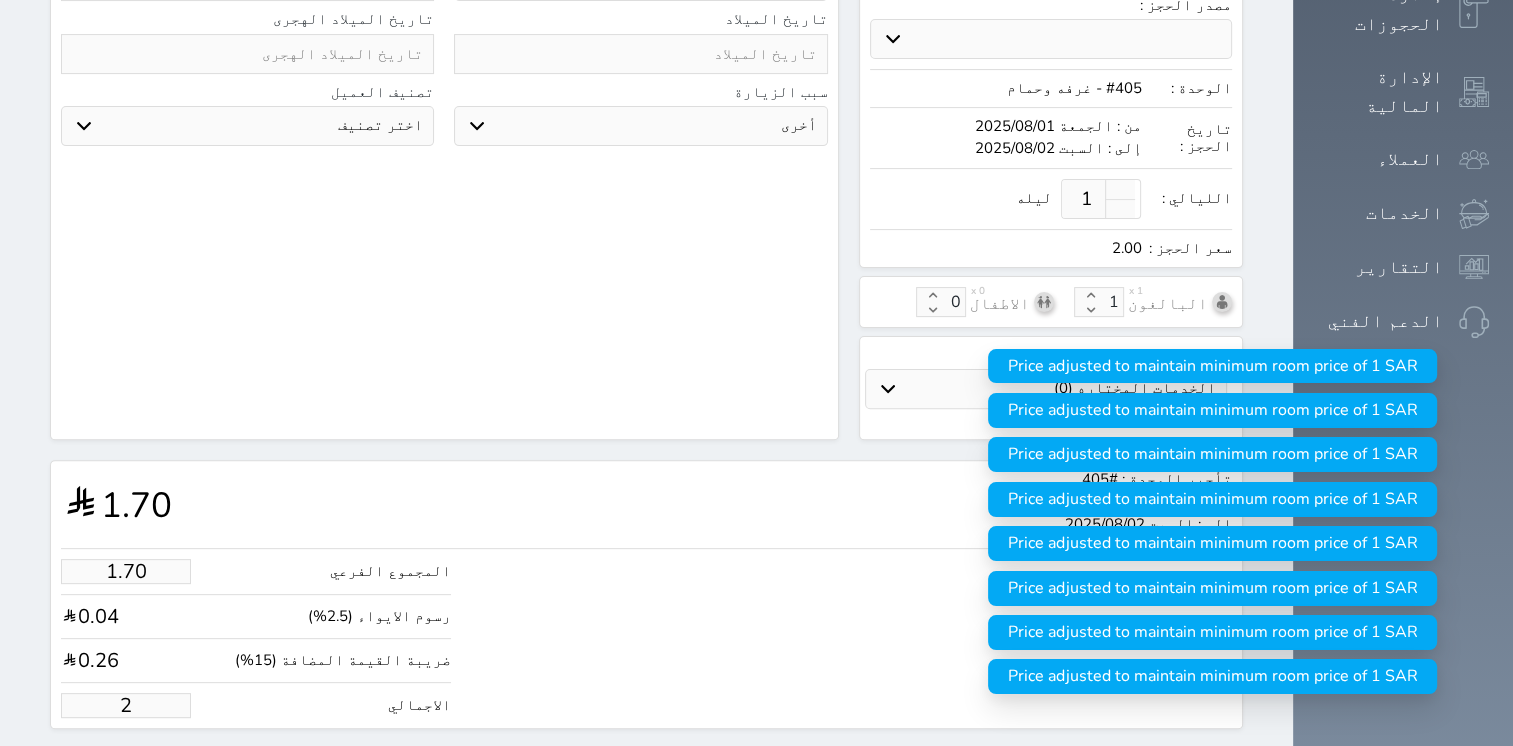 select 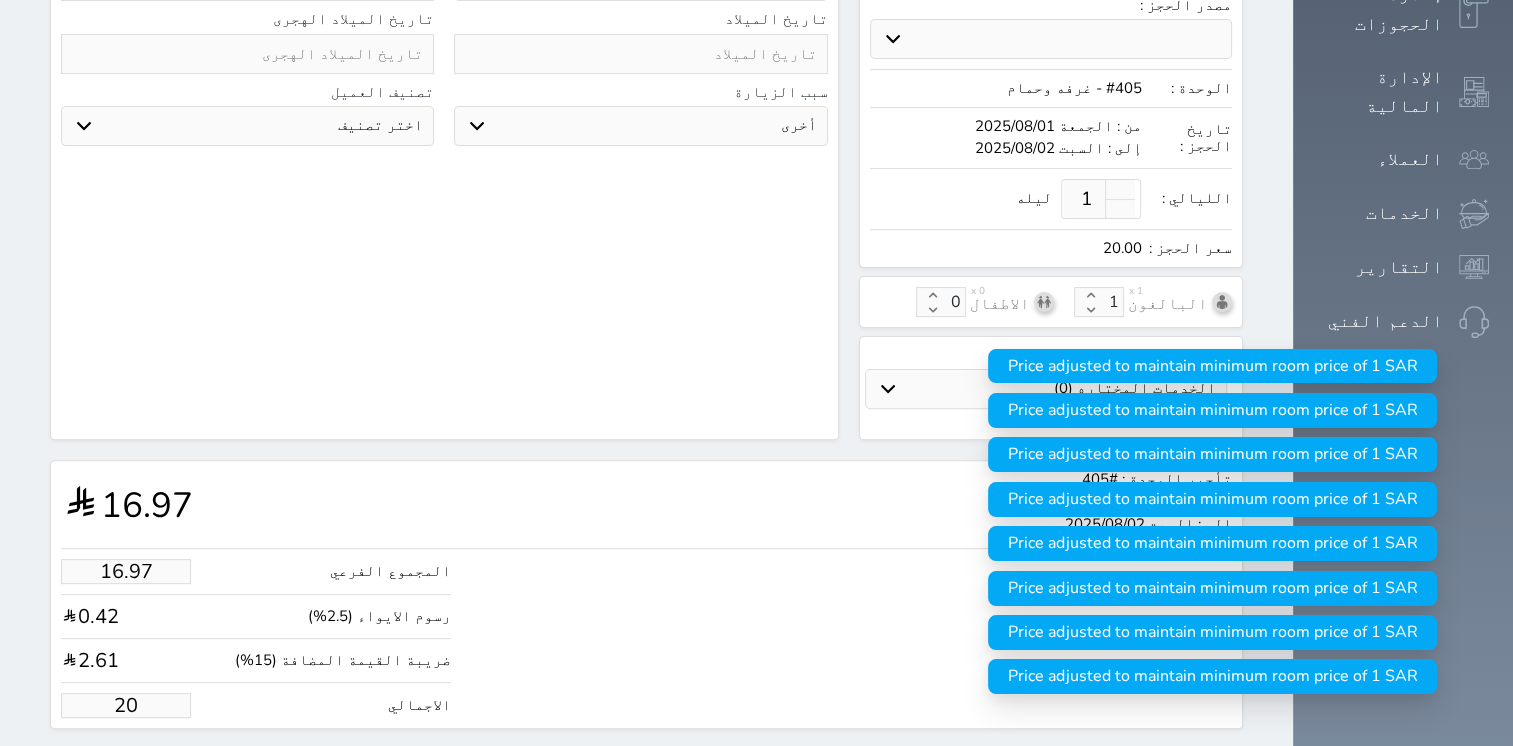 type on "169.67" 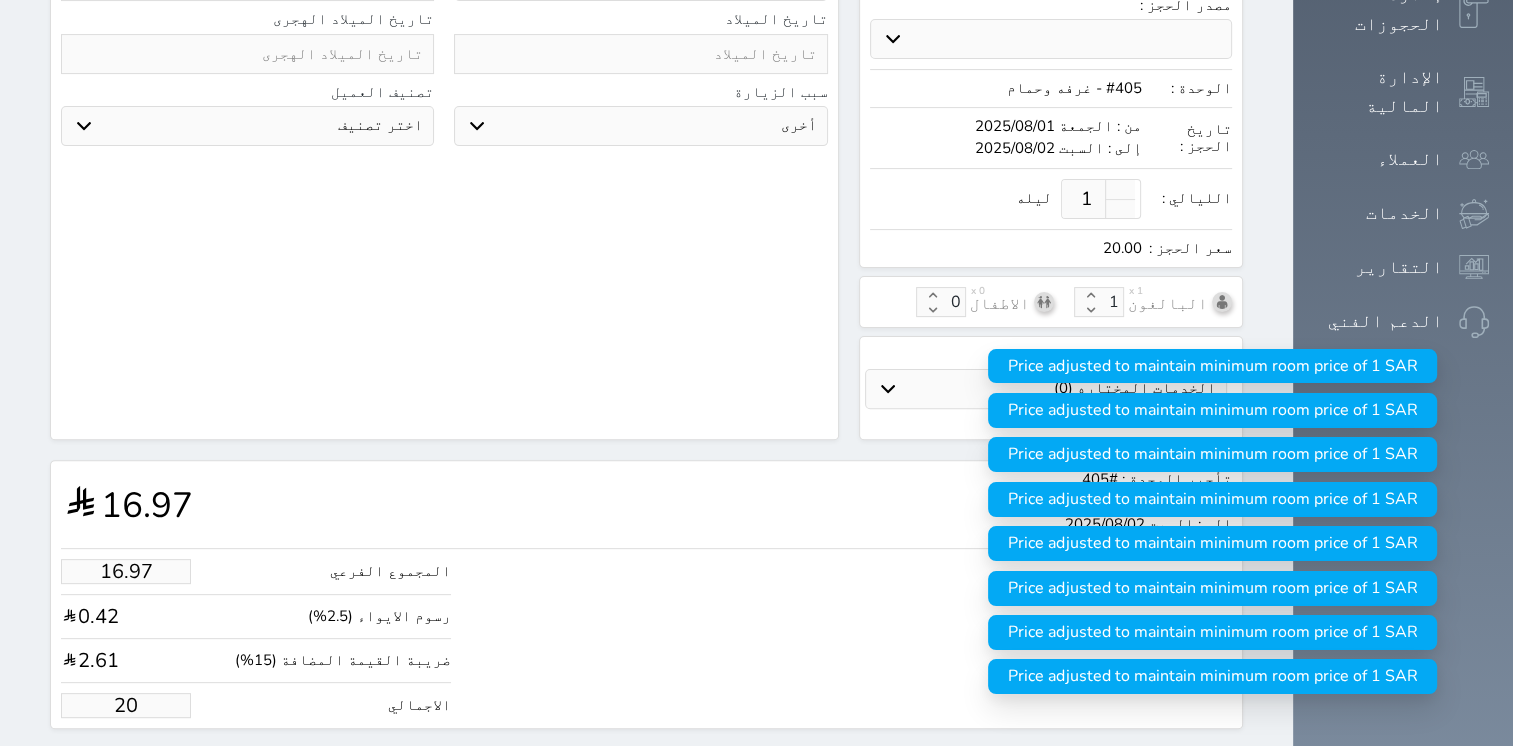 type on "200" 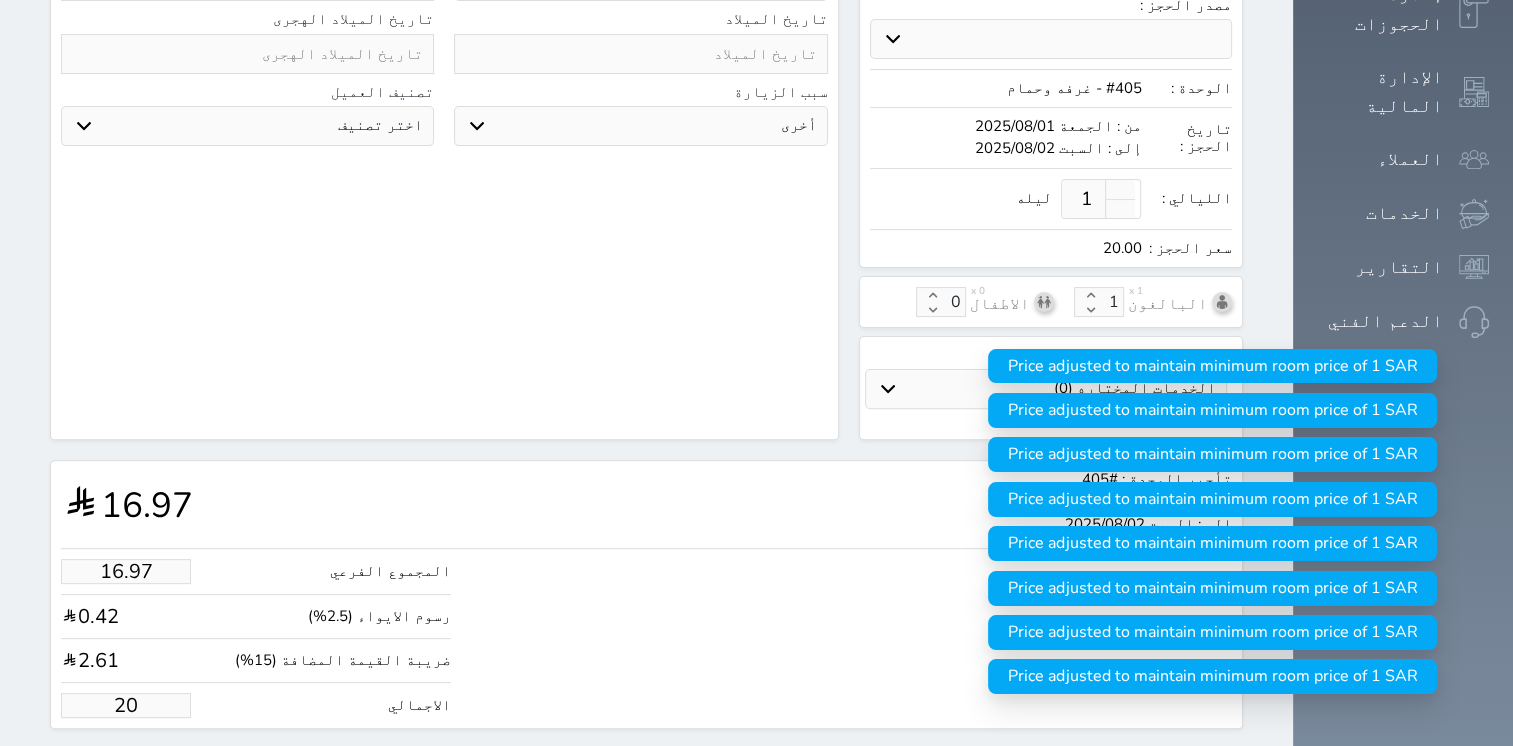 select 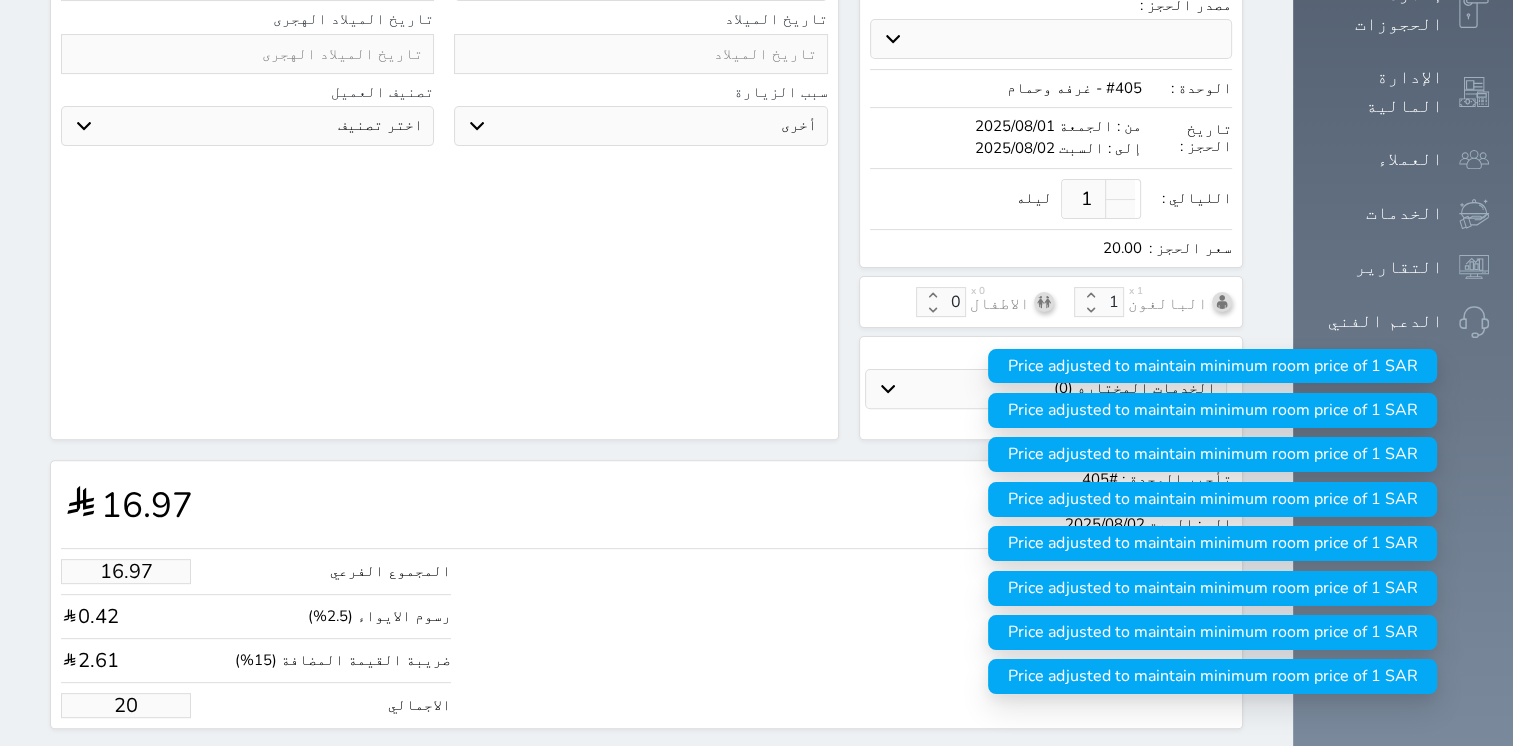 select 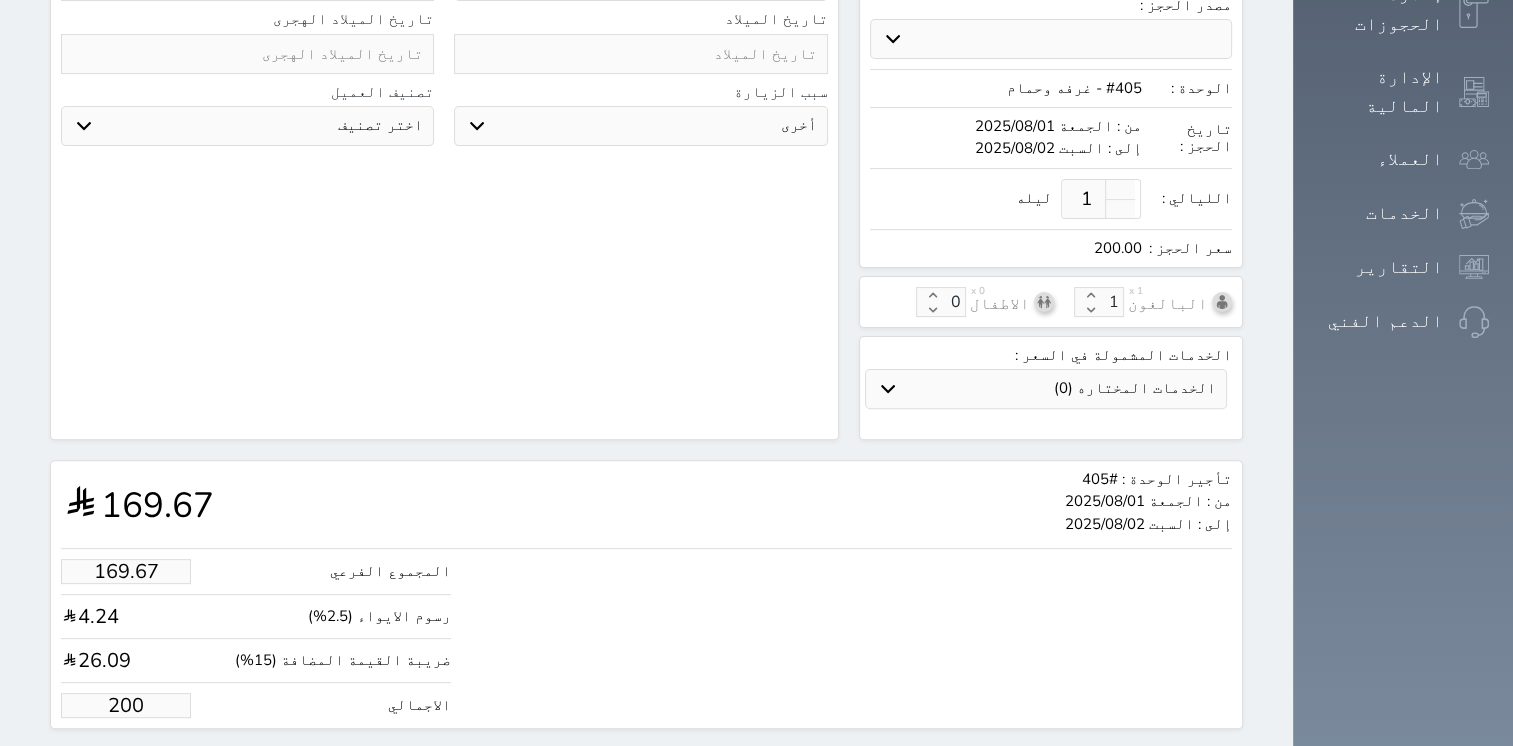 type on "200.00" 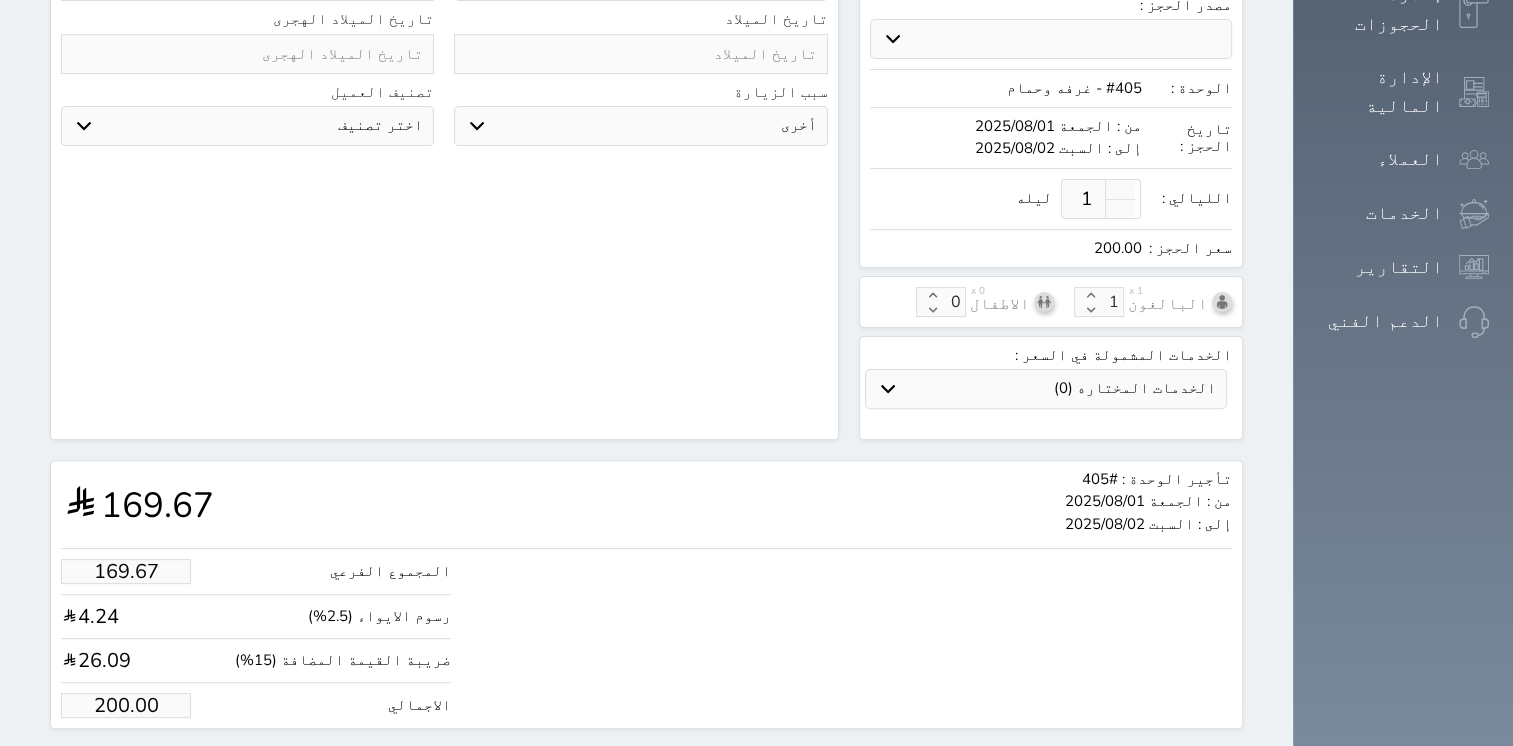 click on "حجز" at bounding box center [164, 766] 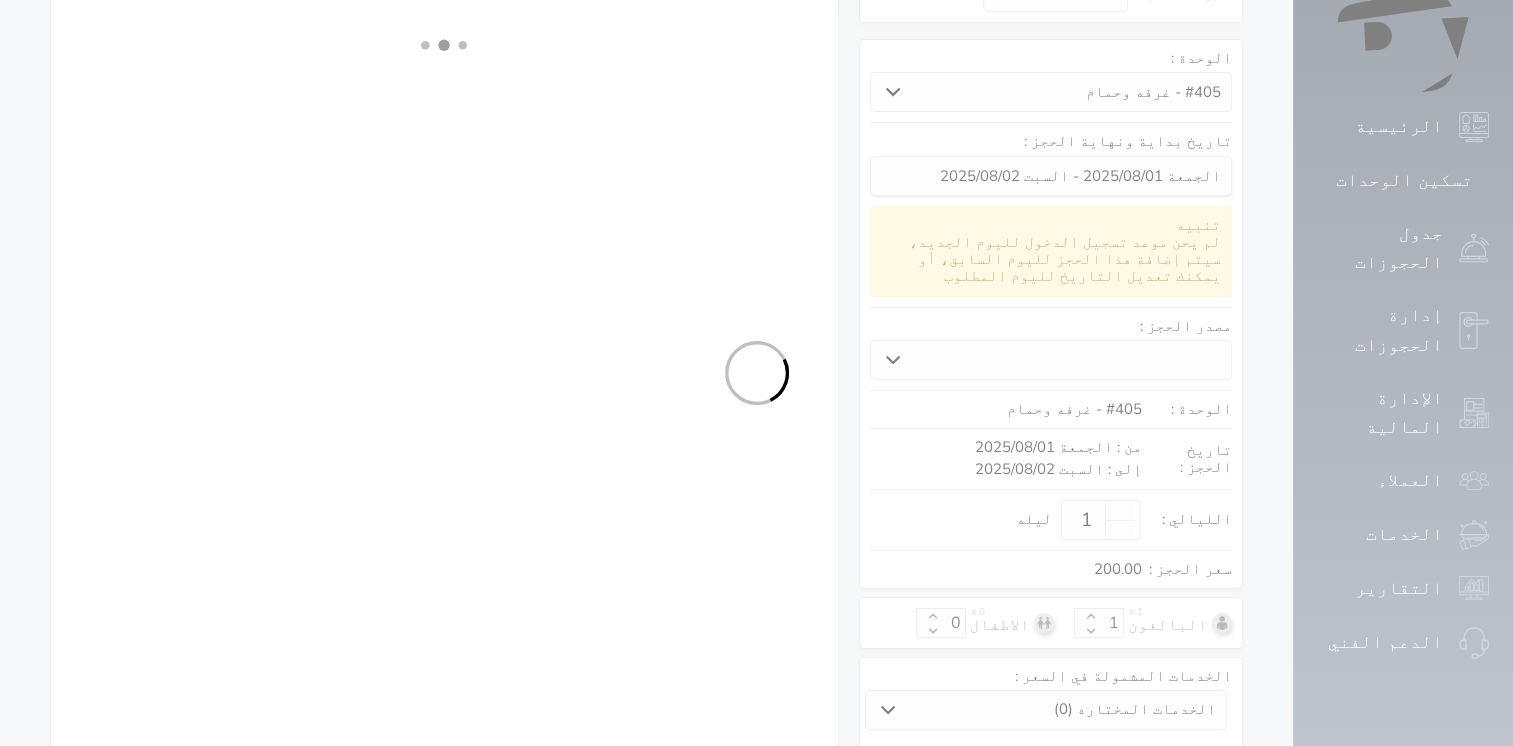 select 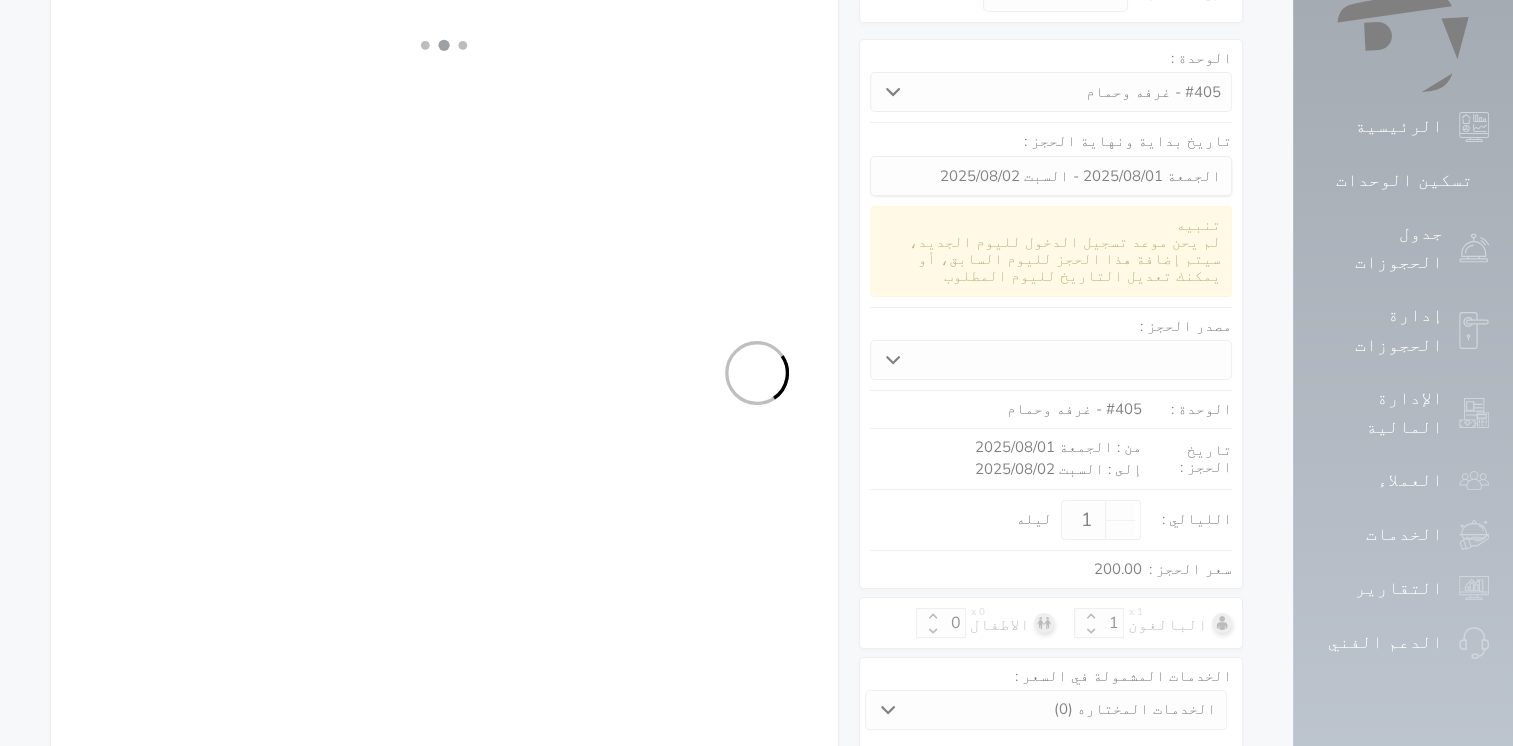 select on "7" 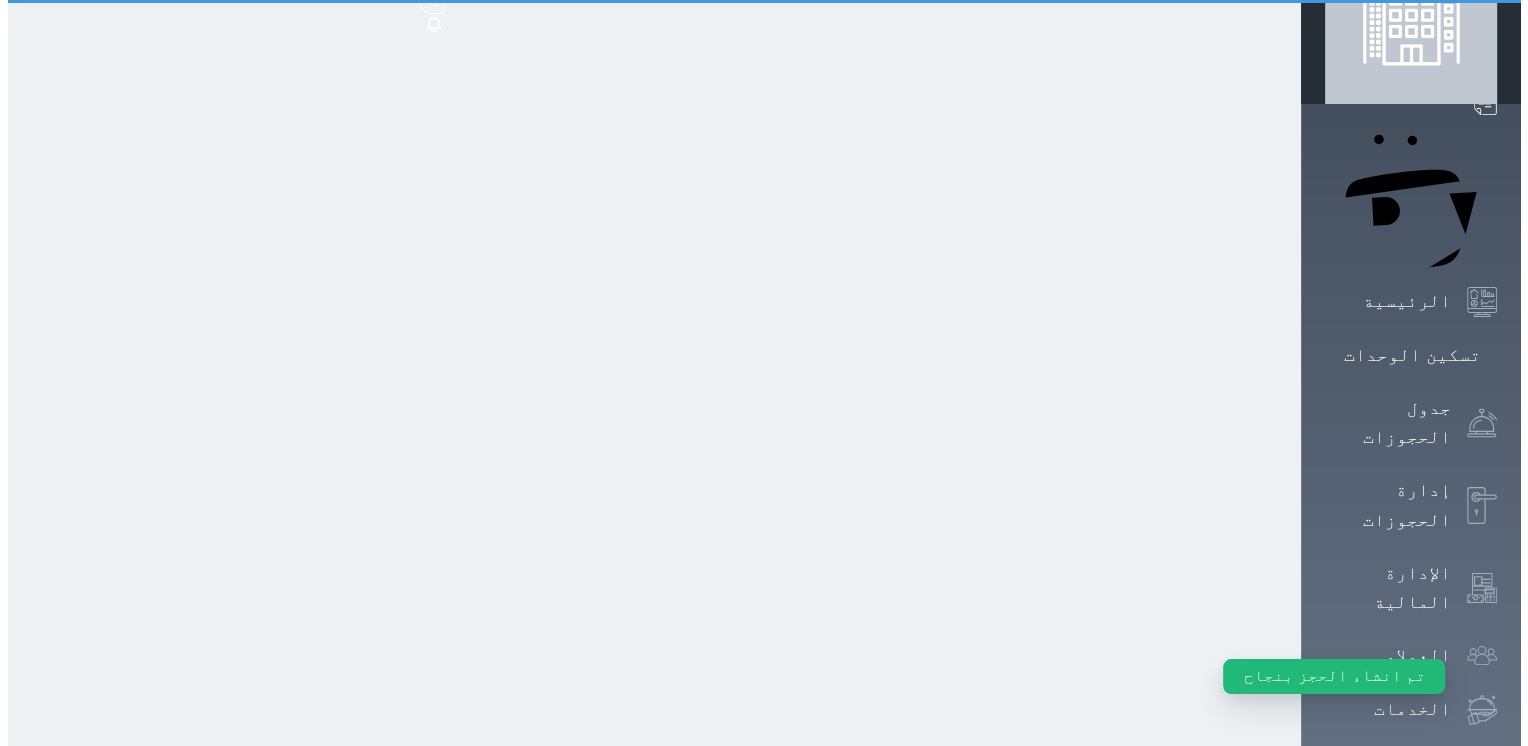 scroll, scrollTop: 0, scrollLeft: 0, axis: both 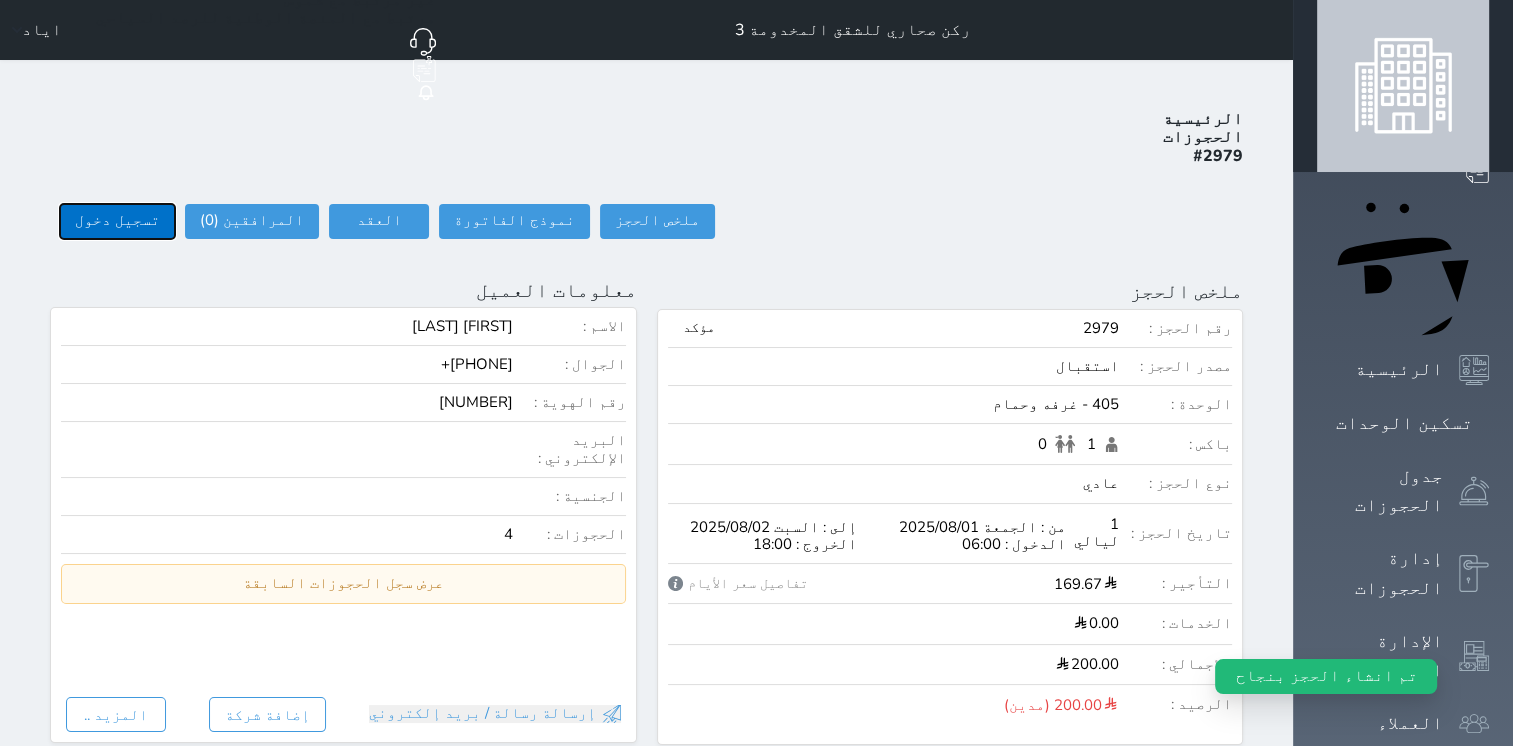 click on "تسجيل دخول" at bounding box center (117, 221) 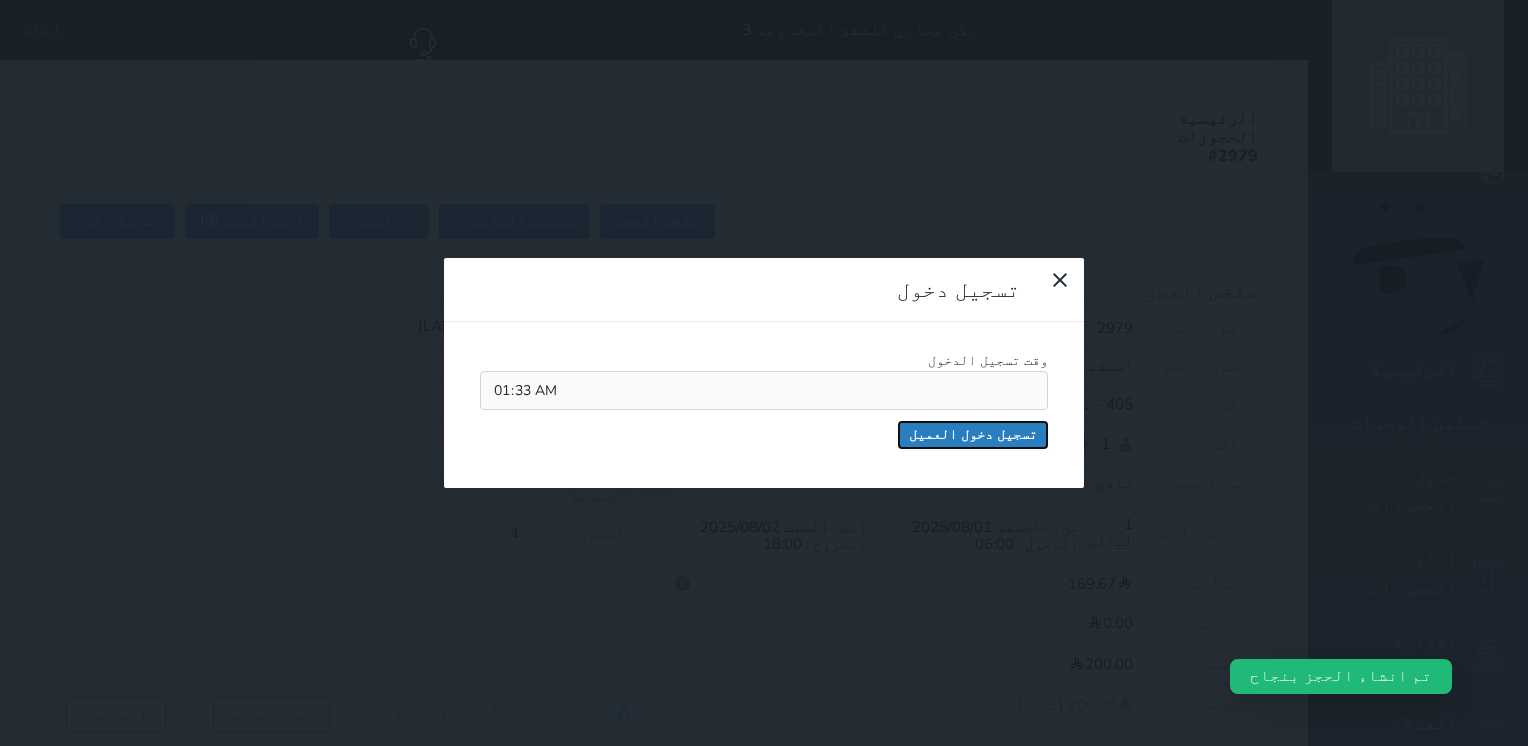click on "تسجيل دخول العميل" at bounding box center (973, 435) 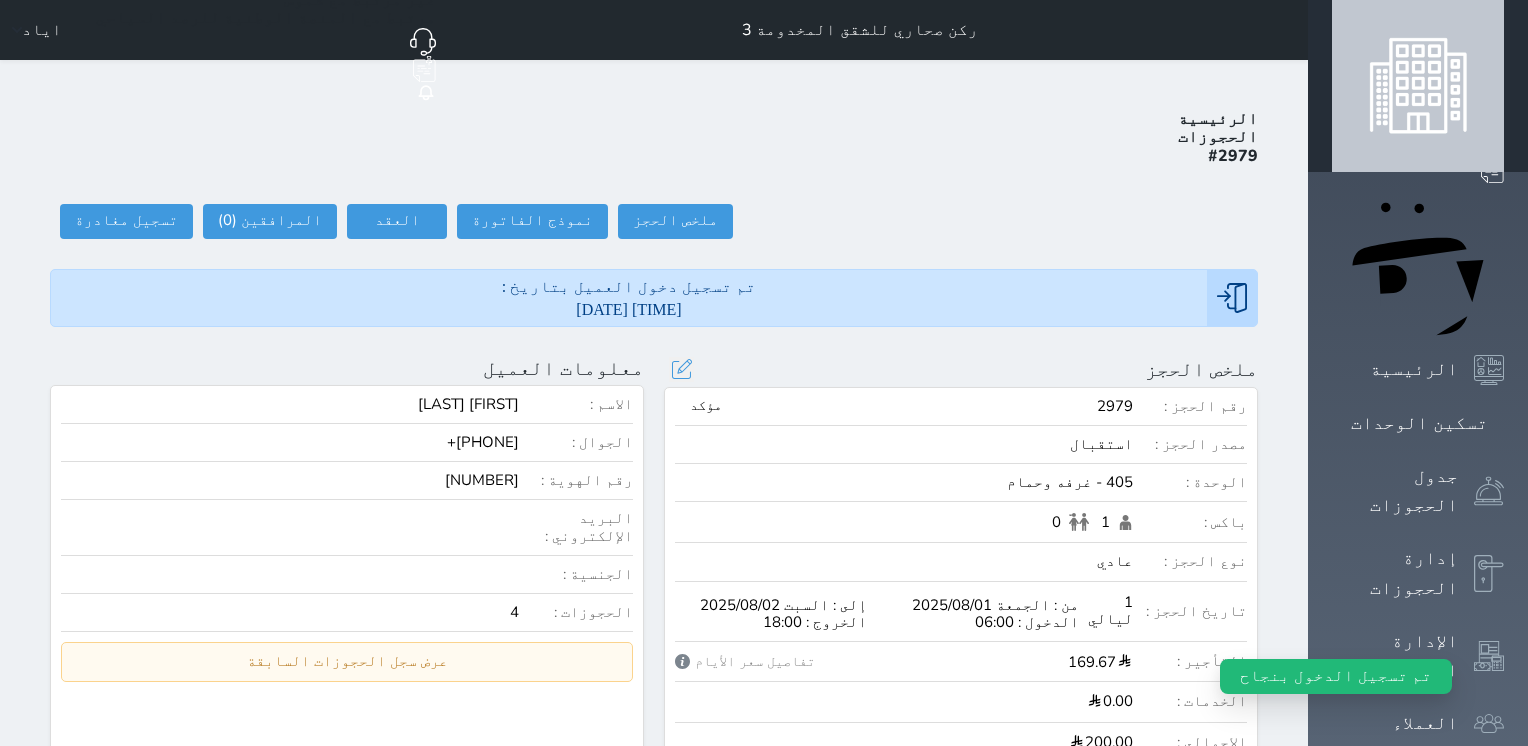 click on "ملخص الحجز           تحديث الحجز                       نوع الإيجار :     يومي     تاريخ بداية ونهاية الحجز :     الوحدة :   405 غرفه وحمام     ( يمكنك نقل العميل لوحدة أخري بشرط توافر الوحدة بالتواريخ المحددة )   مصدر الحجز :       سعر الحجز :           الليالي :     1     ليله    الخدمات المشمولة في السعر :   الخدمات المختاره (0)  تحديد الكل  ×  فطار   عدد باكس           البالغون     1                             الاطفال     0               نوع الحجز :
عادي
إقامة مجانية
إستخدام داخلي
إستخدام يومي
تحديث الحجز" at bounding box center (961, 369) 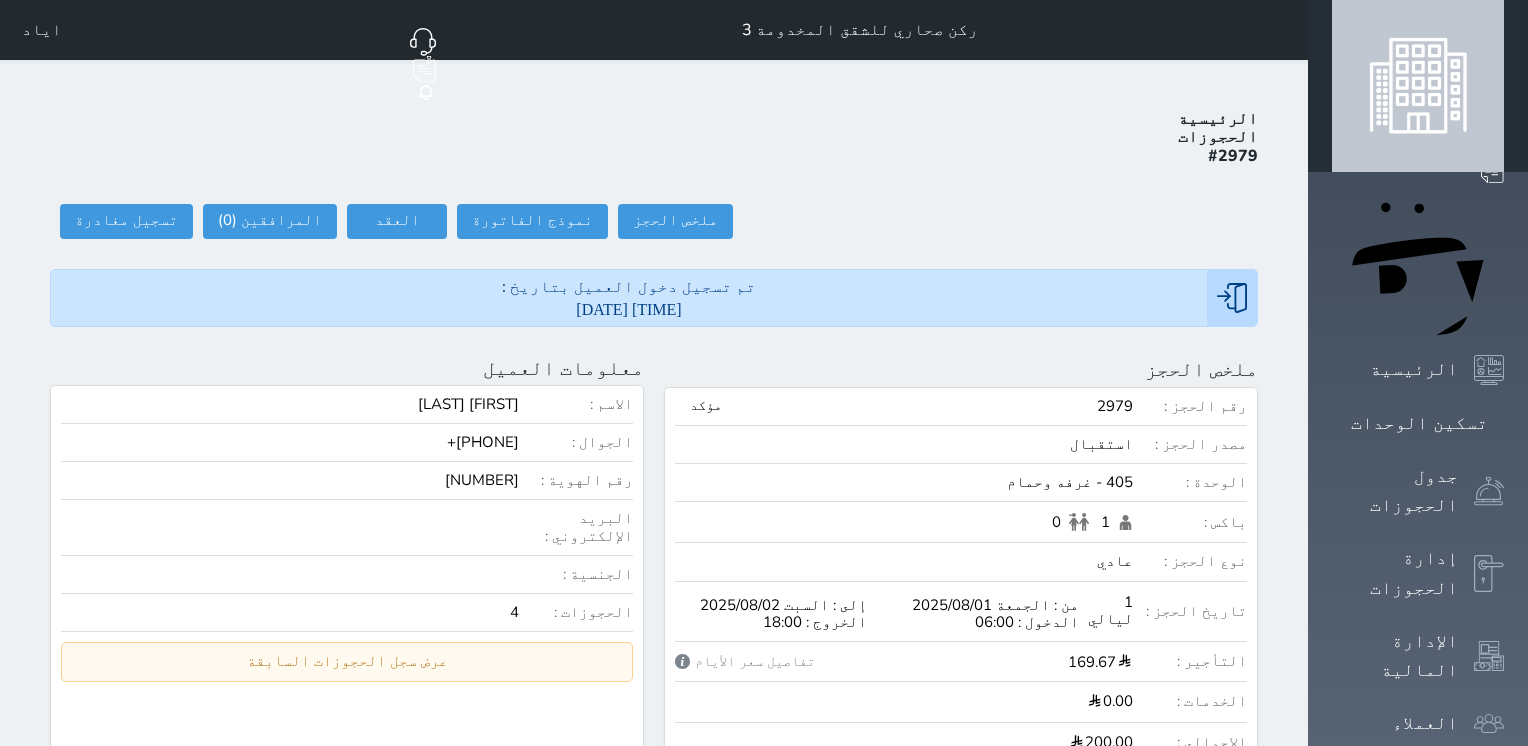 click on "ملخص الحجز           تحديث الحجز                       نوع الإيجار :     يومي     تاريخ بداية ونهاية الحجز :     الوحدة :   405 غرفه وحمام     ( يمكنك نقل العميل لوحدة أخري بشرط توافر الوحدة بالتواريخ المحددة )   مصدر الحجز :       سعر الحجز :           الليالي :     1     ليله    الخدمات المشمولة في السعر :   الخدمات المختاره (0)  تحديد الكل  ×  فطار   عدد باكس           البالغون     1                             الاطفال     0               نوع الحجز :
عادي
إقامة مجانية
إستخدام داخلي
إستخدام يومي
تحديث الحجز       رقم الحجز :      مؤكد" at bounding box center (961, 1005) 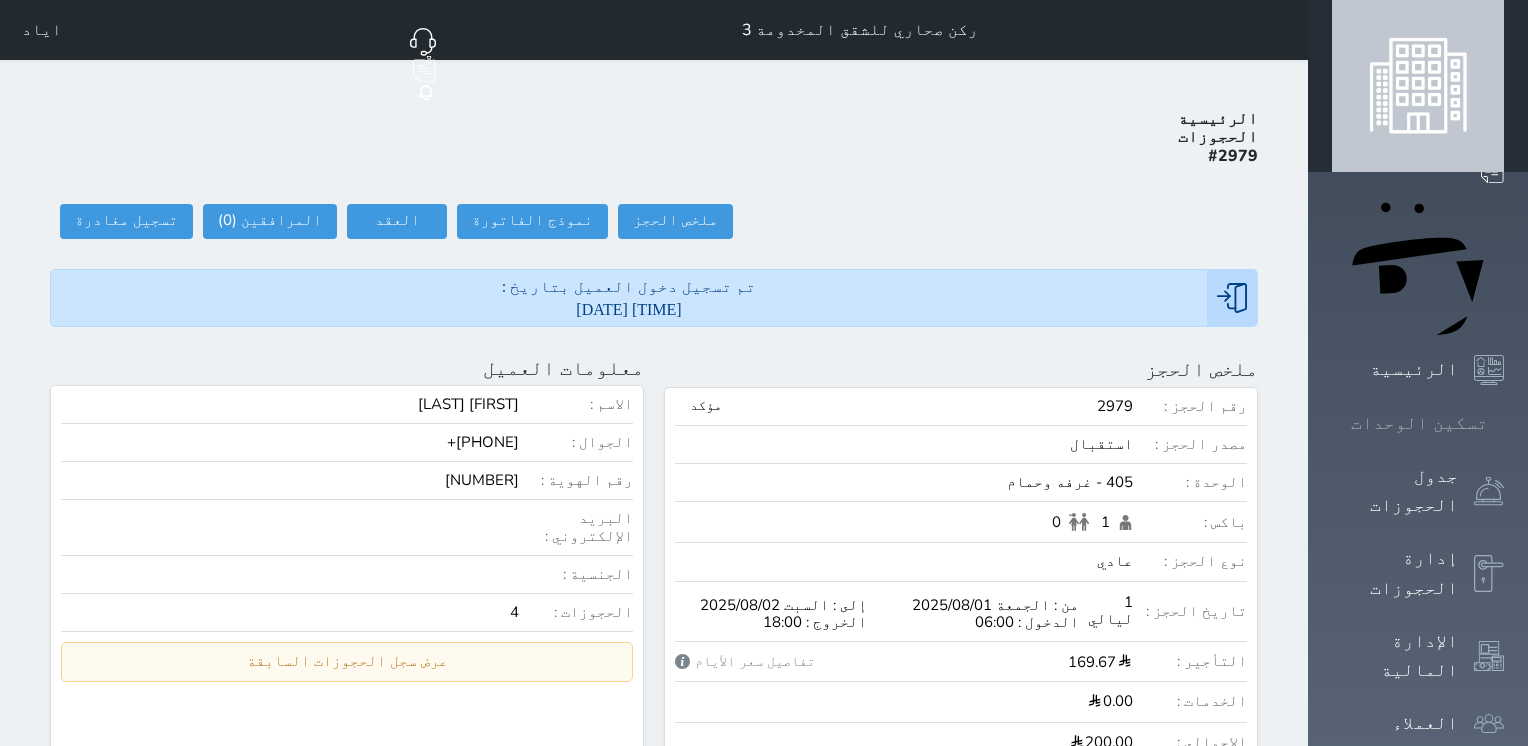 click 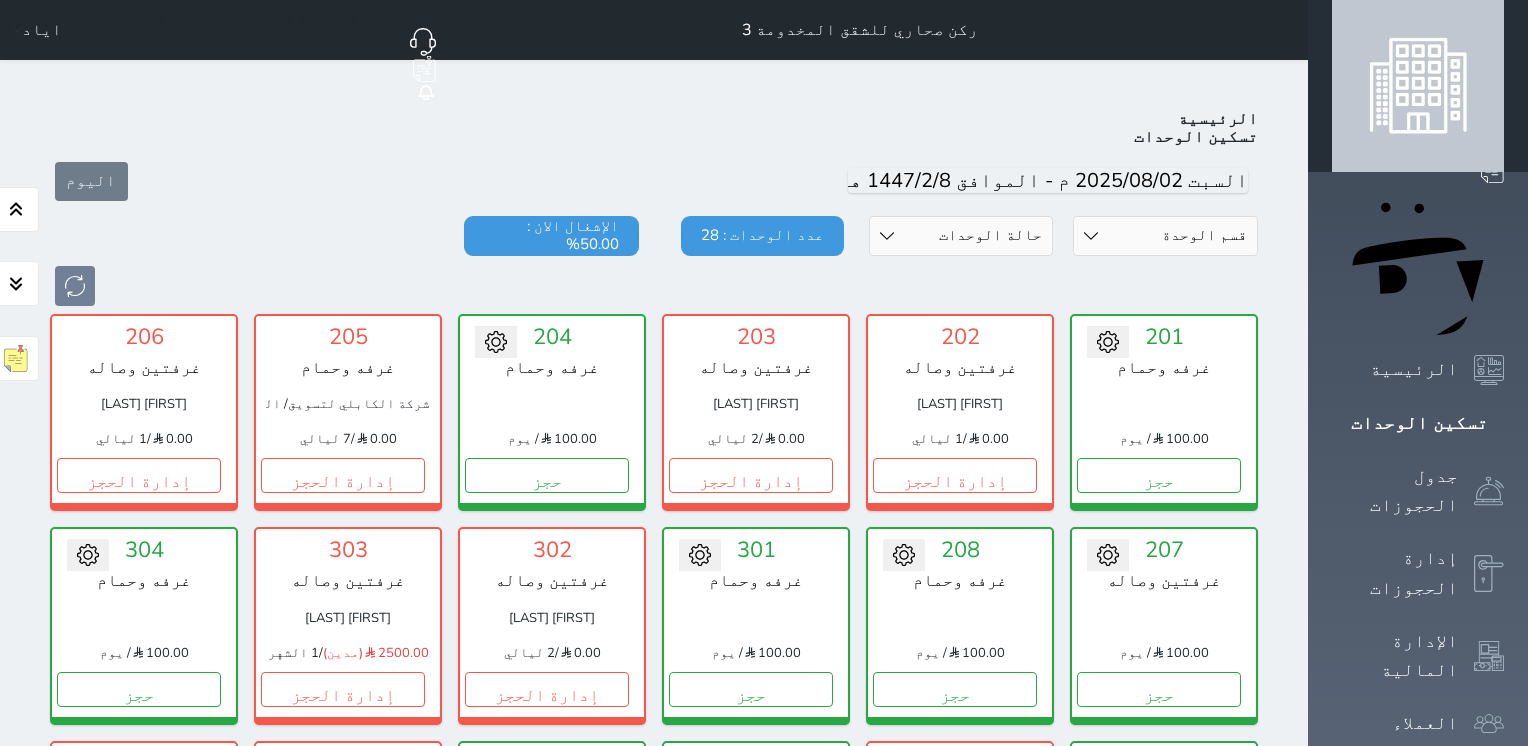 scroll, scrollTop: 78, scrollLeft: 0, axis: vertical 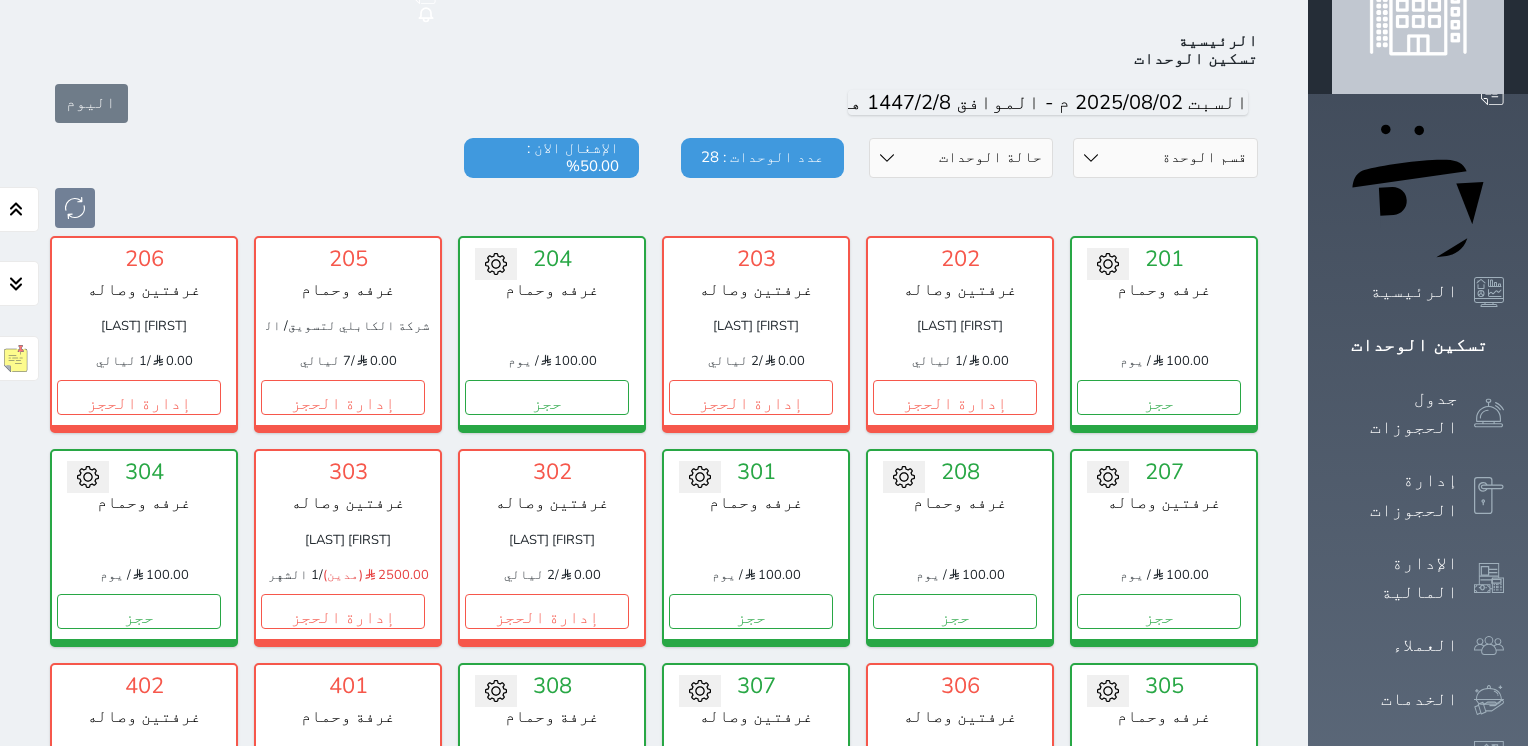 click on "تحويل لتحت الصيانة
تحويل لتحت التنظيف
204   غرفه وحمام
100.00
/ يوم       حجز                   تغيير الحالة الى صيانة                   التاريخ المتوقع للانتهاء       حفظ" at bounding box center [552, 334] 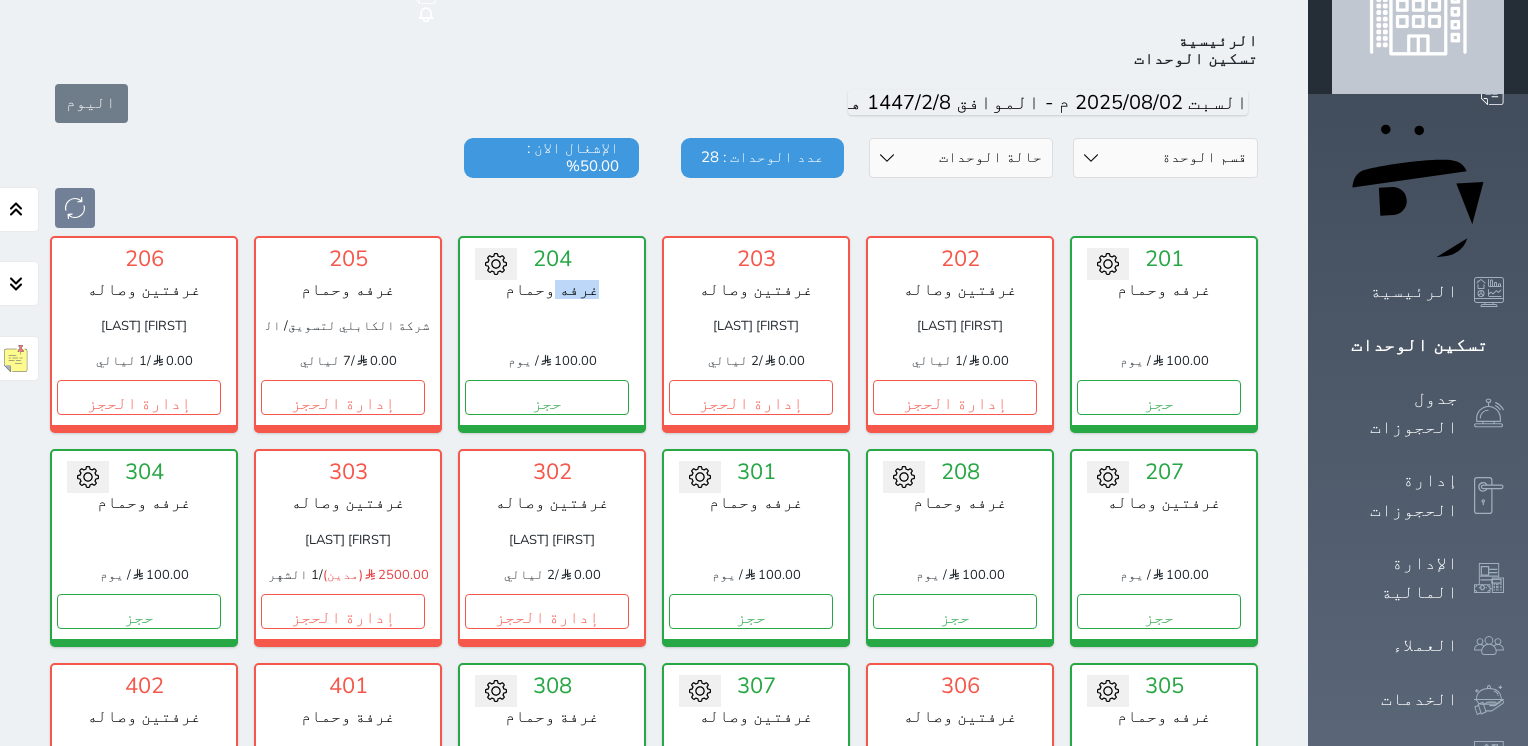 click on "تحويل لتحت الصيانة
تحويل لتحت التنظيف
204   غرفه وحمام
100.00
/ يوم       حجز                   تغيير الحالة الى صيانة                   التاريخ المتوقع للانتهاء       حفظ" at bounding box center [552, 334] 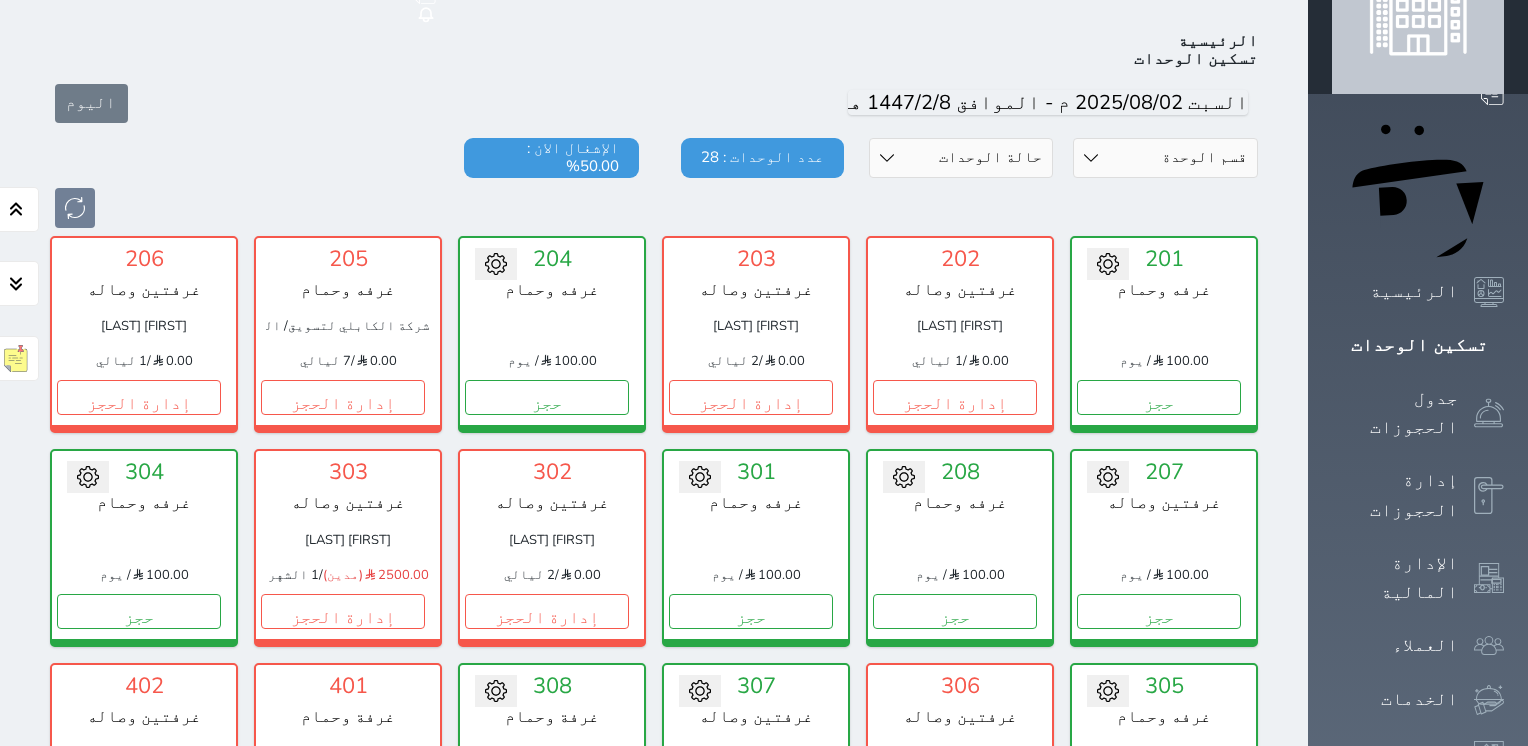 drag, startPoint x: 687, startPoint y: 220, endPoint x: 747, endPoint y: 157, distance: 87 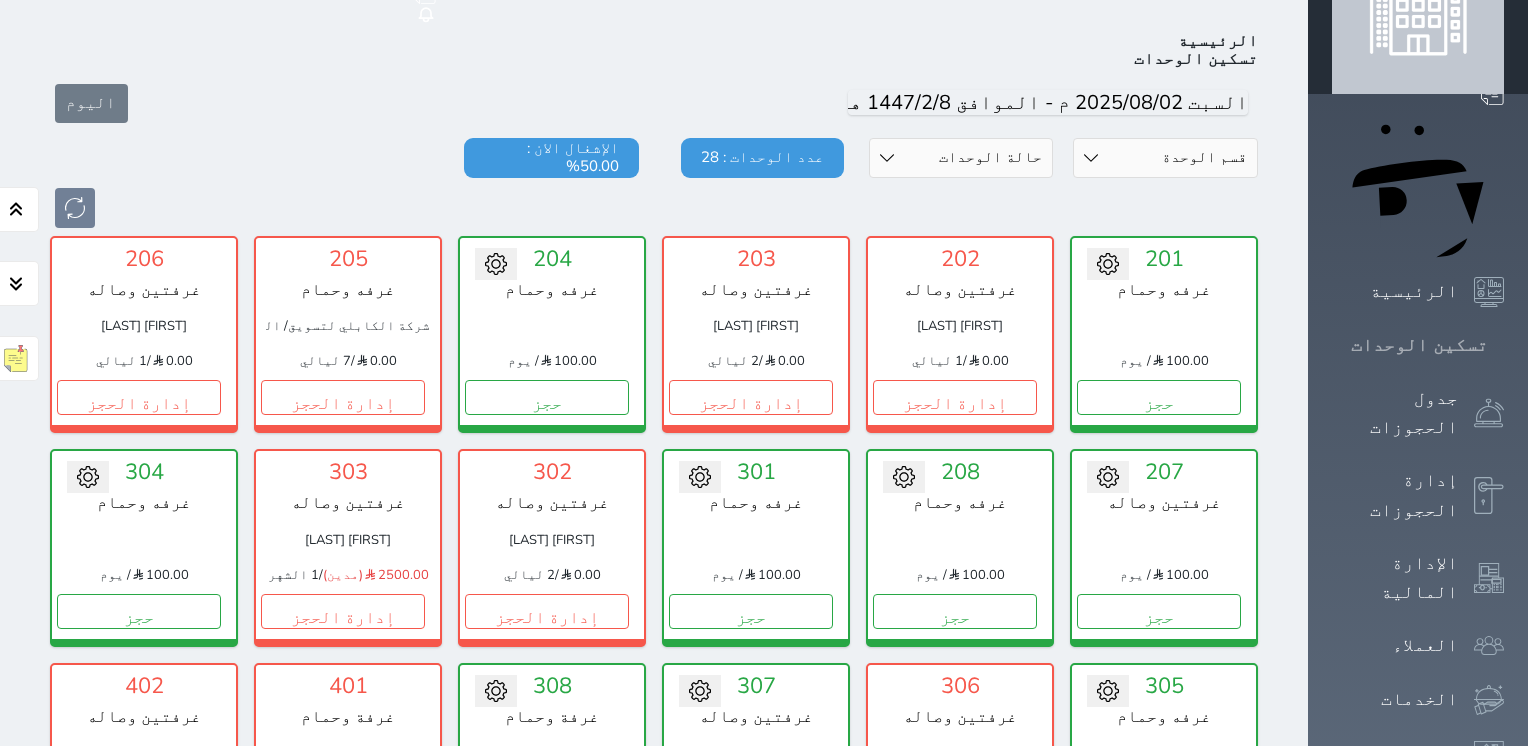 click 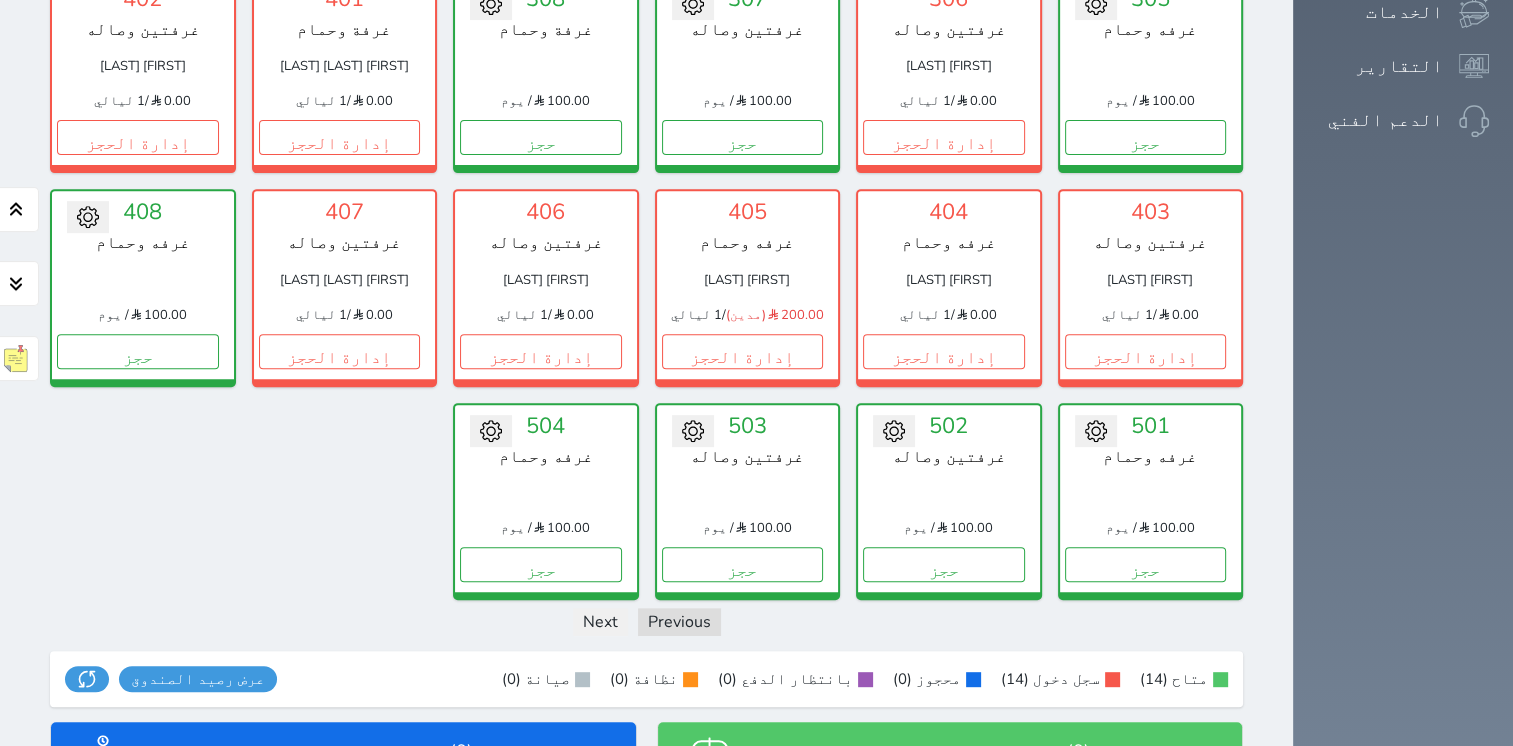 scroll, scrollTop: 778, scrollLeft: 0, axis: vertical 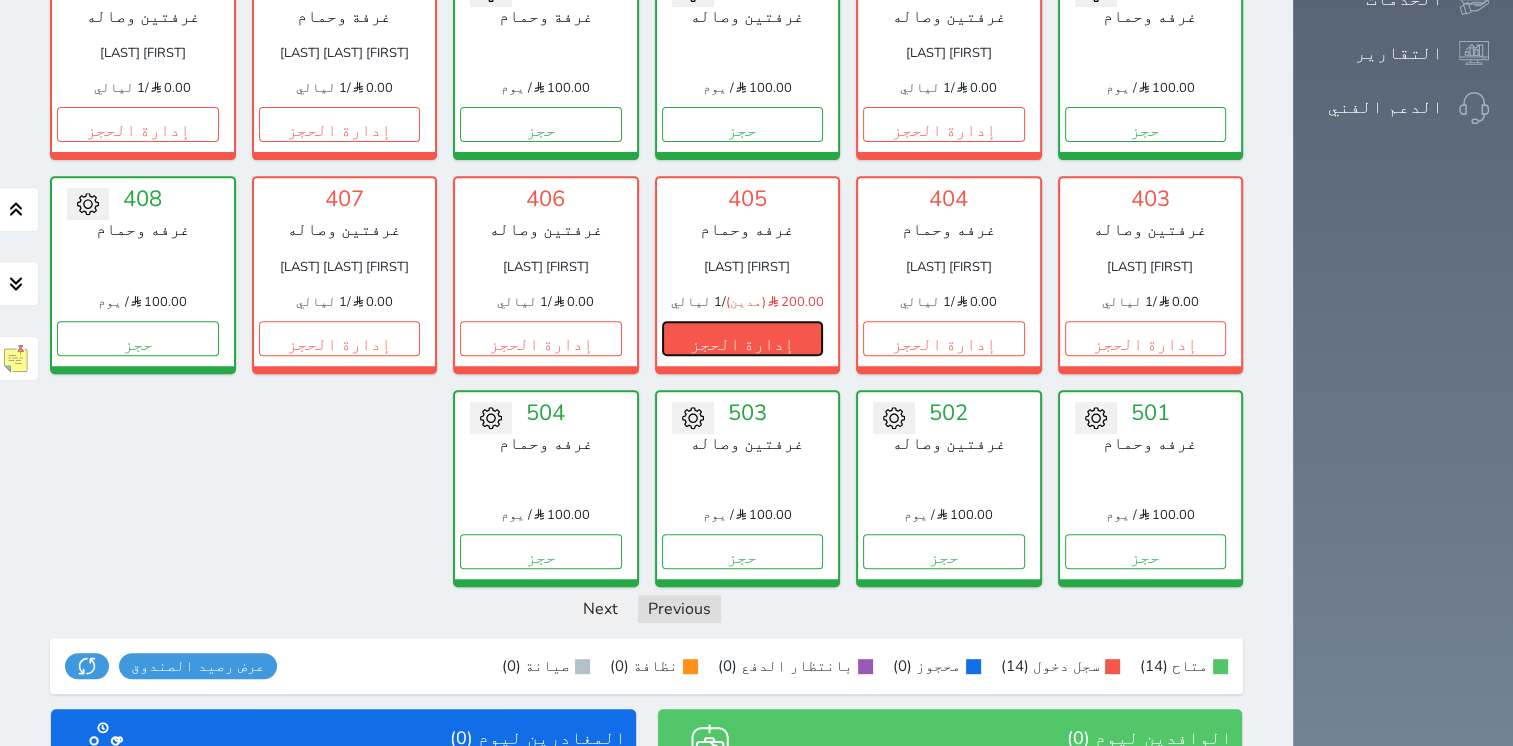 click on "إدارة الحجز" at bounding box center [743, 338] 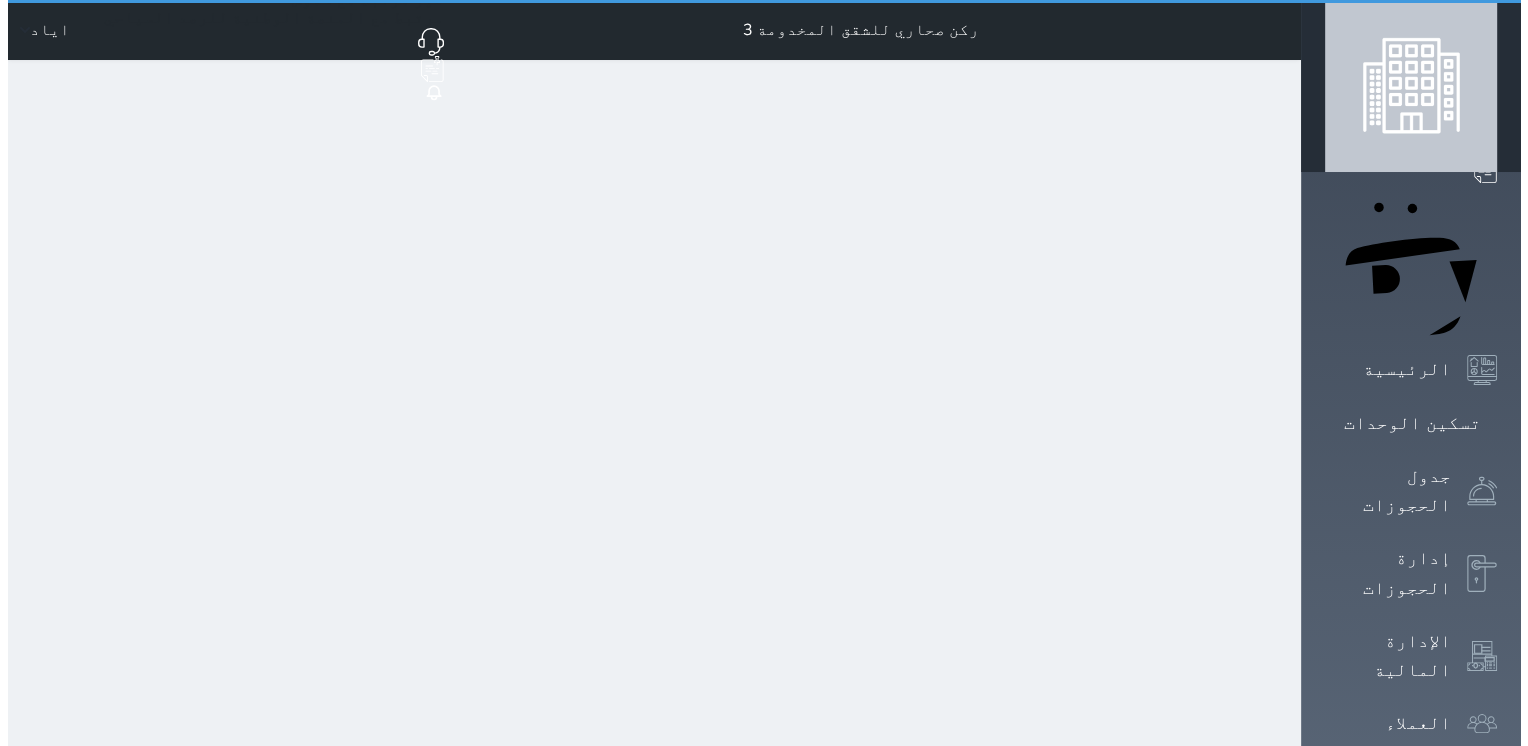 scroll, scrollTop: 0, scrollLeft: 0, axis: both 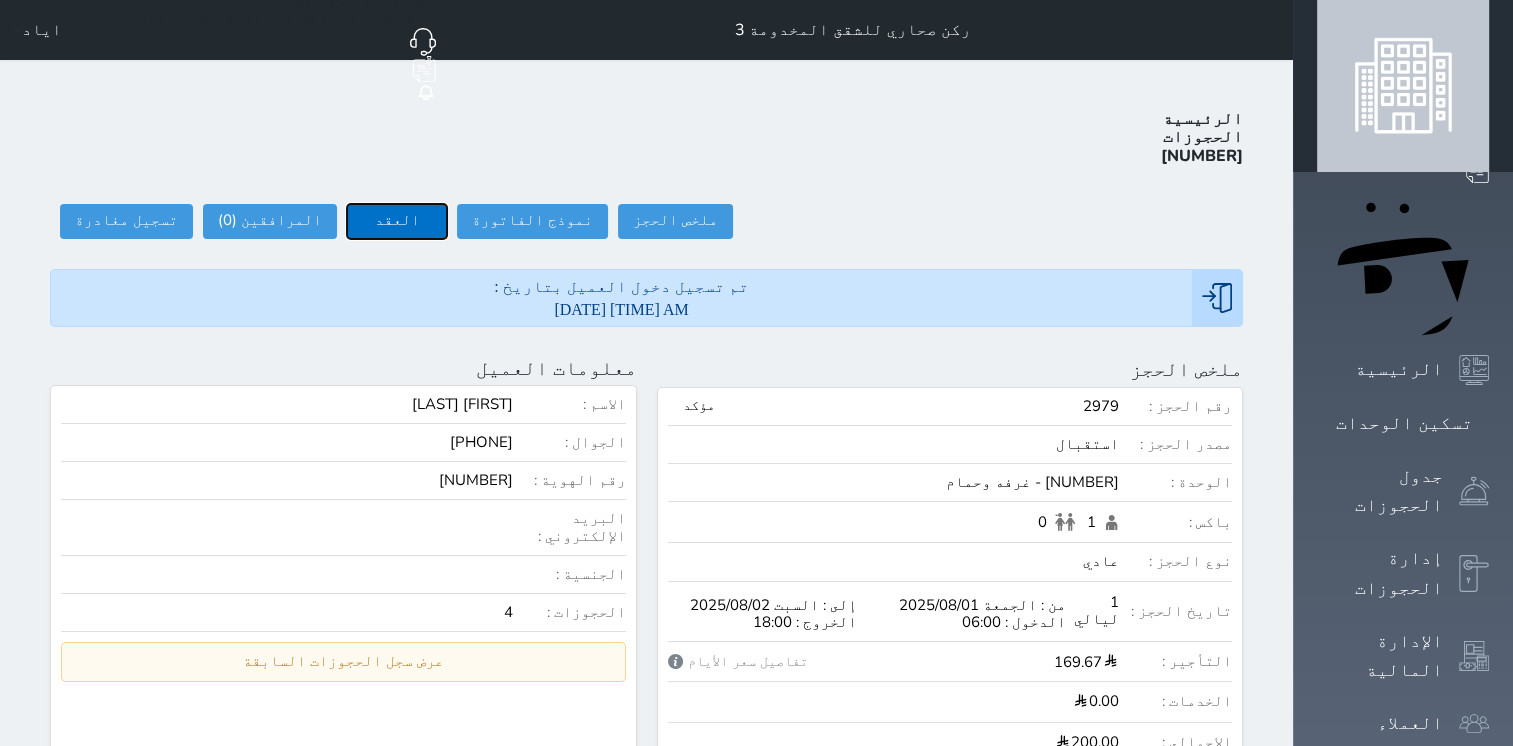 click on "العقد" at bounding box center (397, 221) 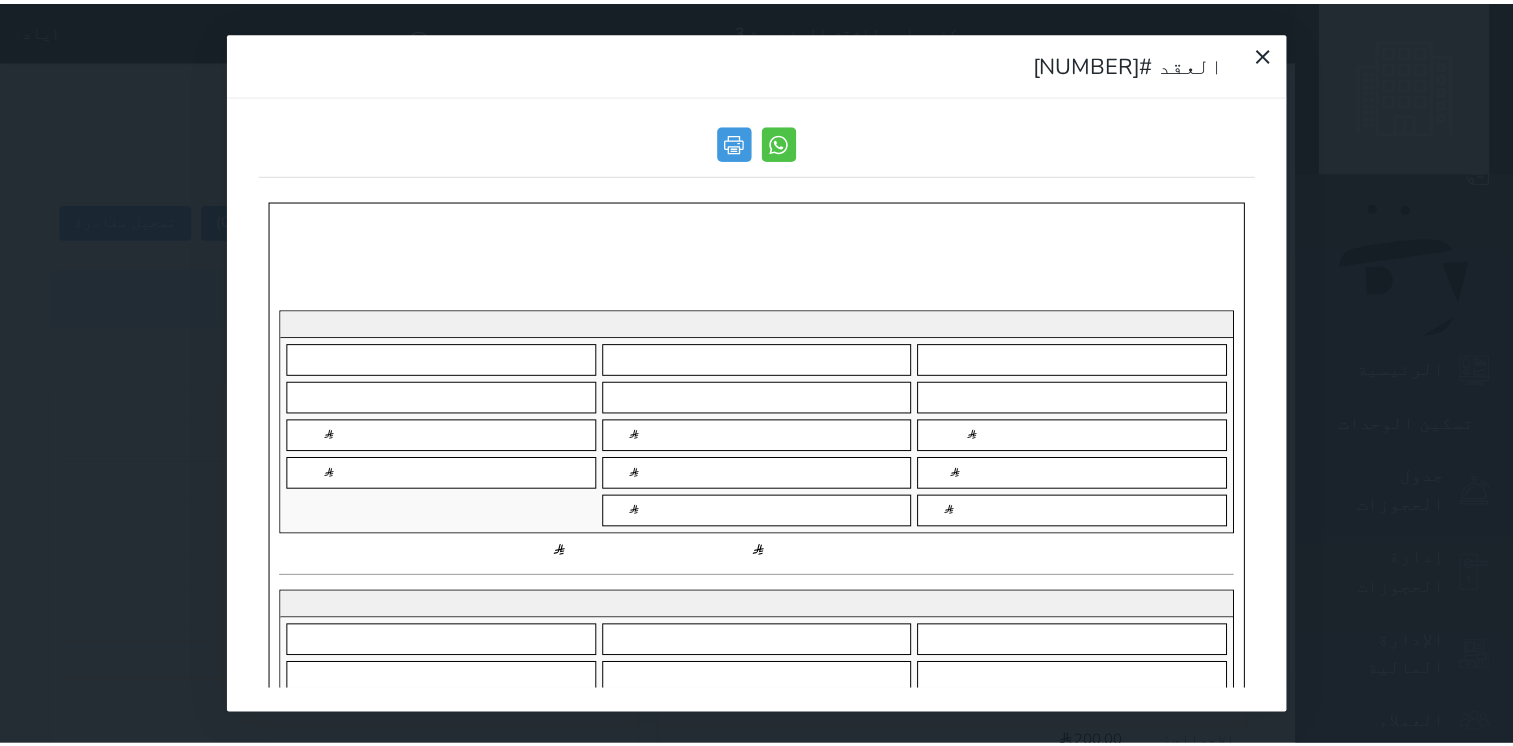 scroll, scrollTop: 0, scrollLeft: 0, axis: both 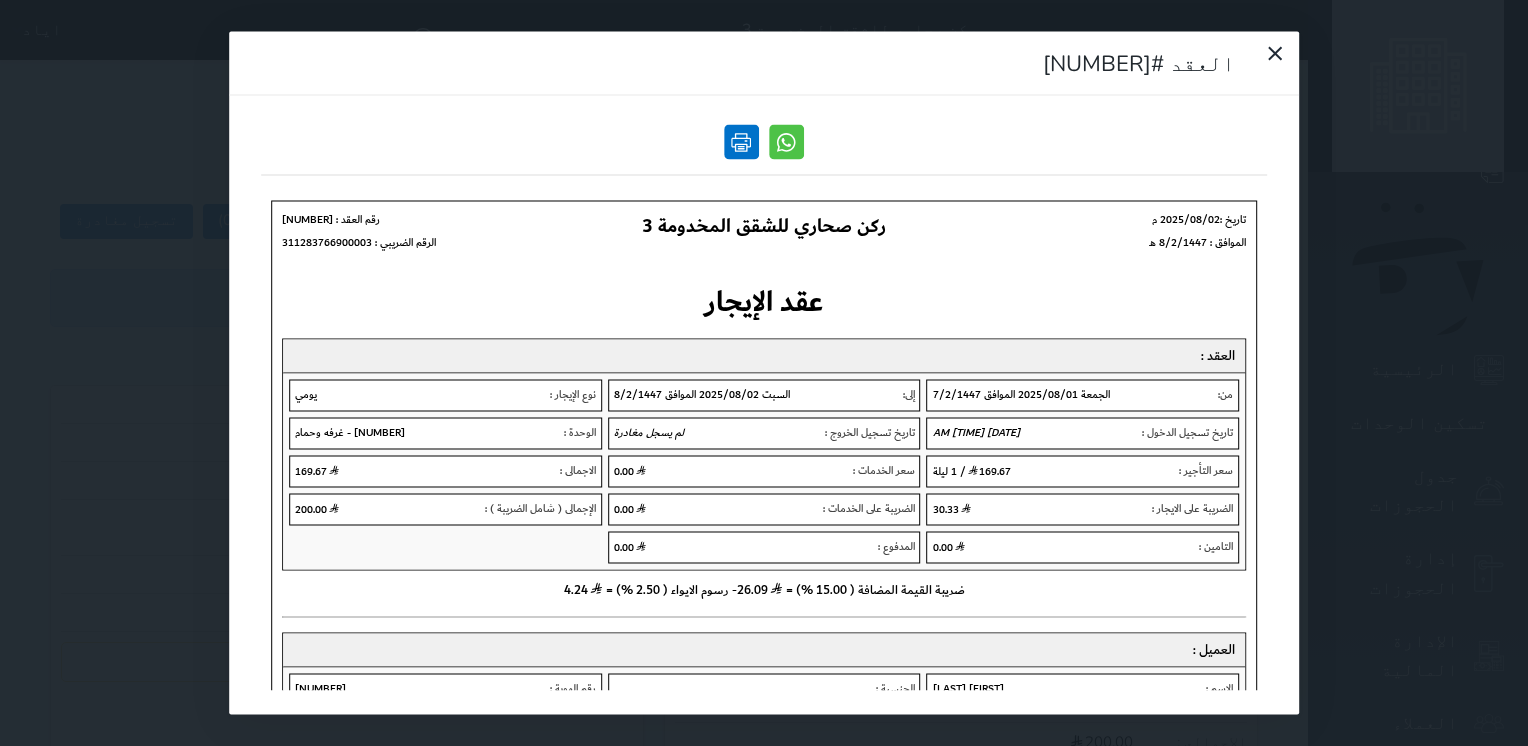 click at bounding box center (741, 142) 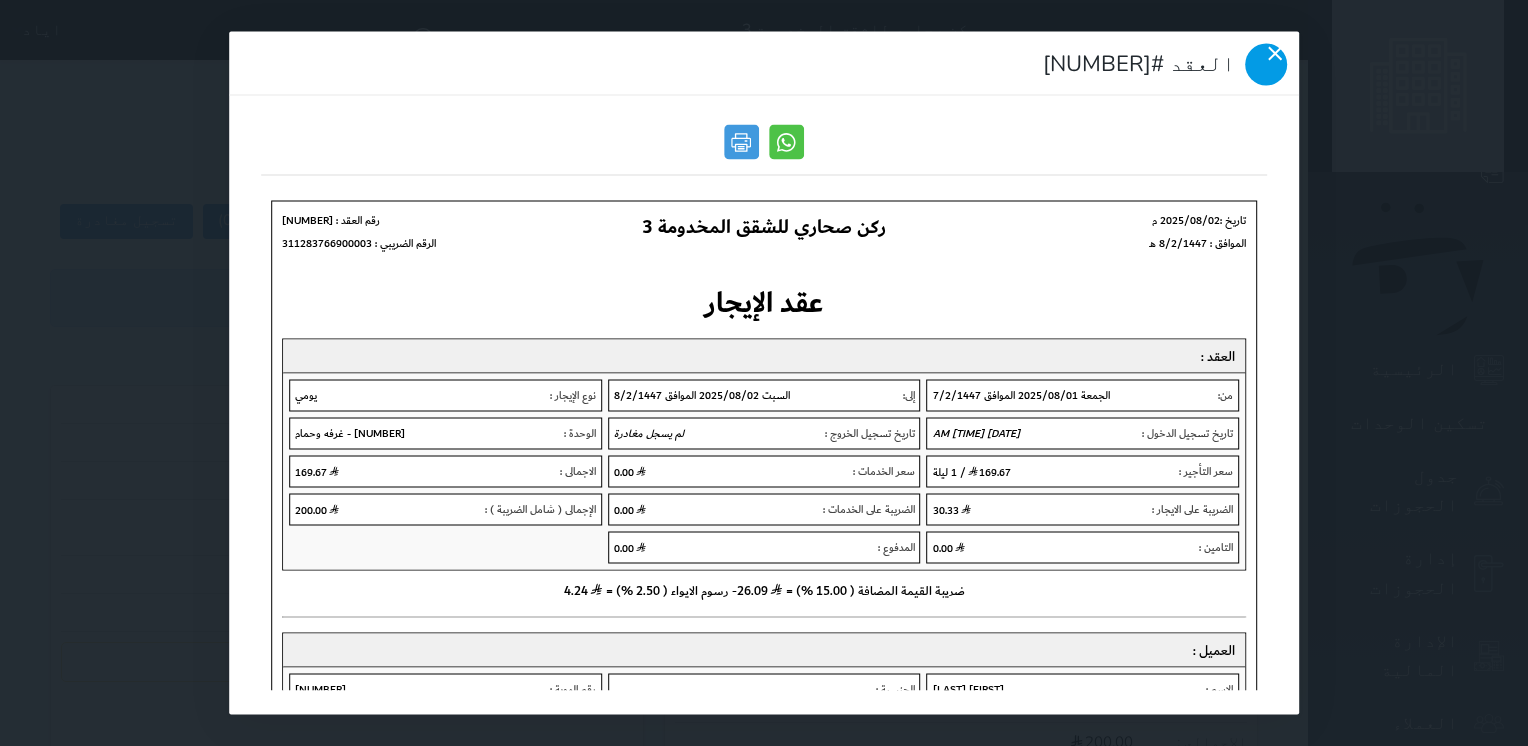 click 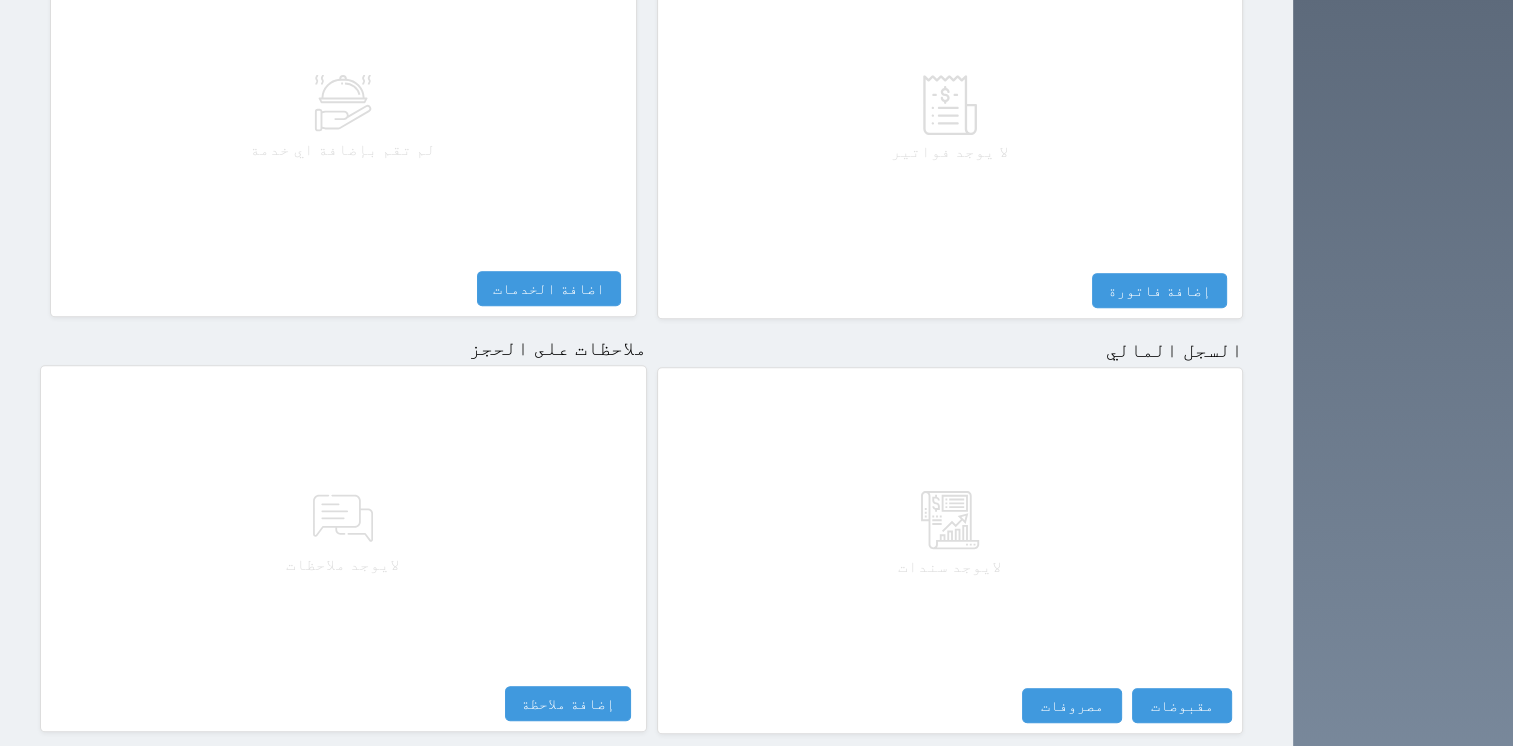 scroll, scrollTop: 976, scrollLeft: 0, axis: vertical 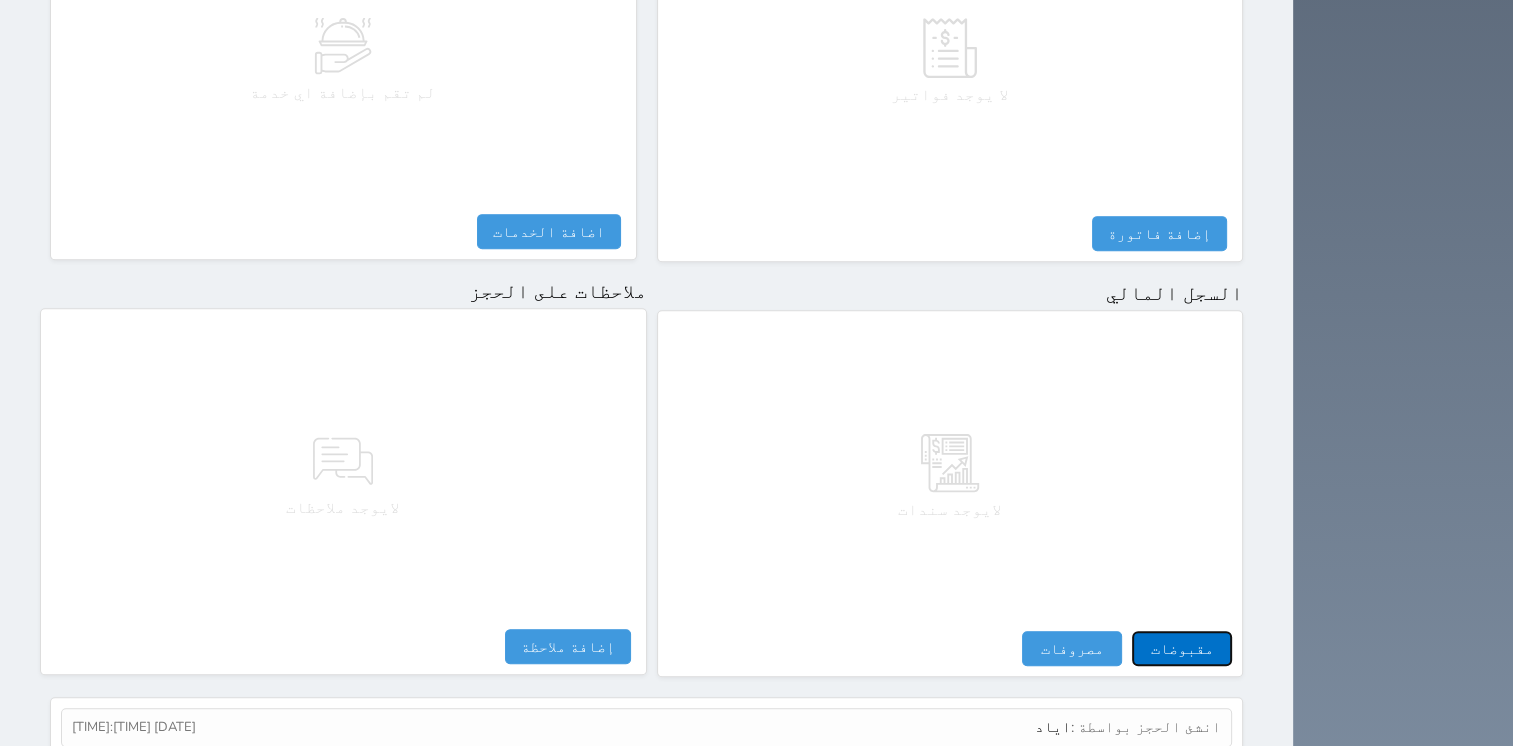 click on "مقبوضات" at bounding box center (1182, 648) 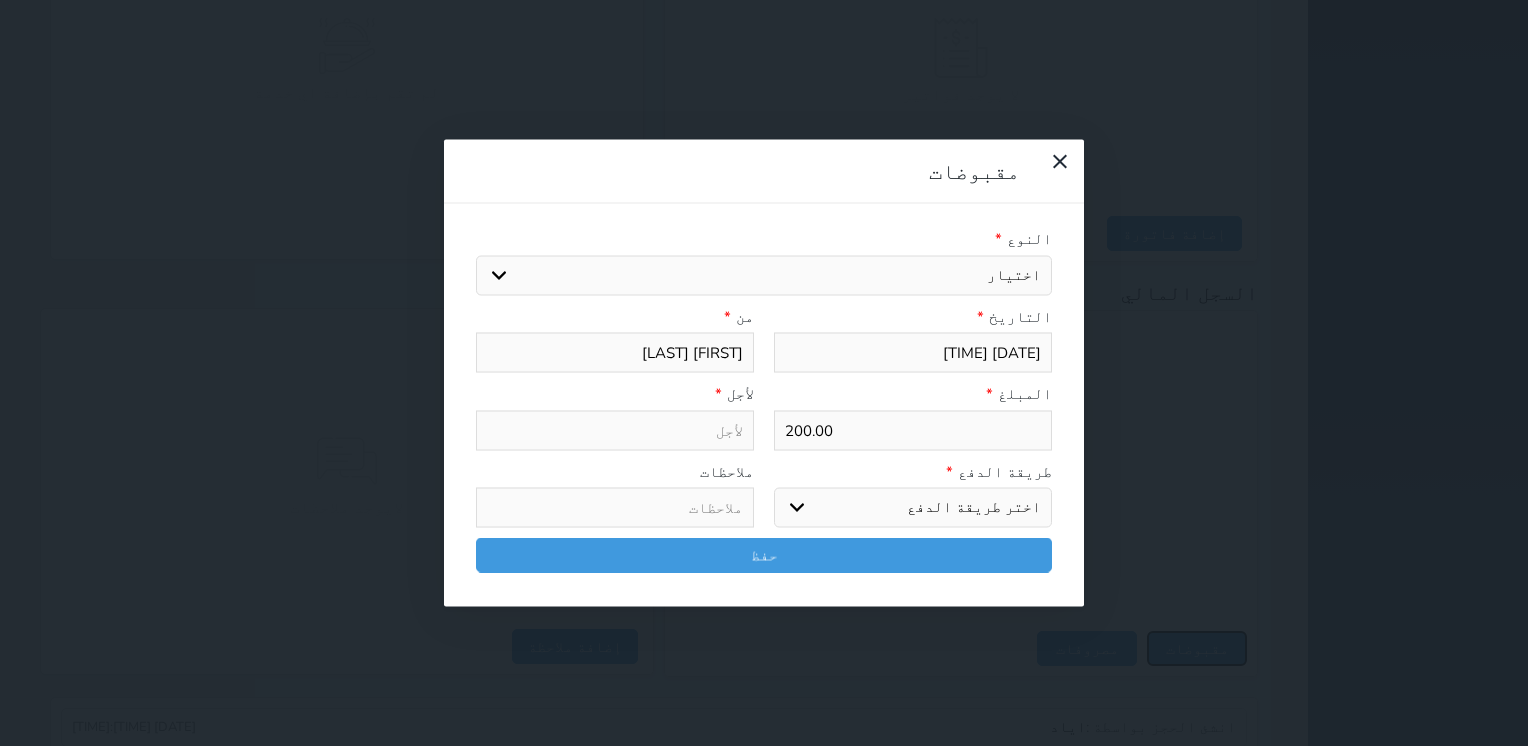 select 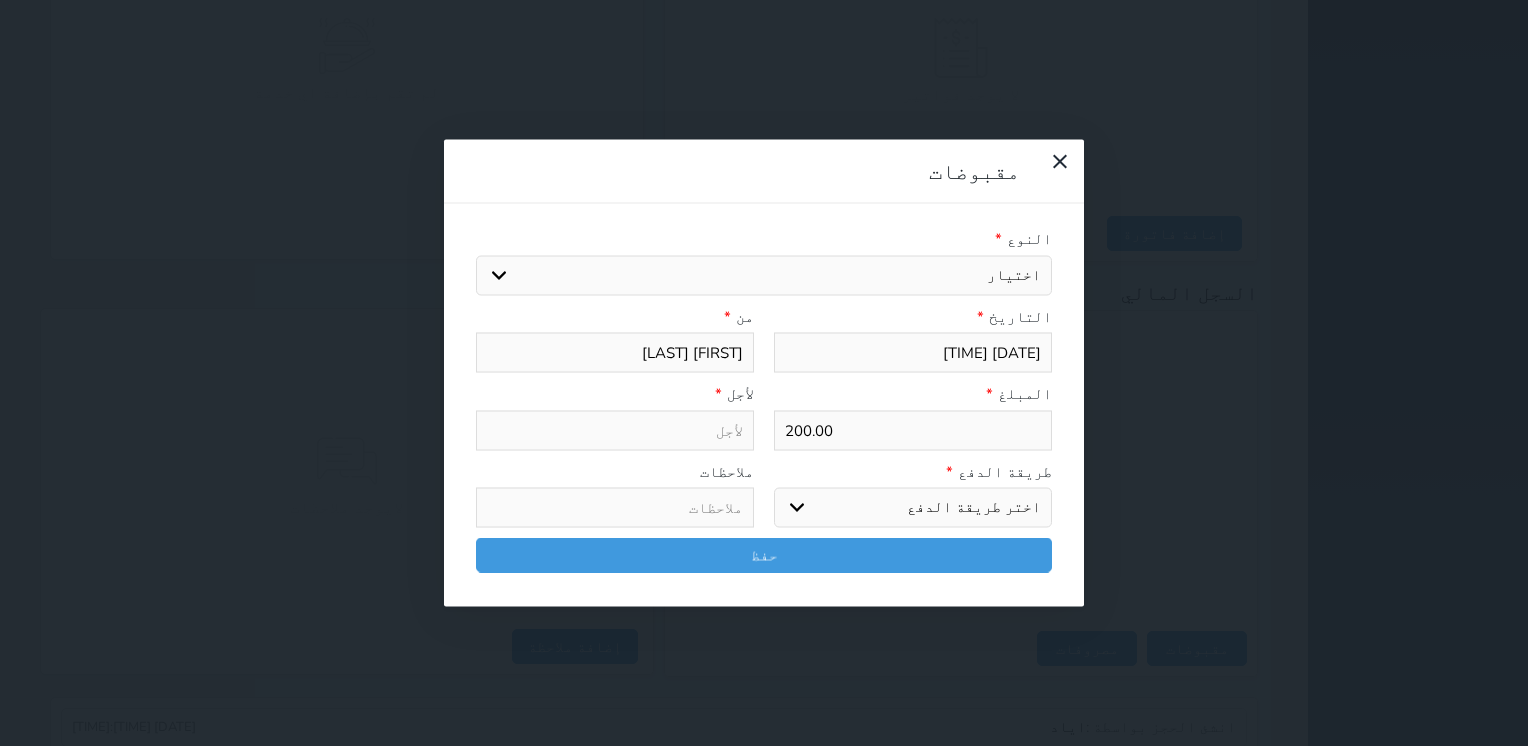 click on "اختيار   مقبوضات عامة قيمة إيجار فواتير تامين عربون لا ينطبق آخر مغسلة واي فاي - الإنترنت مواقف السيارات طعام الأغذية والمشروبات مشروبات المشروبات الباردة المشروبات الساخنة الإفطار غداء عشاء مخبز و كعك حمام سباحة الصالة الرياضية سبا و خدمات الجمال اختيار وإسقاط (خدمات النقل) ميني بار كابل - تلفزيون سرير إضافي تصفيف الشعر التسوق خدمات الجولات السياحية المنظمة خدمات الدليل السياحي" at bounding box center (764, 275) 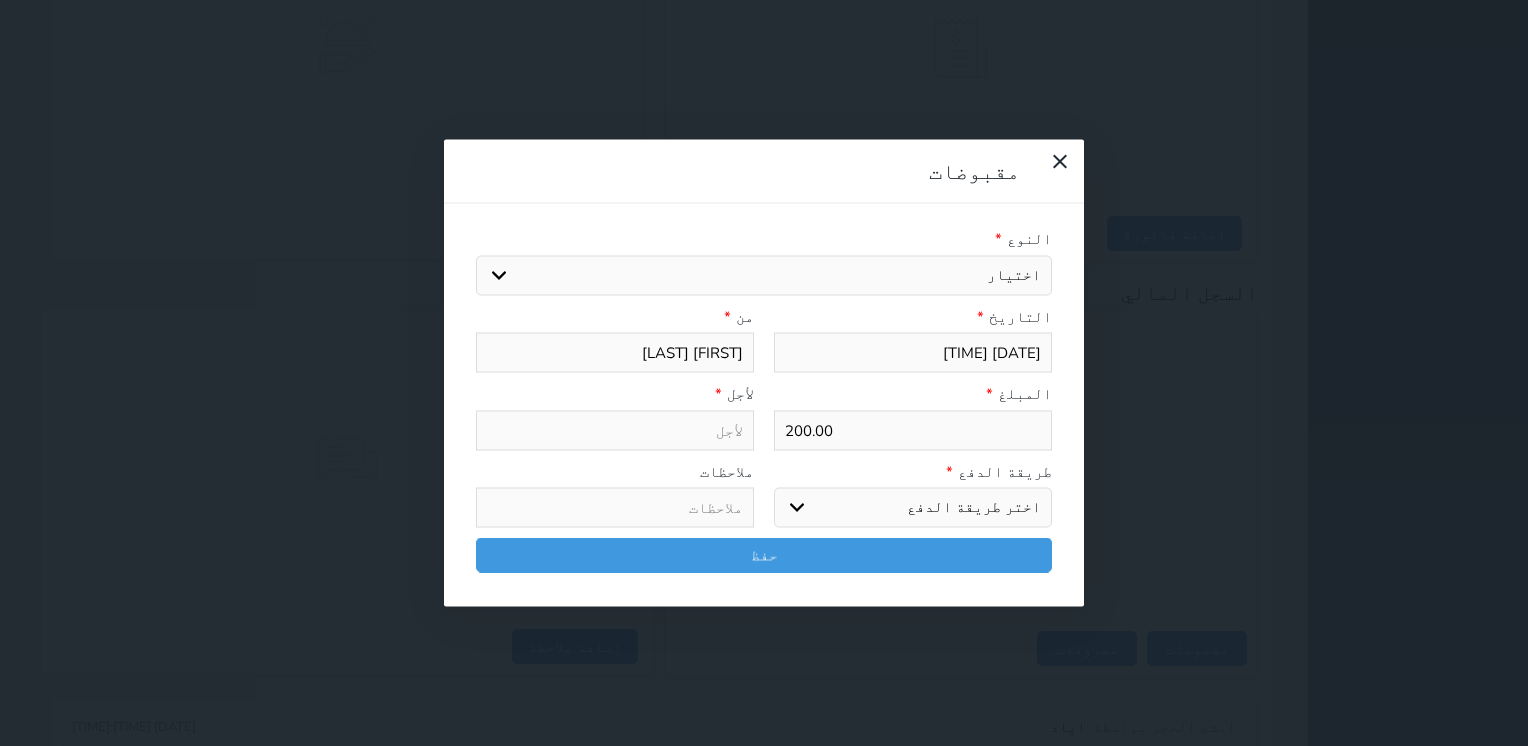 click on "اختيار   مقبوضات عامة قيمة إيجار فواتير تامين عربون لا ينطبق آخر مغسلة واي فاي - الإنترنت مواقف السيارات طعام الأغذية والمشروبات مشروبات المشروبات الباردة المشروبات الساخنة الإفطار غداء عشاء مخبز و كعك حمام سباحة الصالة الرياضية سبا و خدمات الجمال اختيار وإسقاط (خدمات النقل) ميني بار كابل - تلفزيون سرير إضافي تصفيف الشعر التسوق خدمات الجولات السياحية المنظمة خدمات الدليل السياحي" at bounding box center (764, 275) 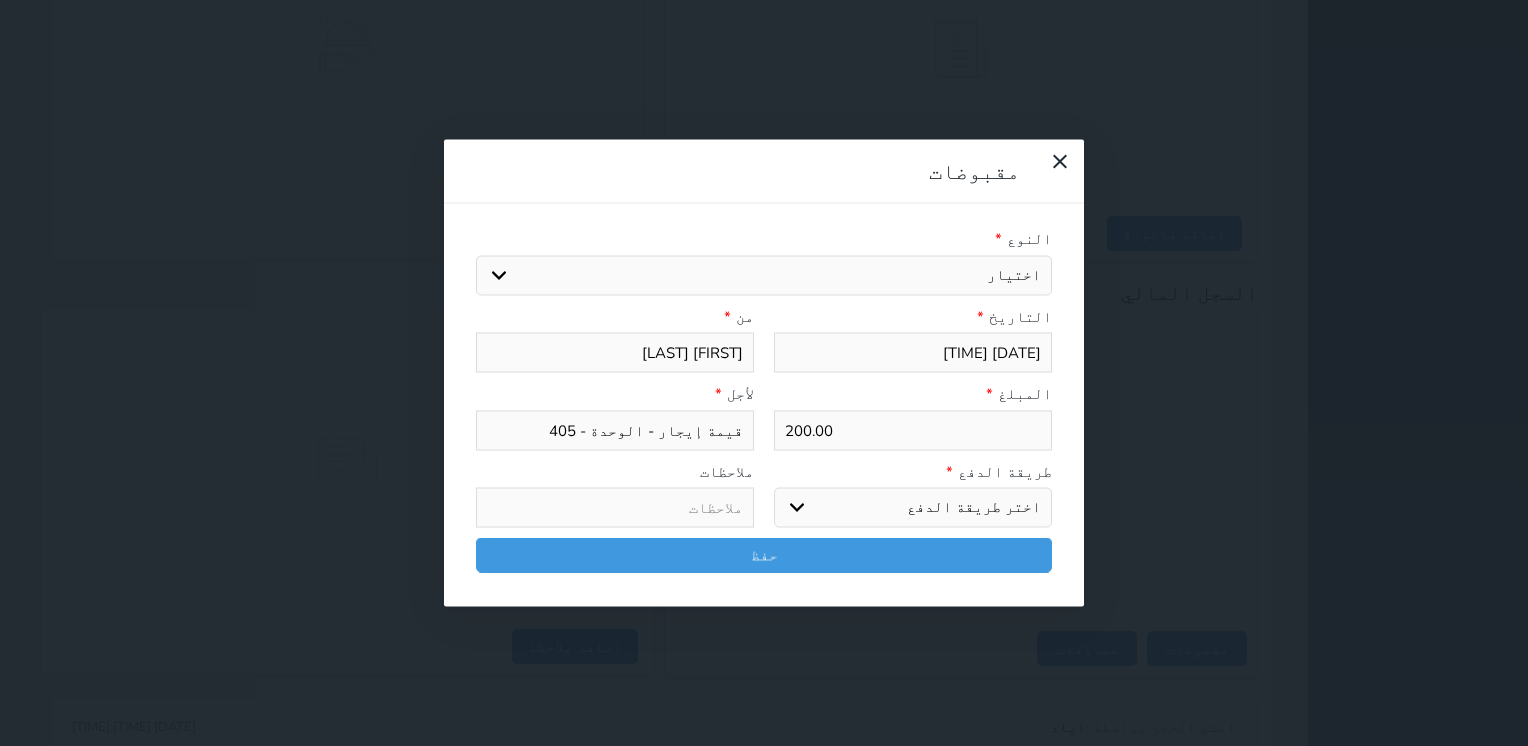 click on "اختر طريقة الدفع   دفع نقدى   تحويل بنكى   مدى   بطاقة ائتمان   آجل" at bounding box center (913, 508) 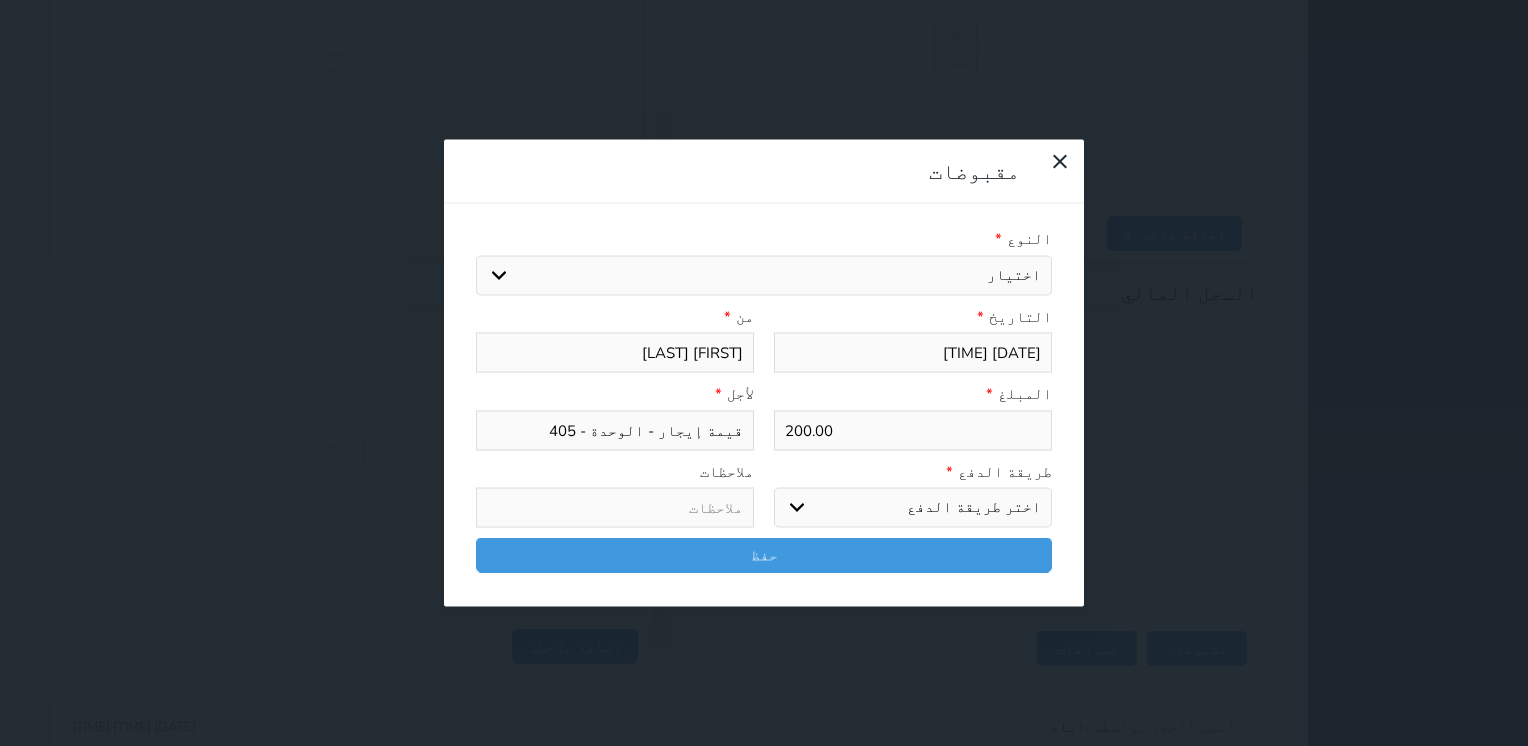 select on "mada" 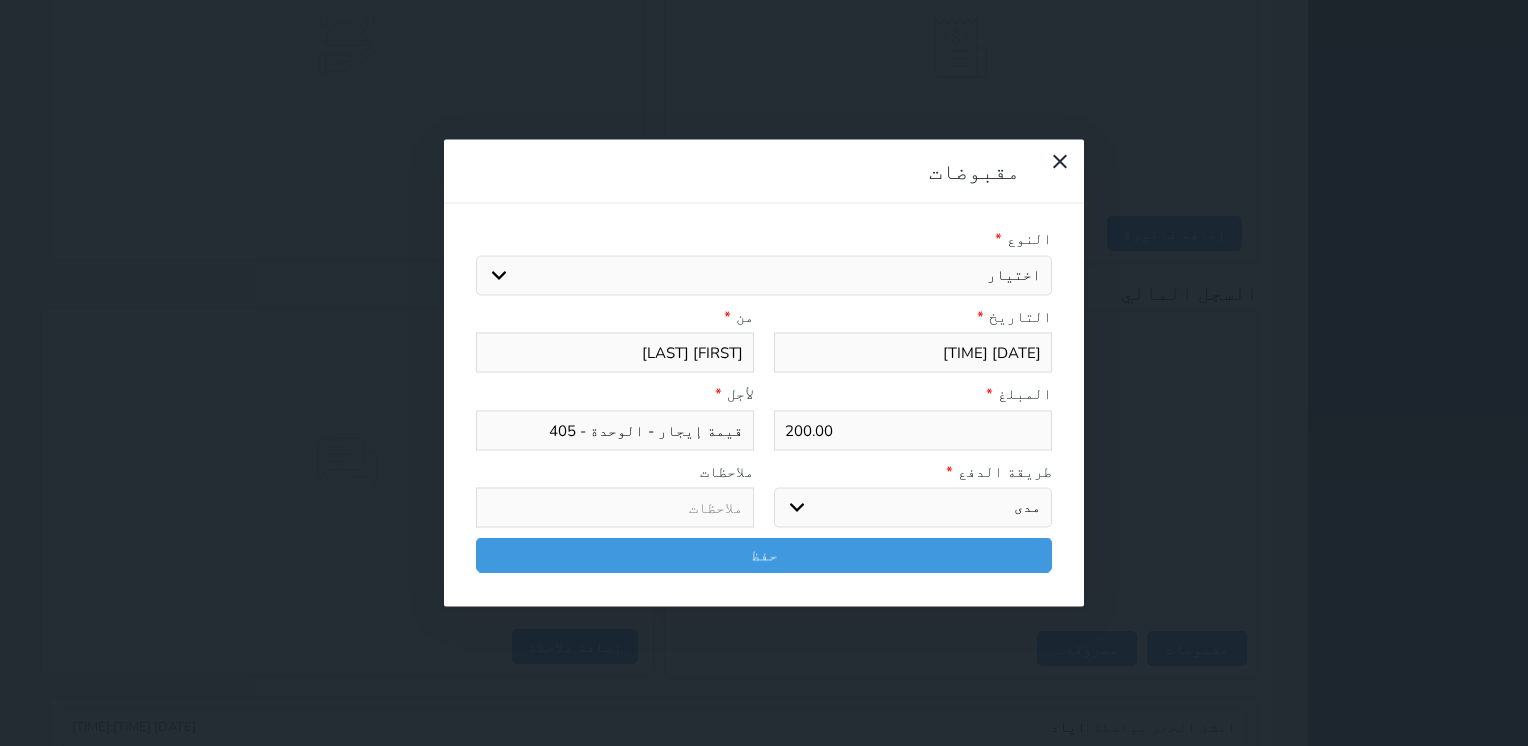 click on "اختر طريقة الدفع   دفع نقدى   تحويل بنكى   مدى   بطاقة ائتمان   آجل" at bounding box center [913, 508] 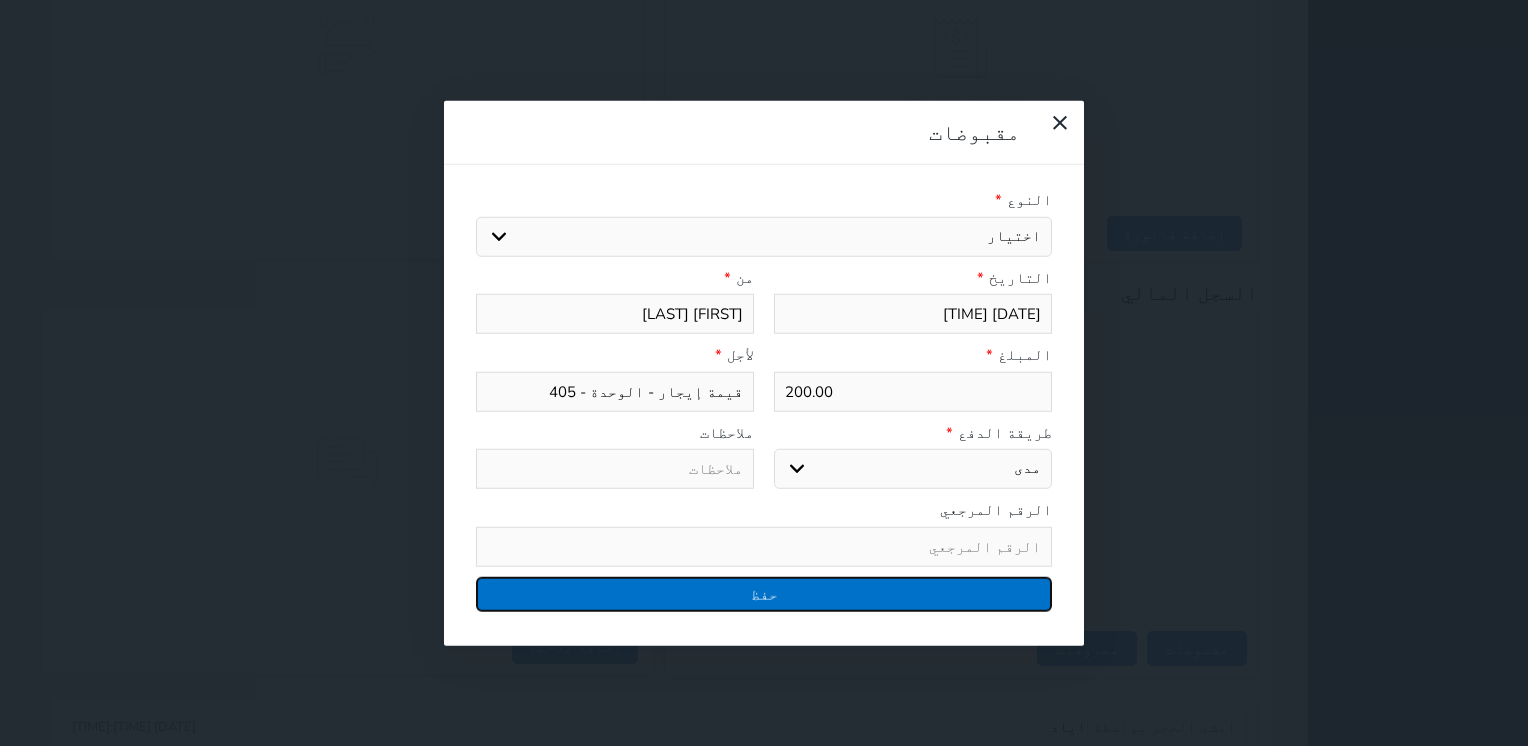 click on "حفظ" at bounding box center [764, 593] 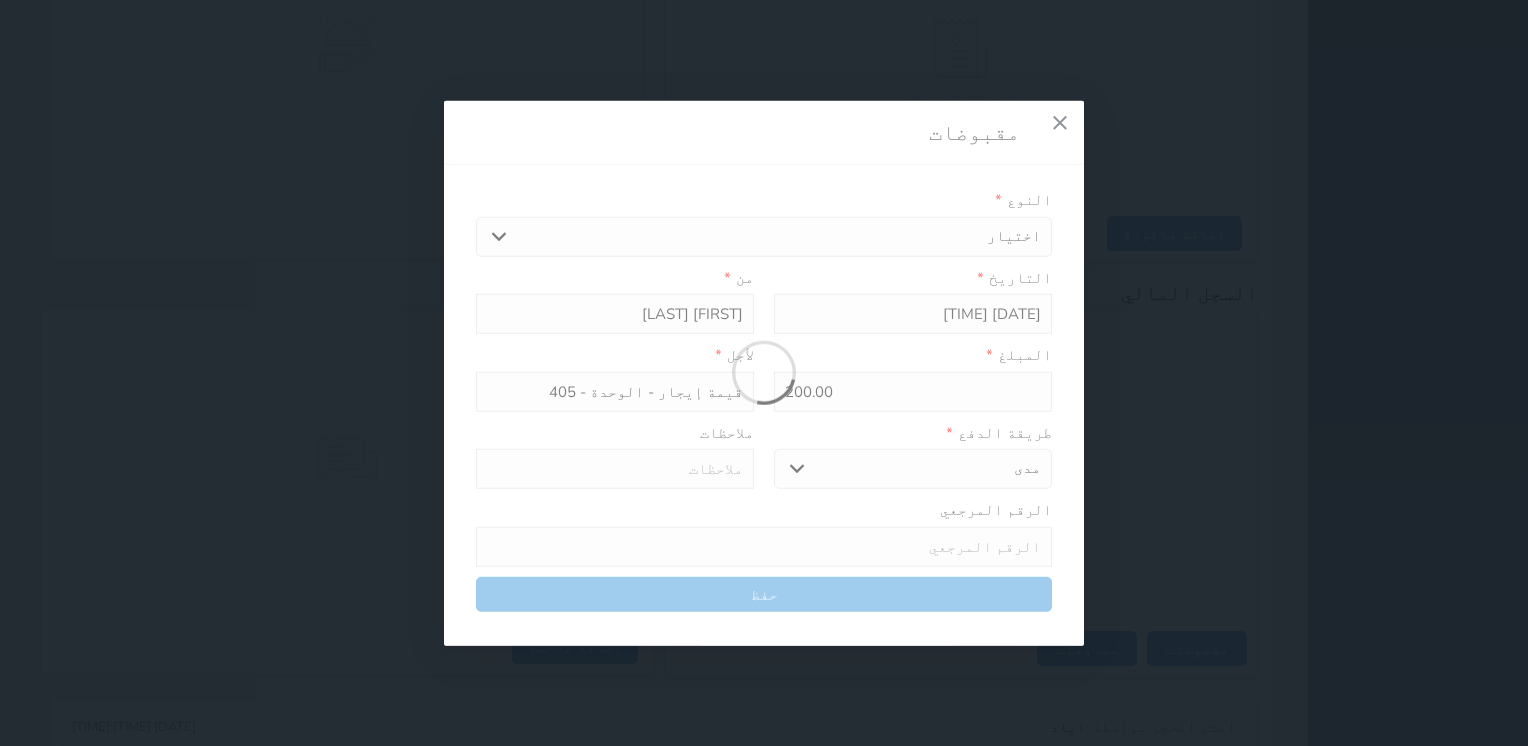 select 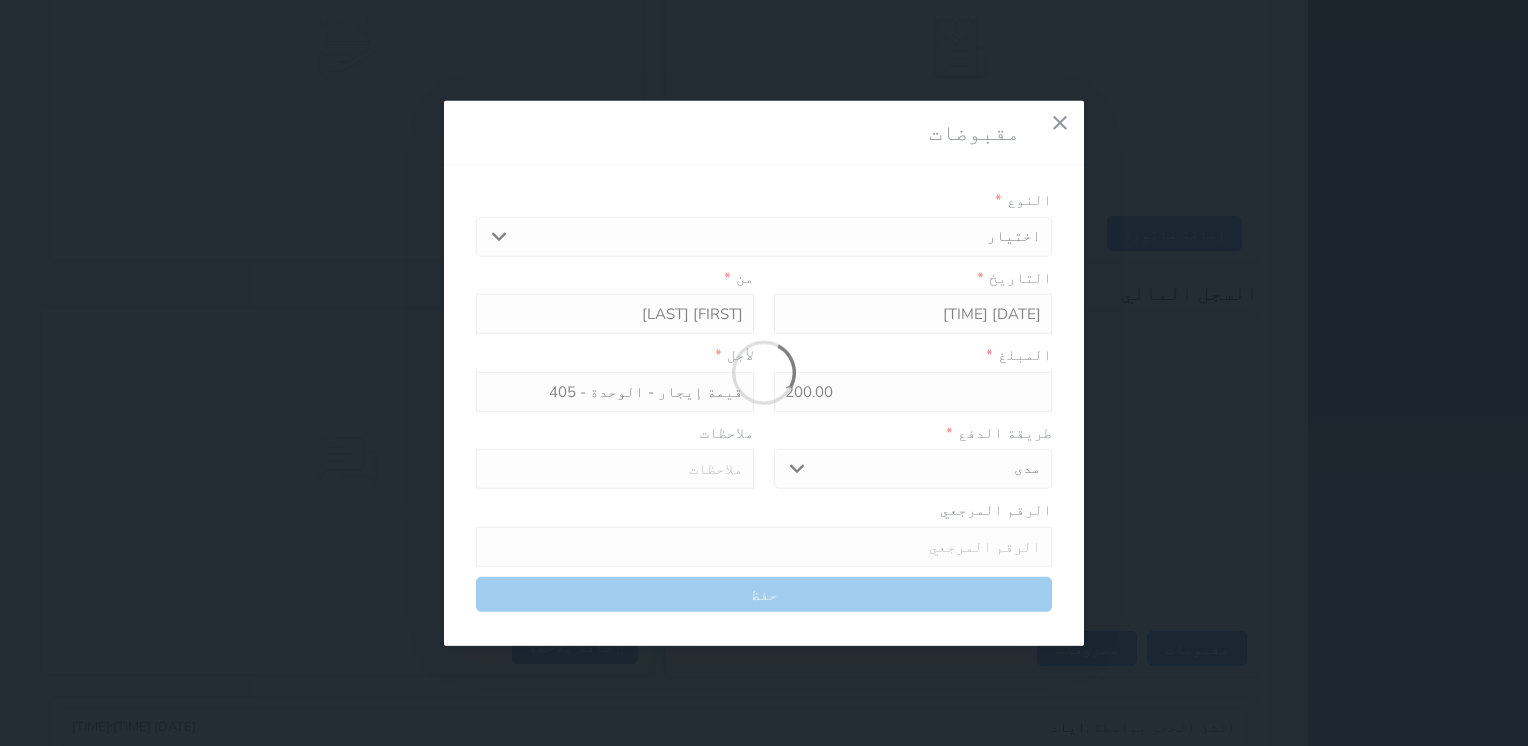 type 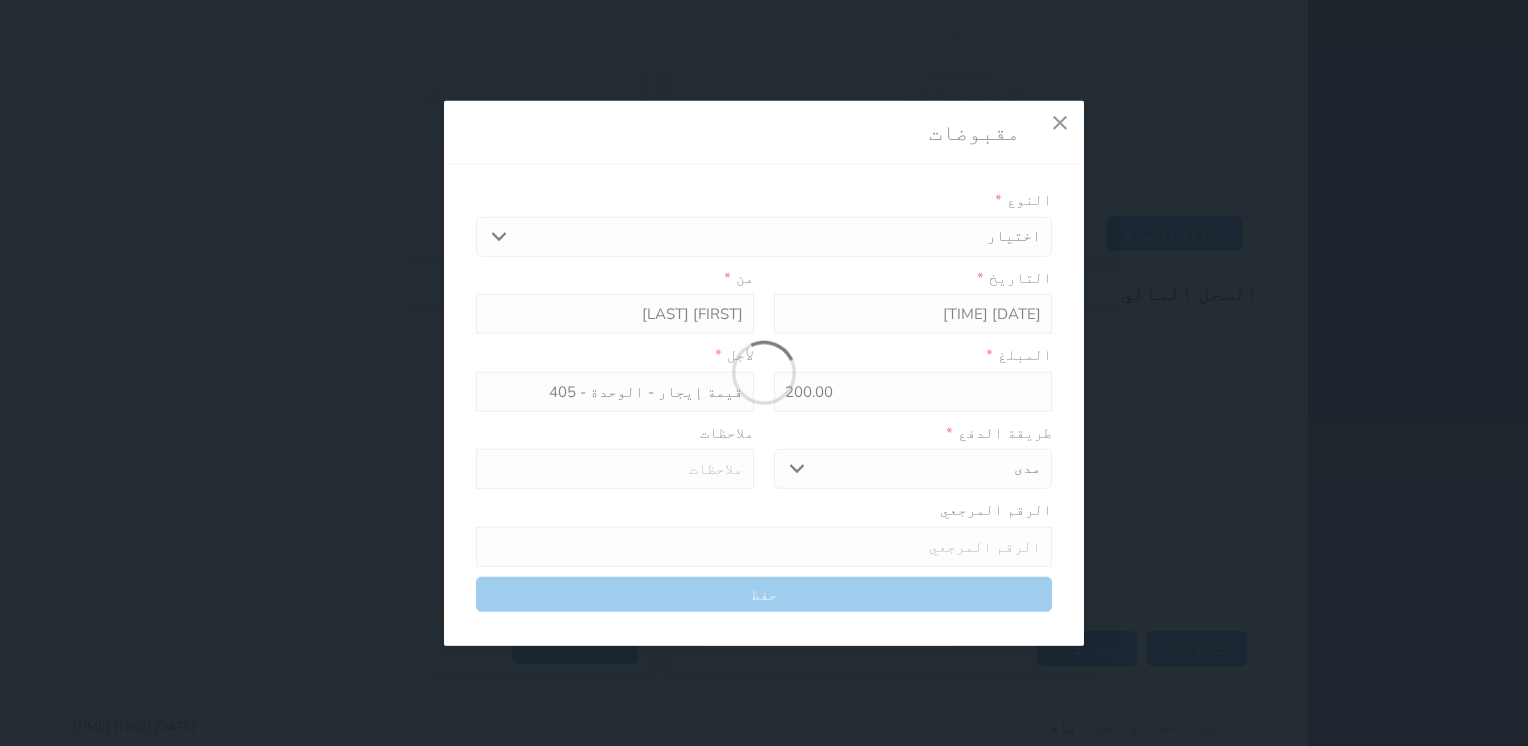 type on "0" 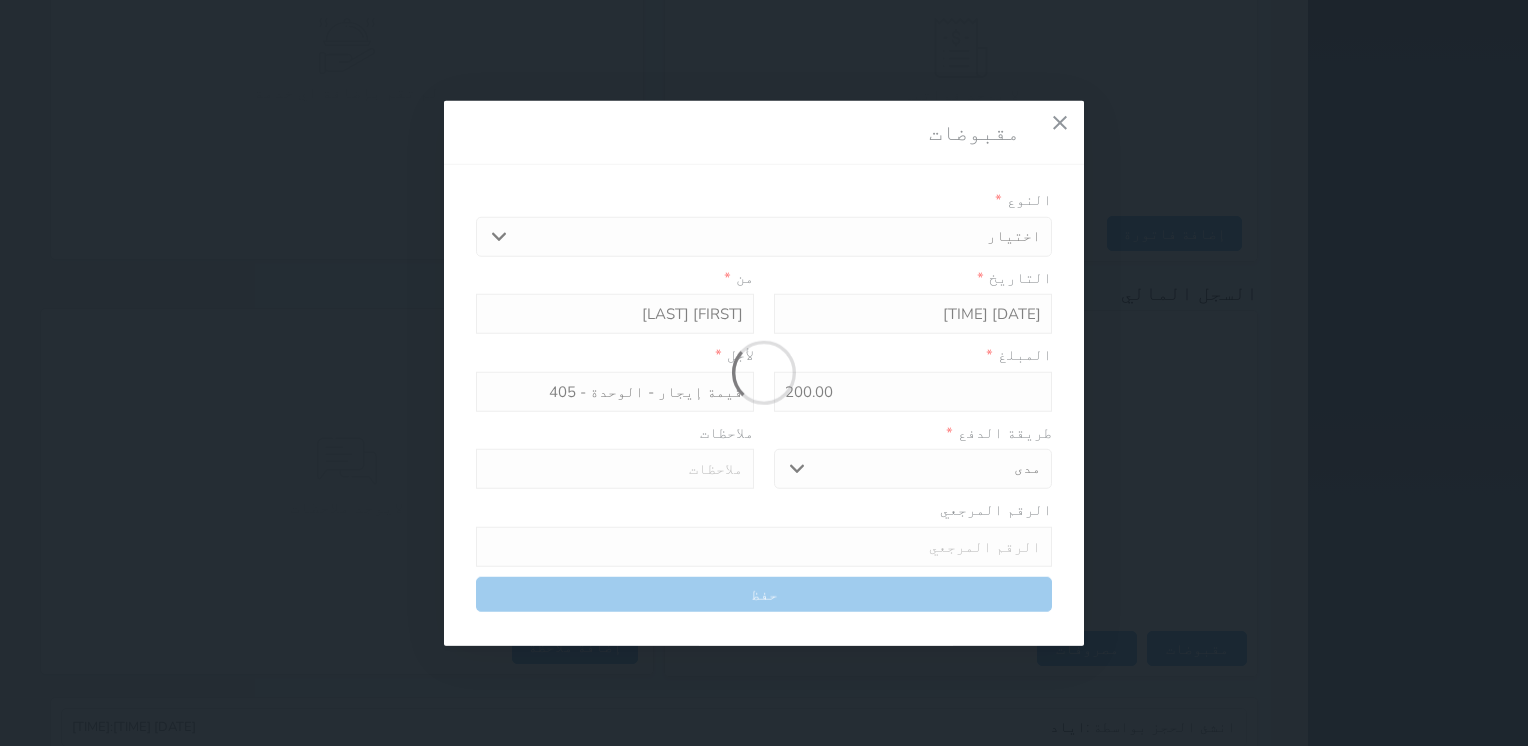 select 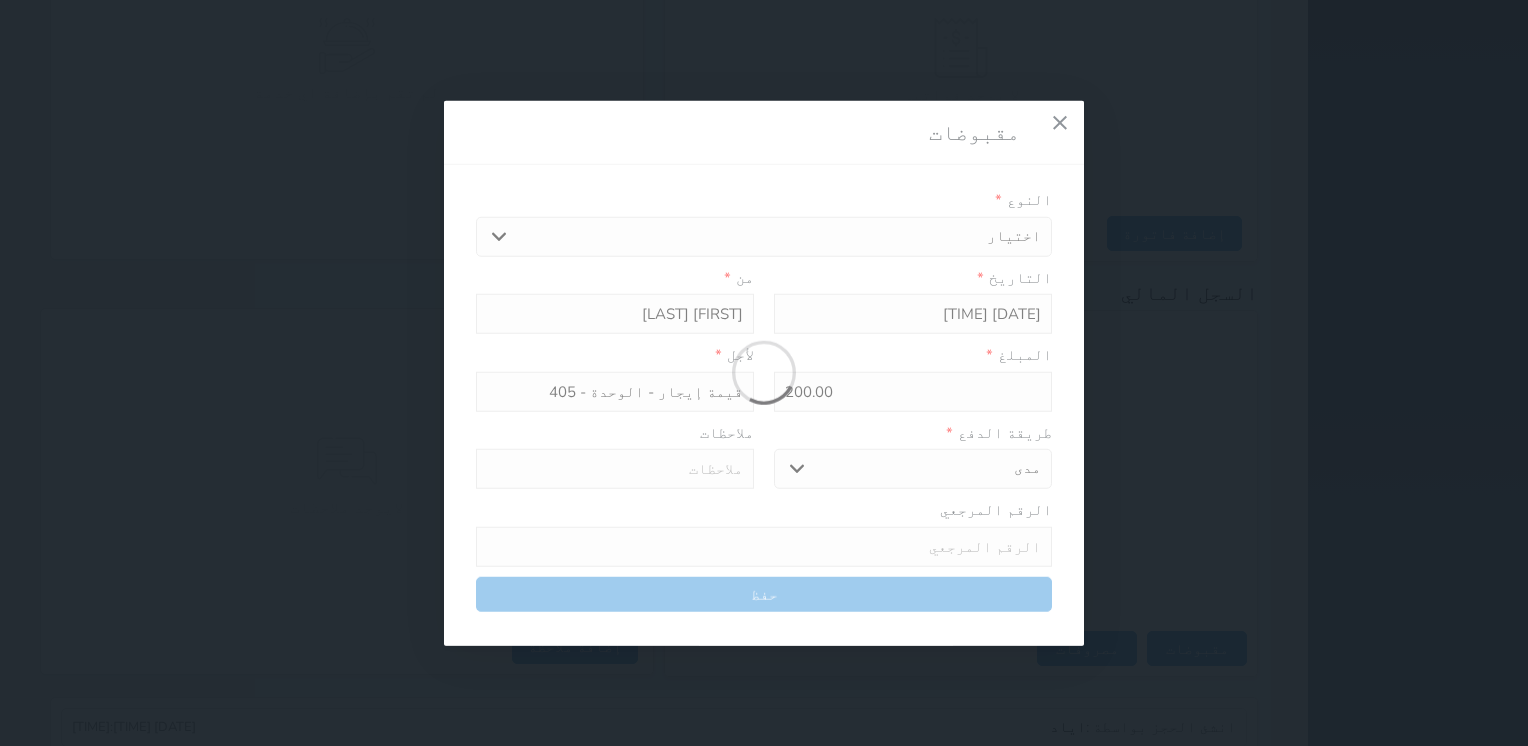 type on "0" 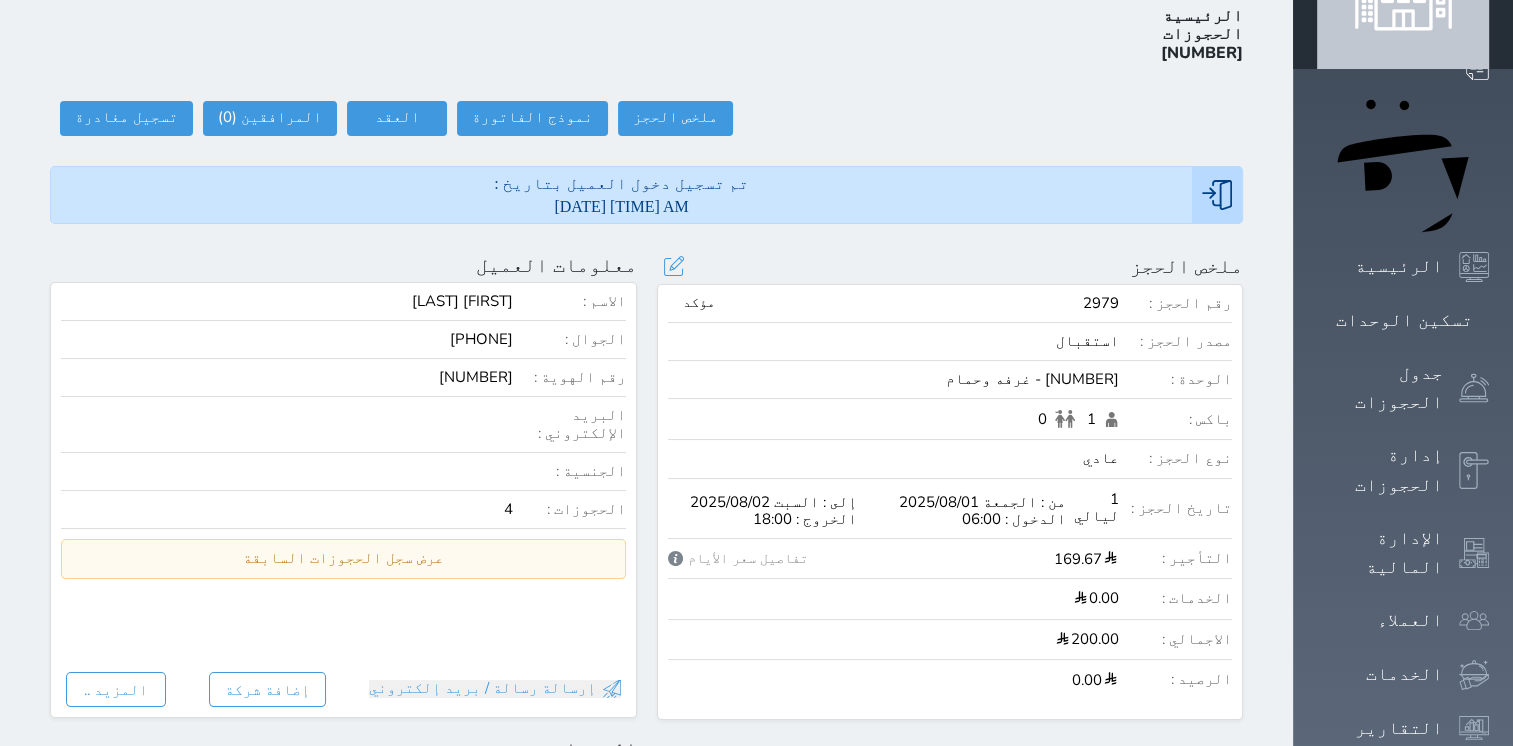 scroll, scrollTop: 0, scrollLeft: 0, axis: both 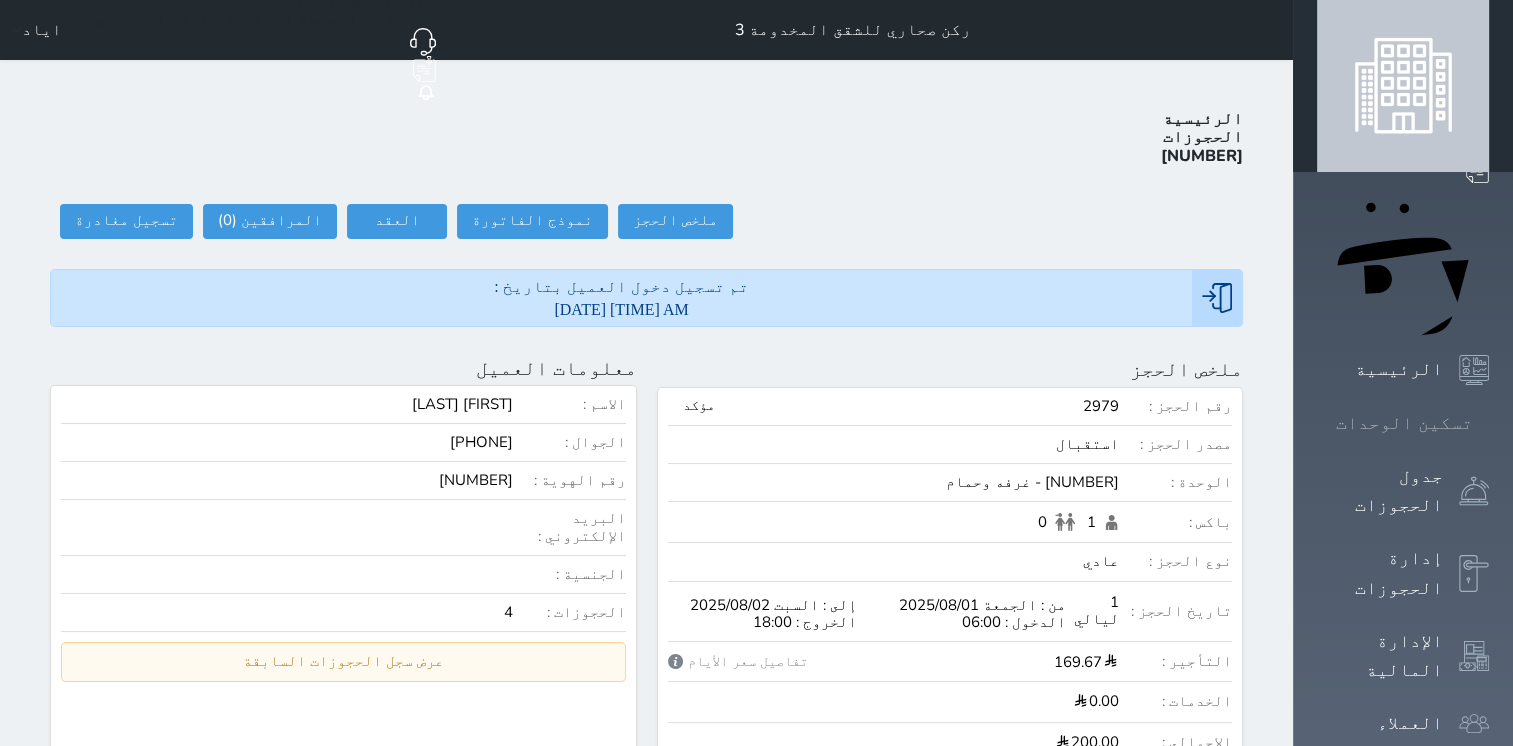 click 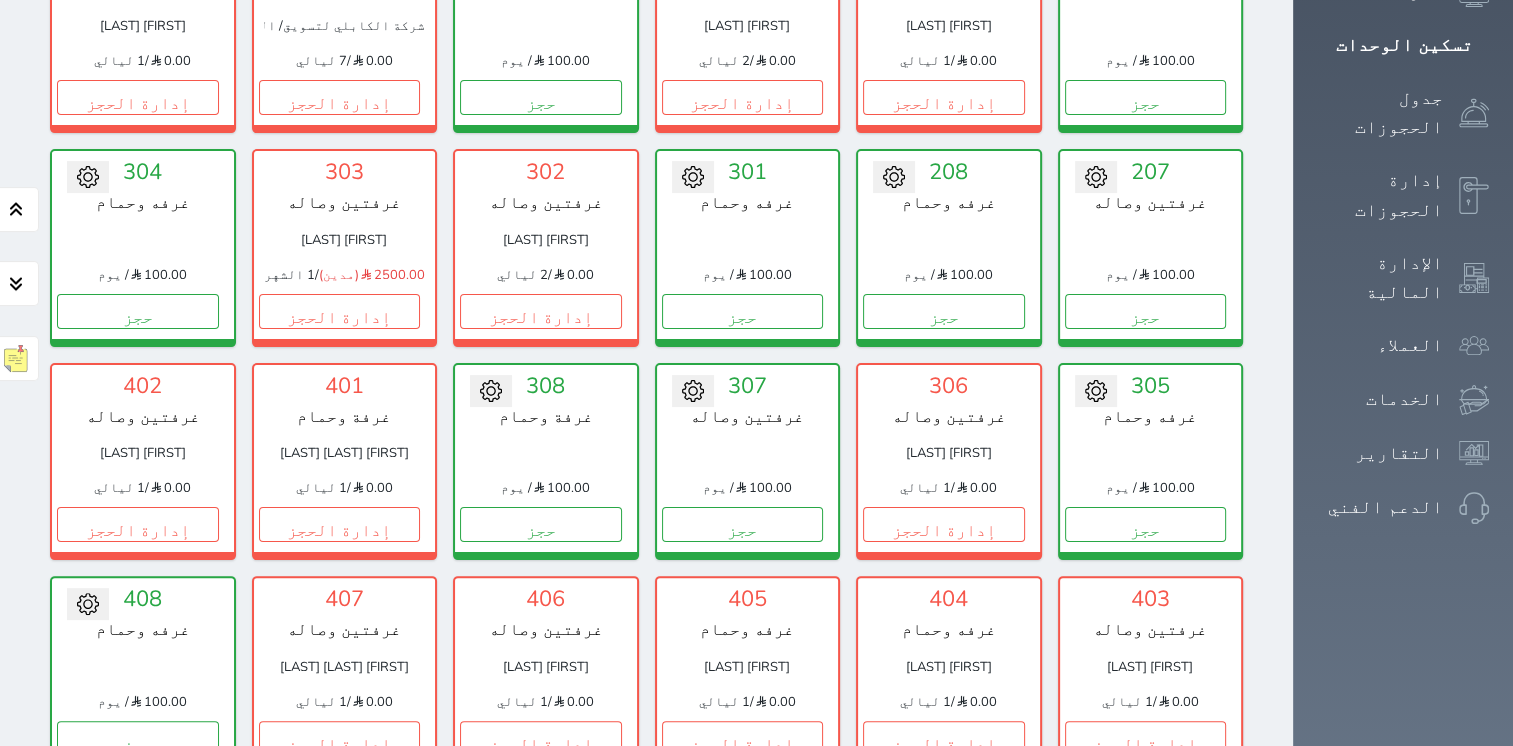 scroll, scrollTop: 478, scrollLeft: 0, axis: vertical 